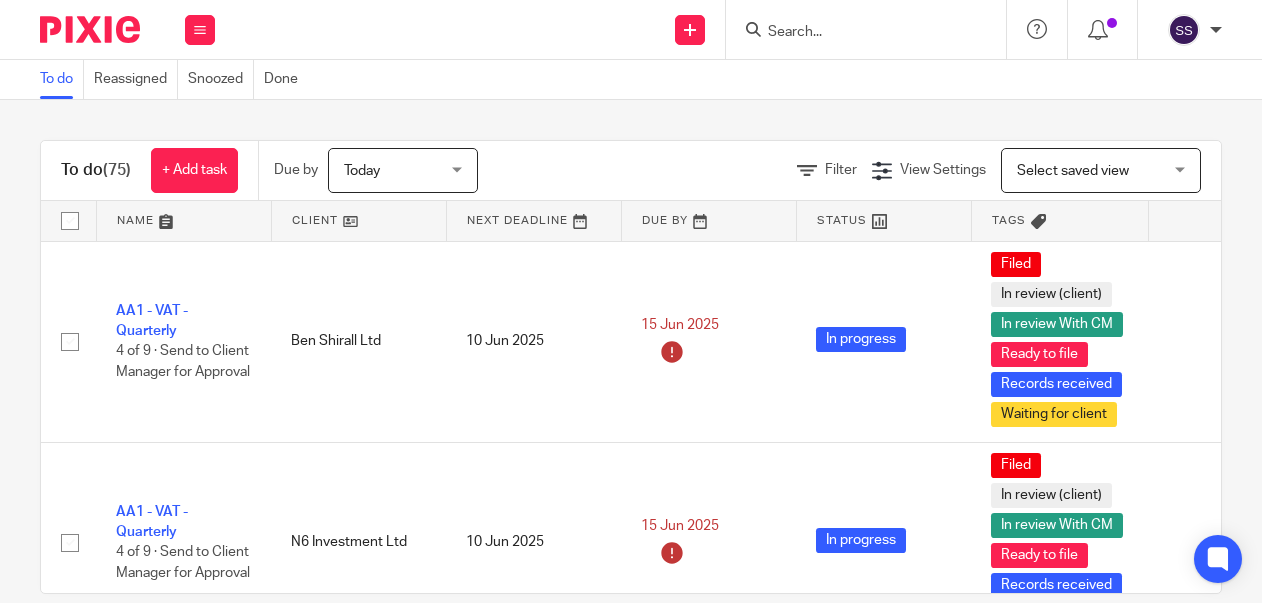 scroll, scrollTop: 0, scrollLeft: 0, axis: both 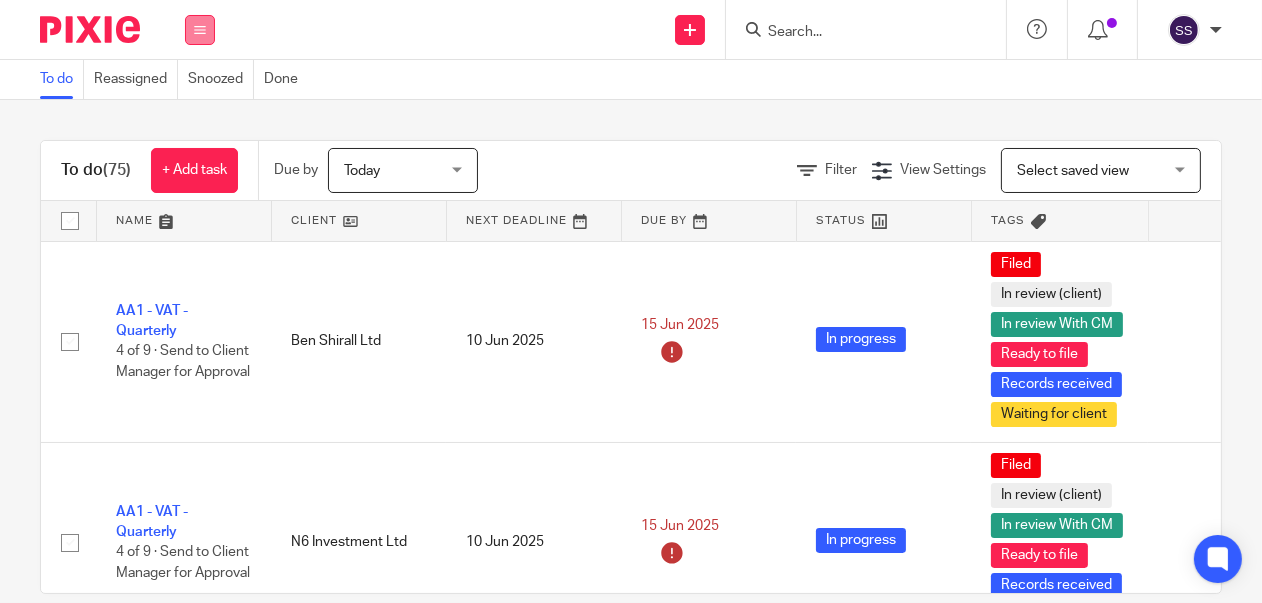click at bounding box center [200, 30] 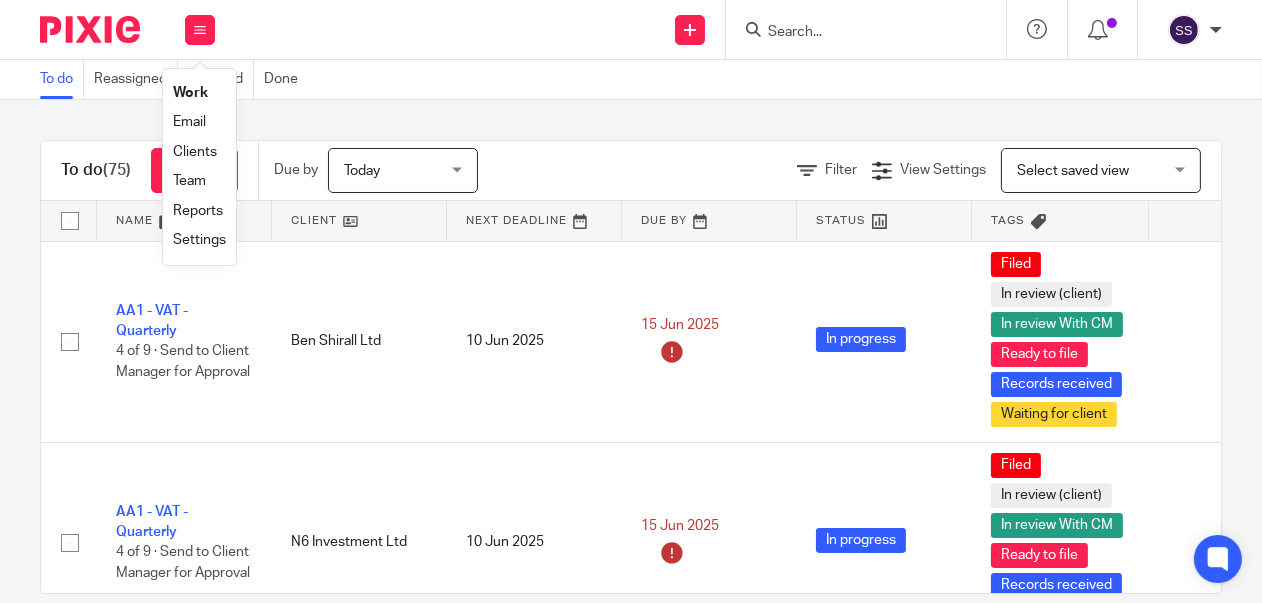 click on "Clients" at bounding box center [195, 152] 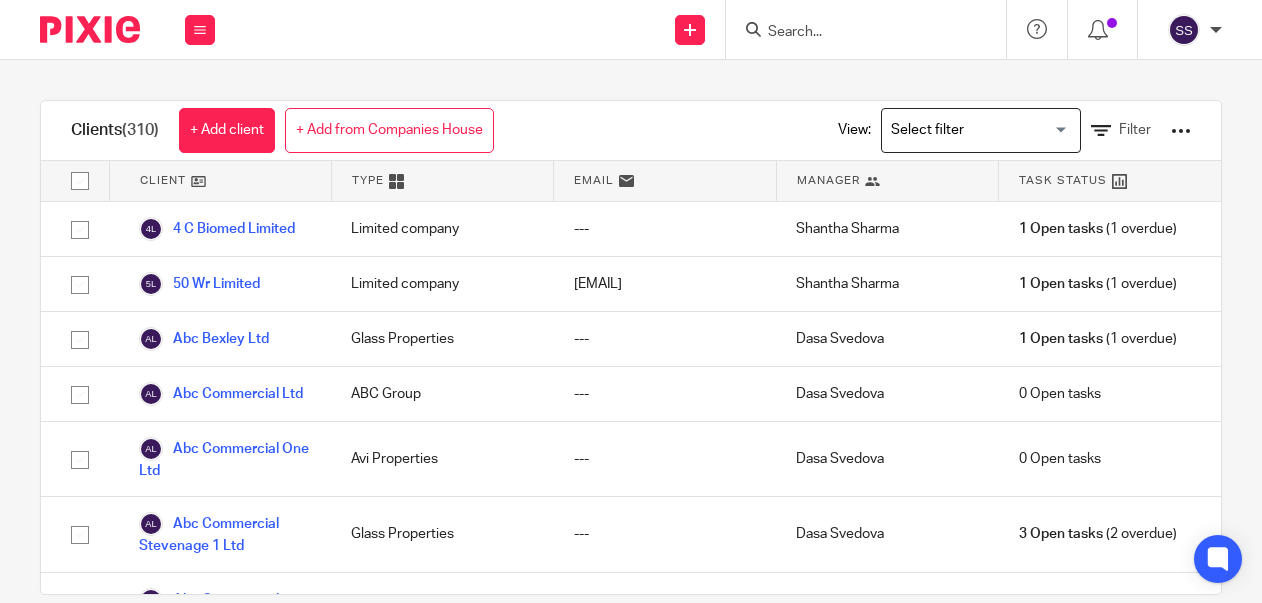 scroll, scrollTop: 0, scrollLeft: 0, axis: both 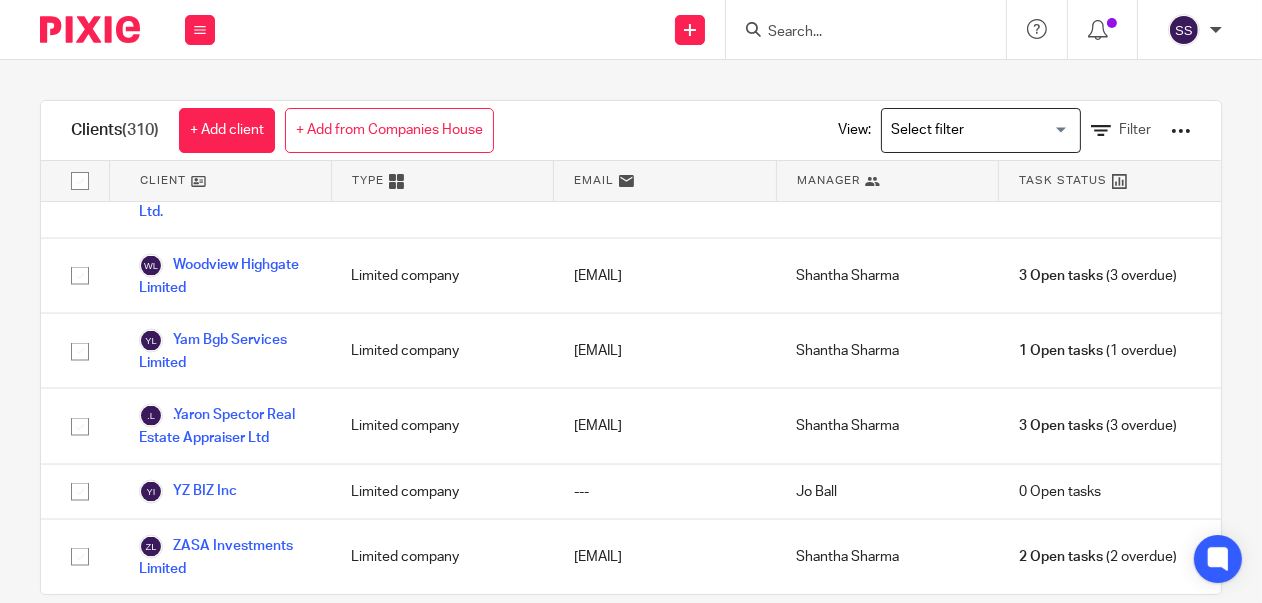 click on "Vaperama Limited" at bounding box center (213, -276) 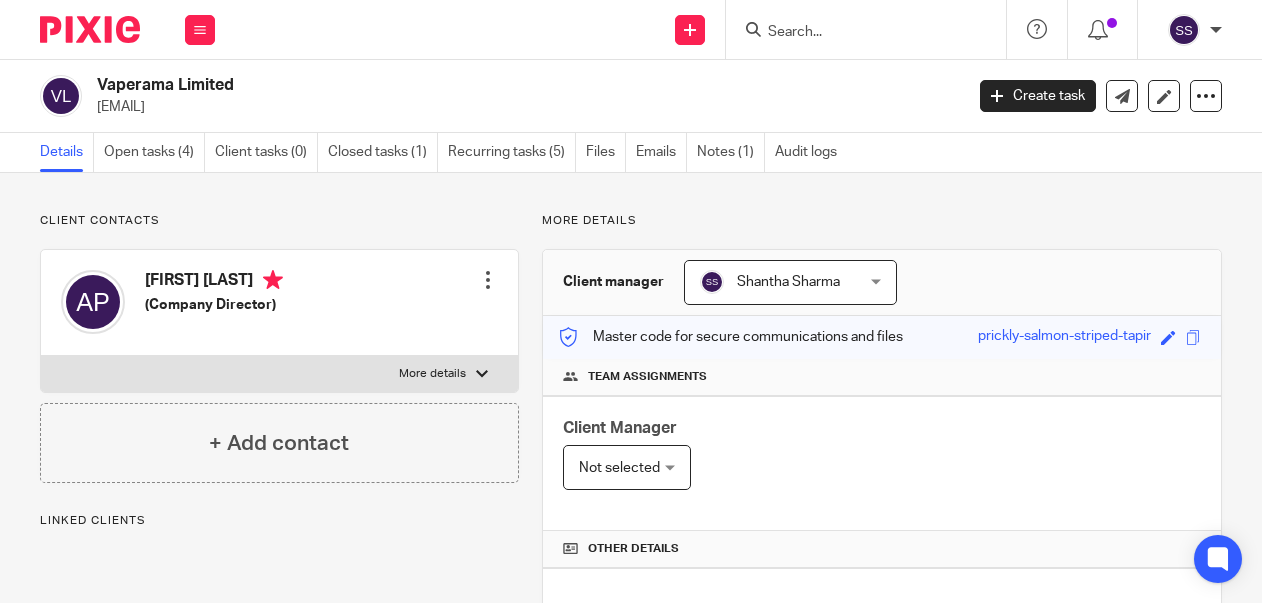 scroll, scrollTop: 0, scrollLeft: 0, axis: both 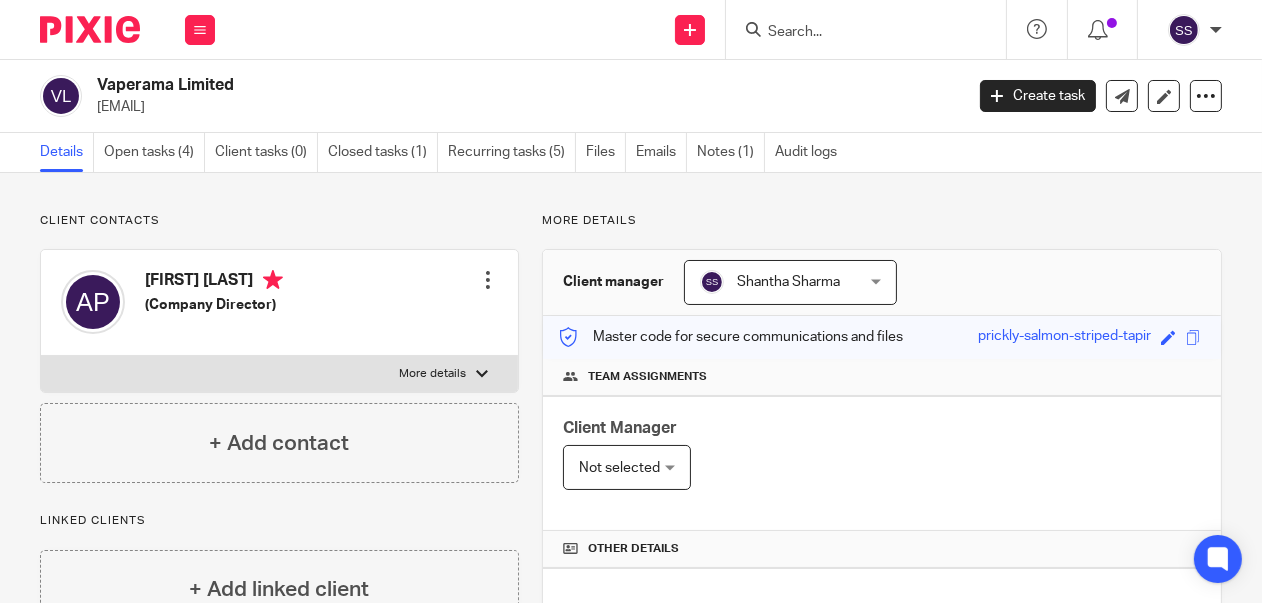 click at bounding box center [488, 280] 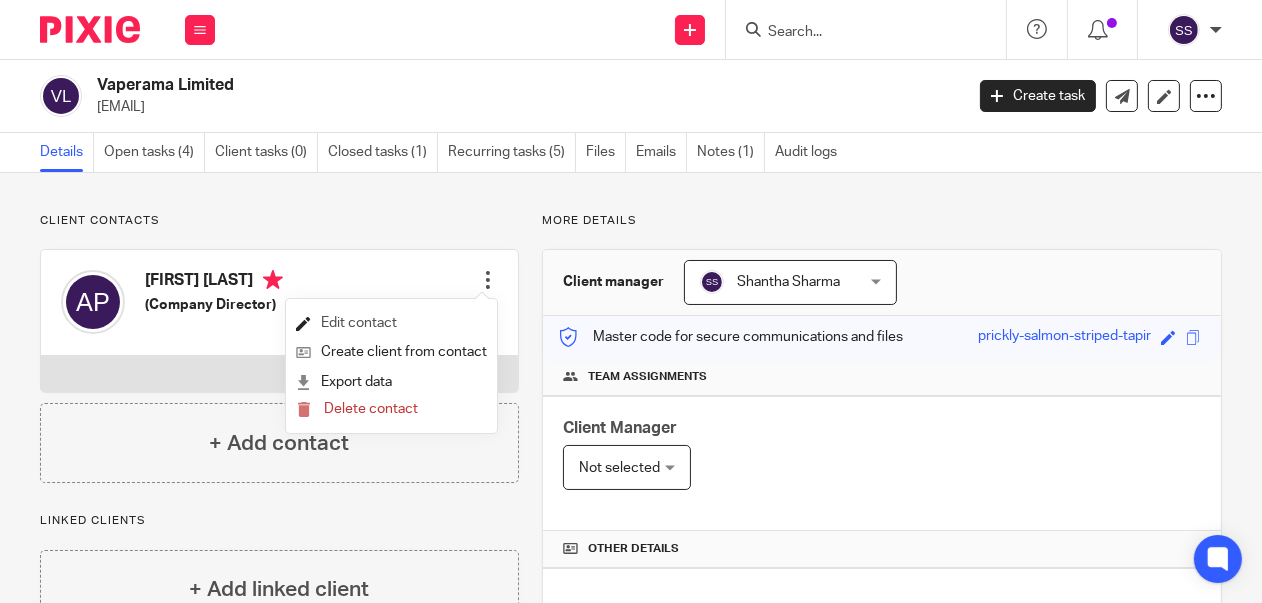 click on "Edit contact" at bounding box center (391, 323) 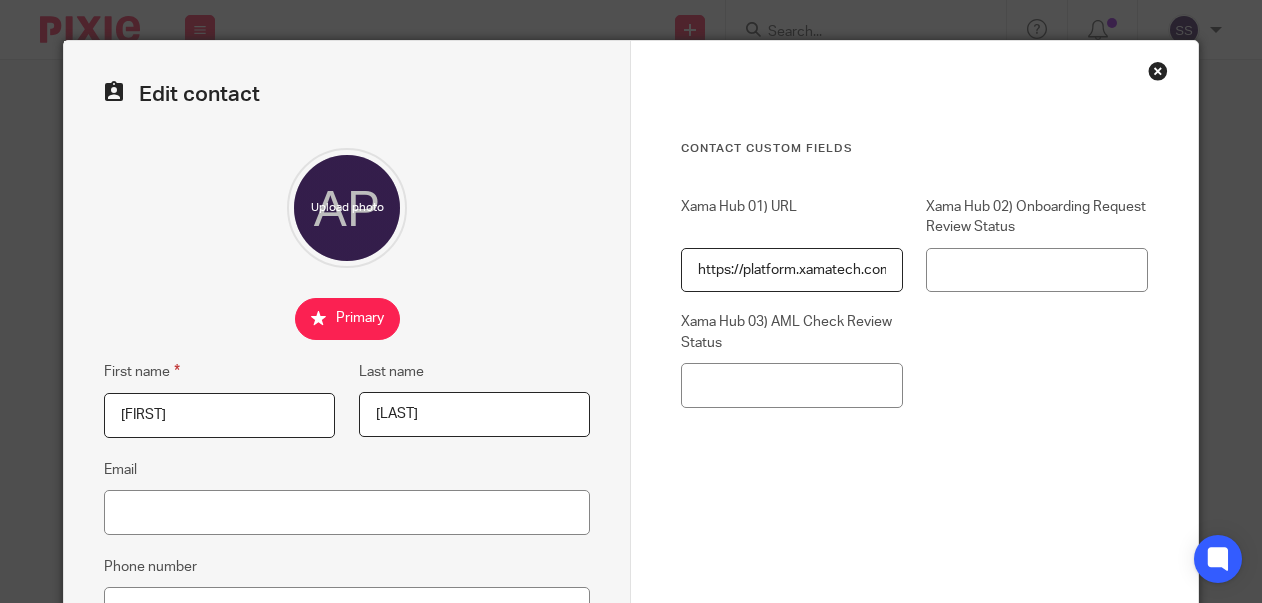 scroll, scrollTop: 0, scrollLeft: 0, axis: both 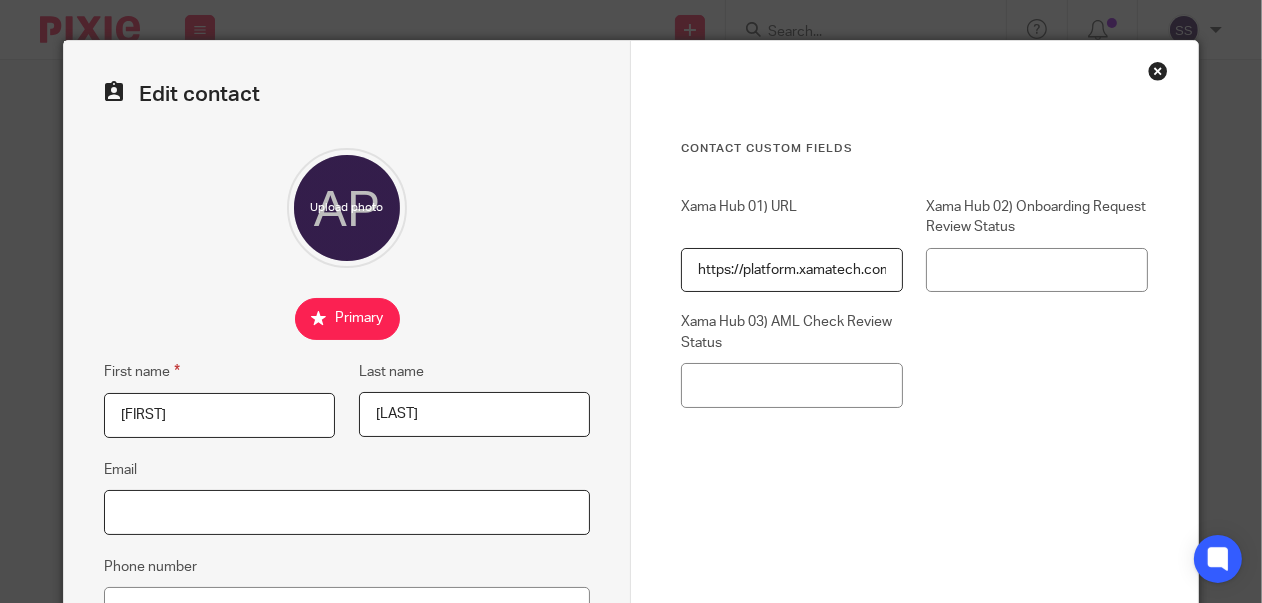 paste on "[EMAIL]" 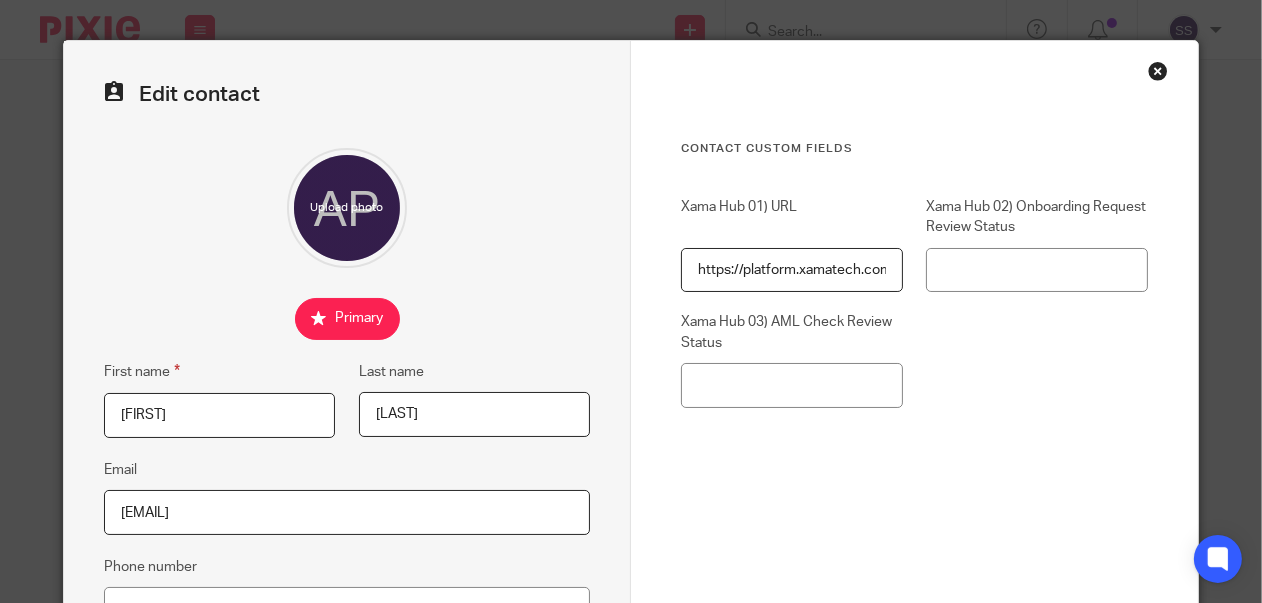 type on "[EMAIL]" 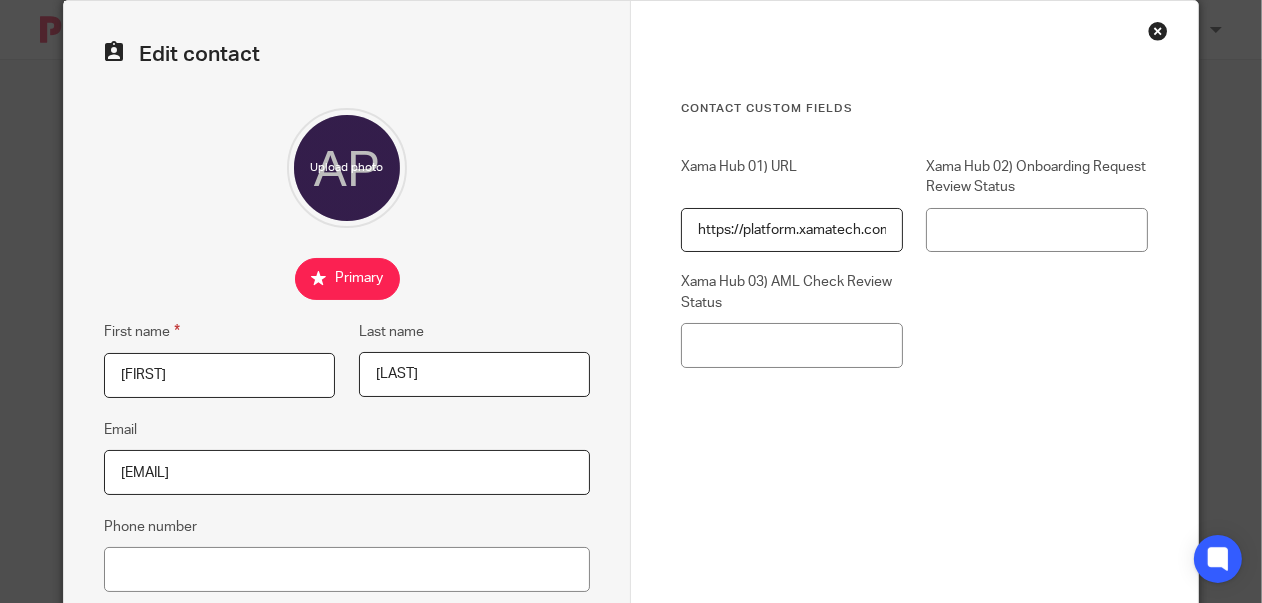 scroll, scrollTop: 240, scrollLeft: 0, axis: vertical 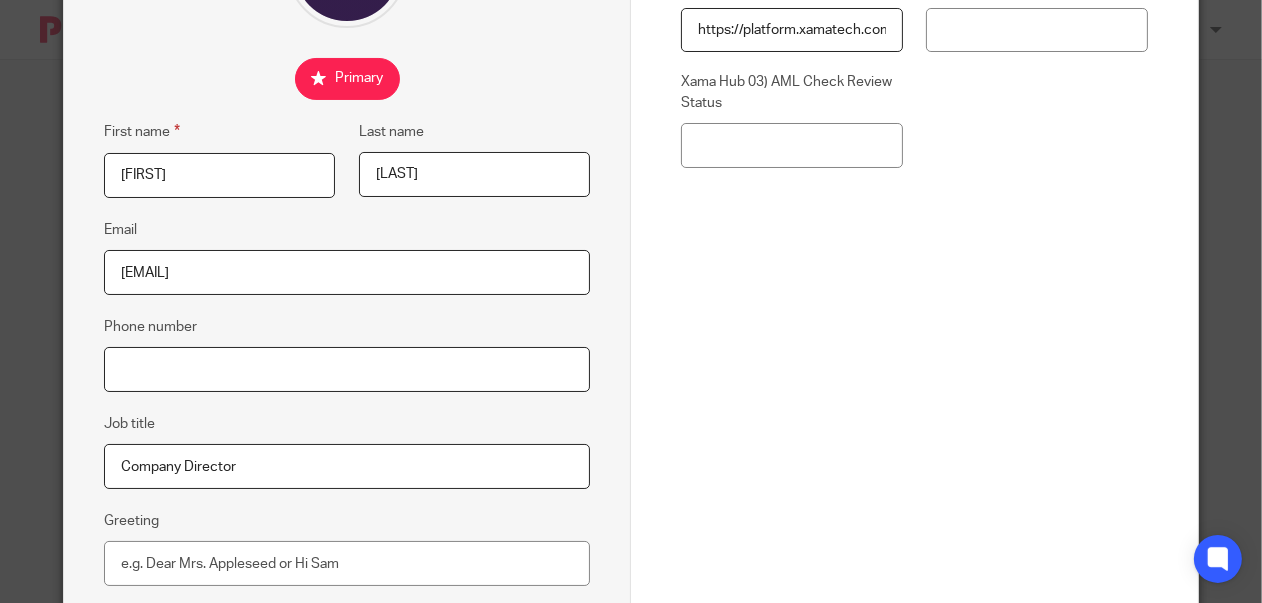 click on "Phone number" at bounding box center (347, 369) 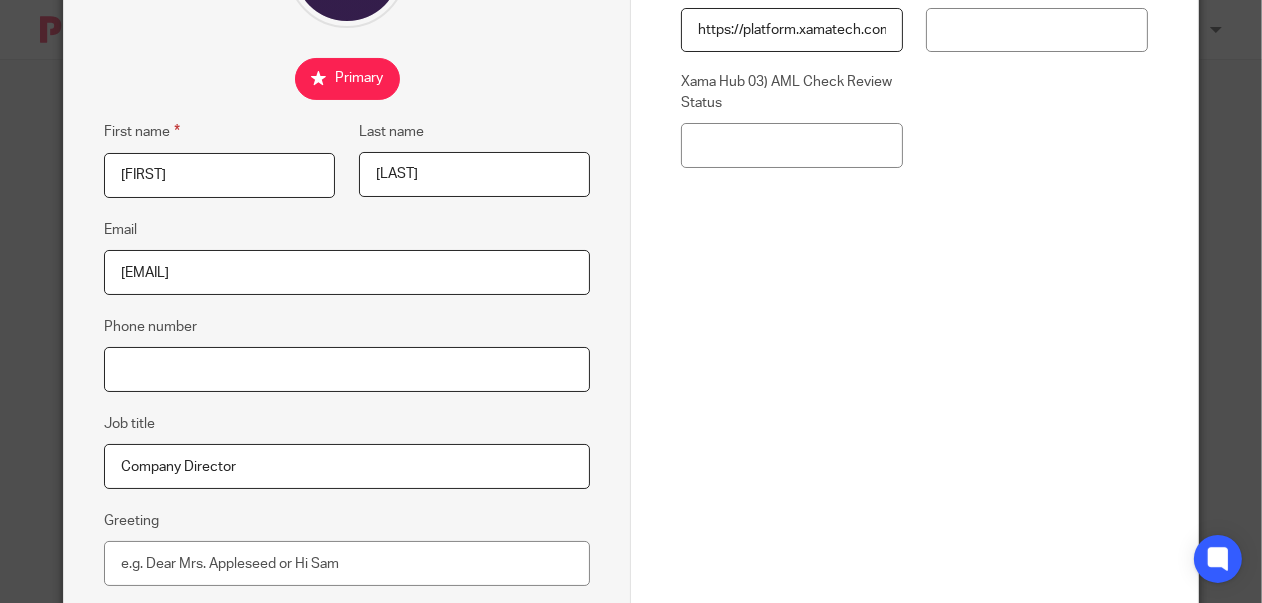 click on "Phone number" at bounding box center (347, 369) 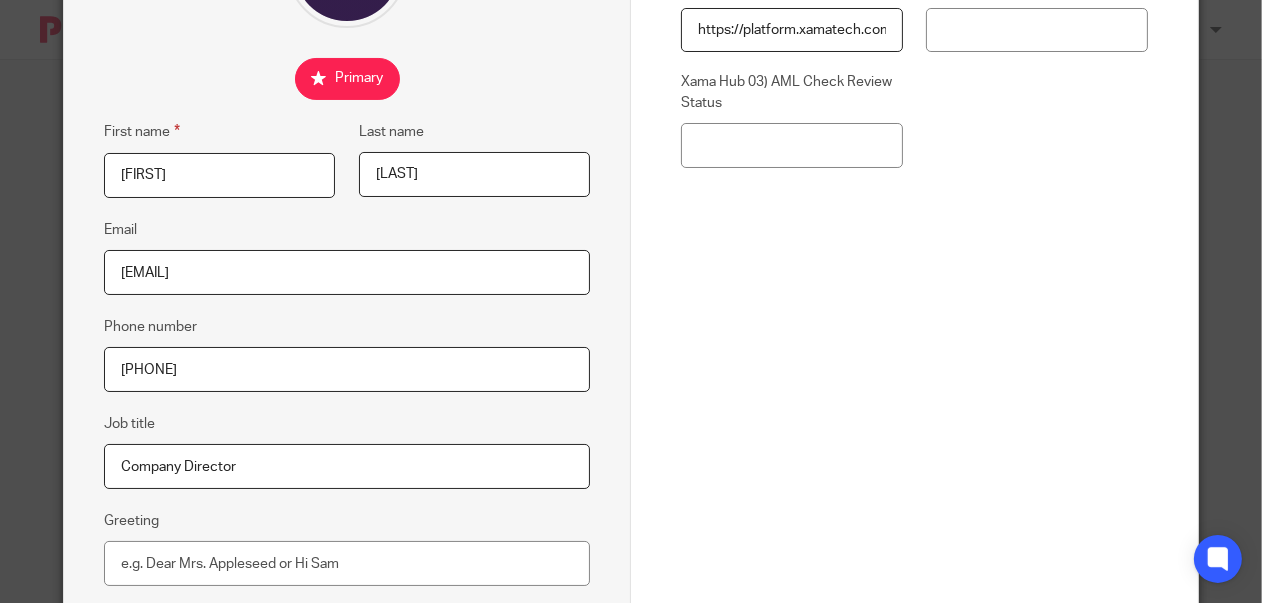 type on "[PHONE]" 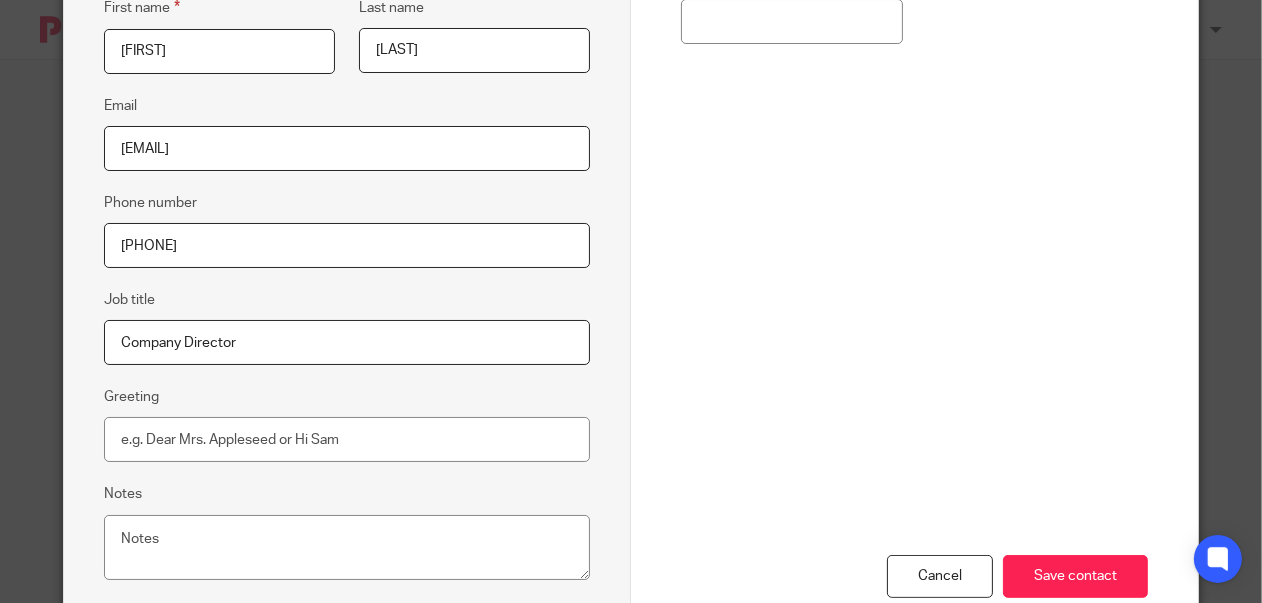 scroll, scrollTop: 444, scrollLeft: 0, axis: vertical 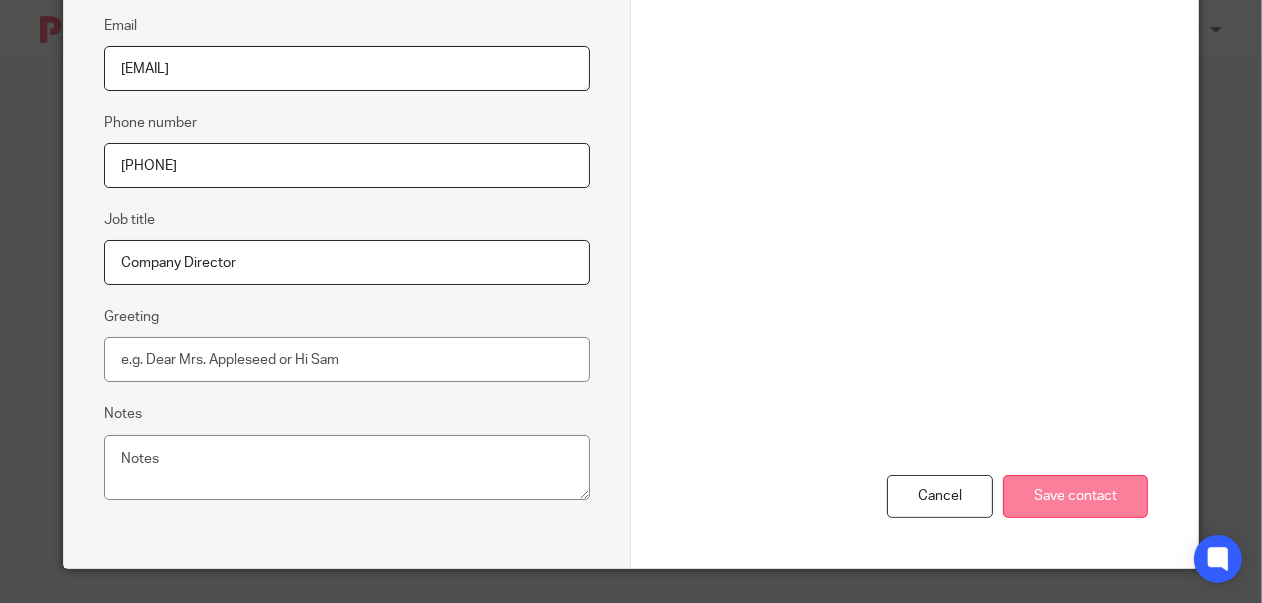 click on "Save contact" at bounding box center [1075, 496] 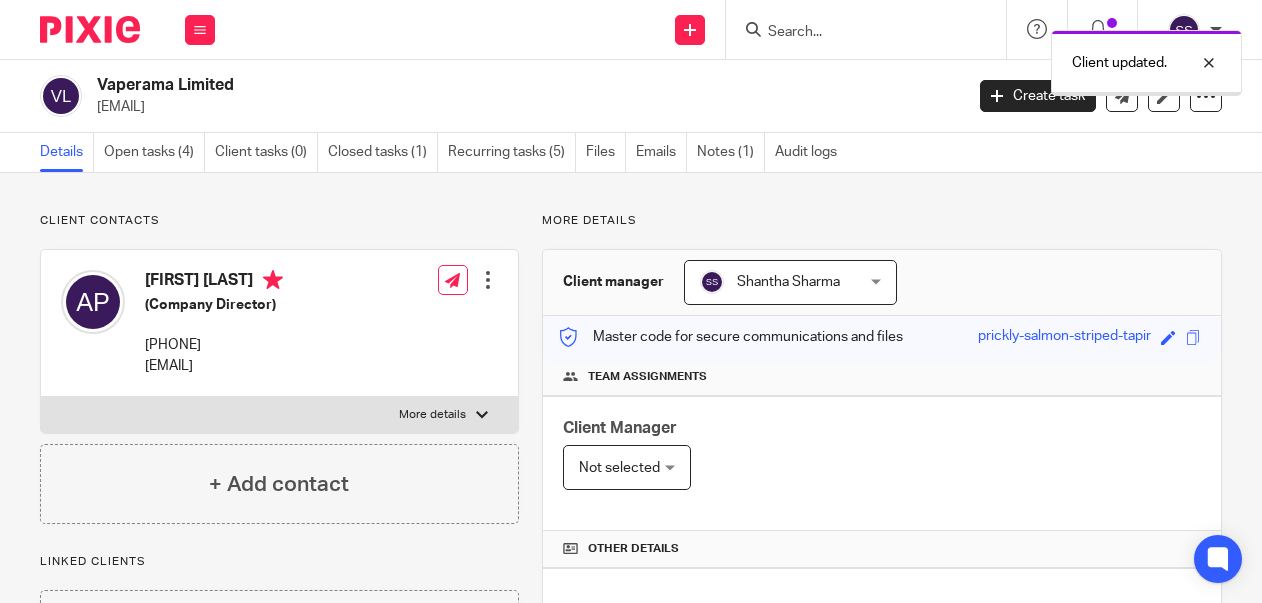 scroll, scrollTop: 0, scrollLeft: 0, axis: both 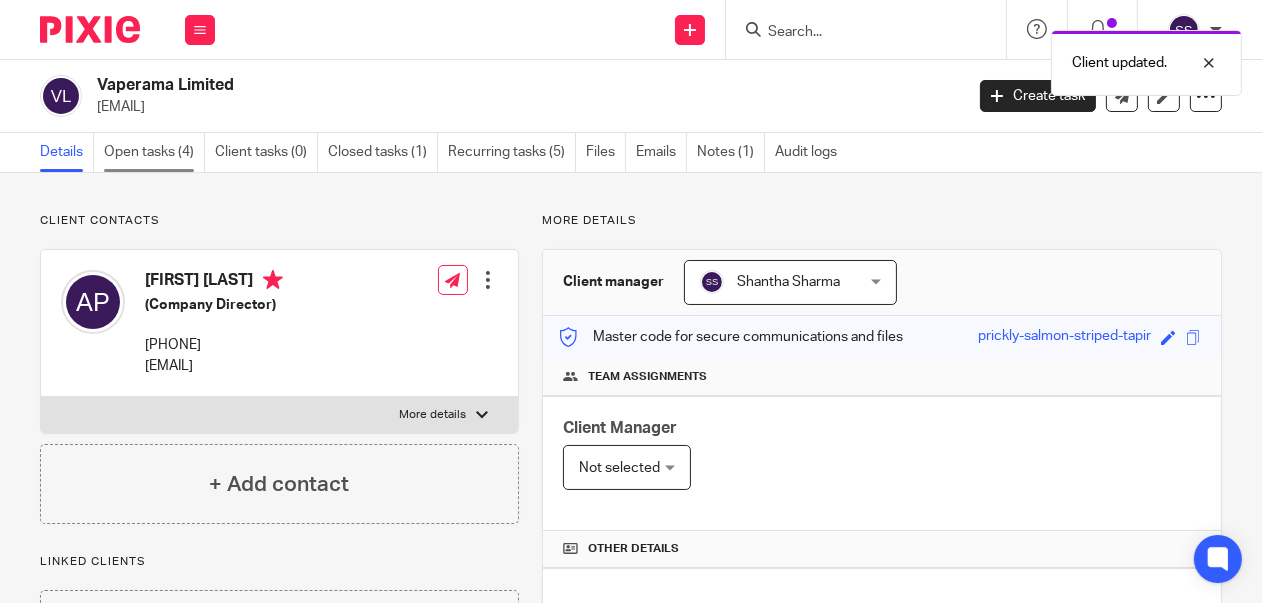click on "Open tasks (4)" at bounding box center (154, 152) 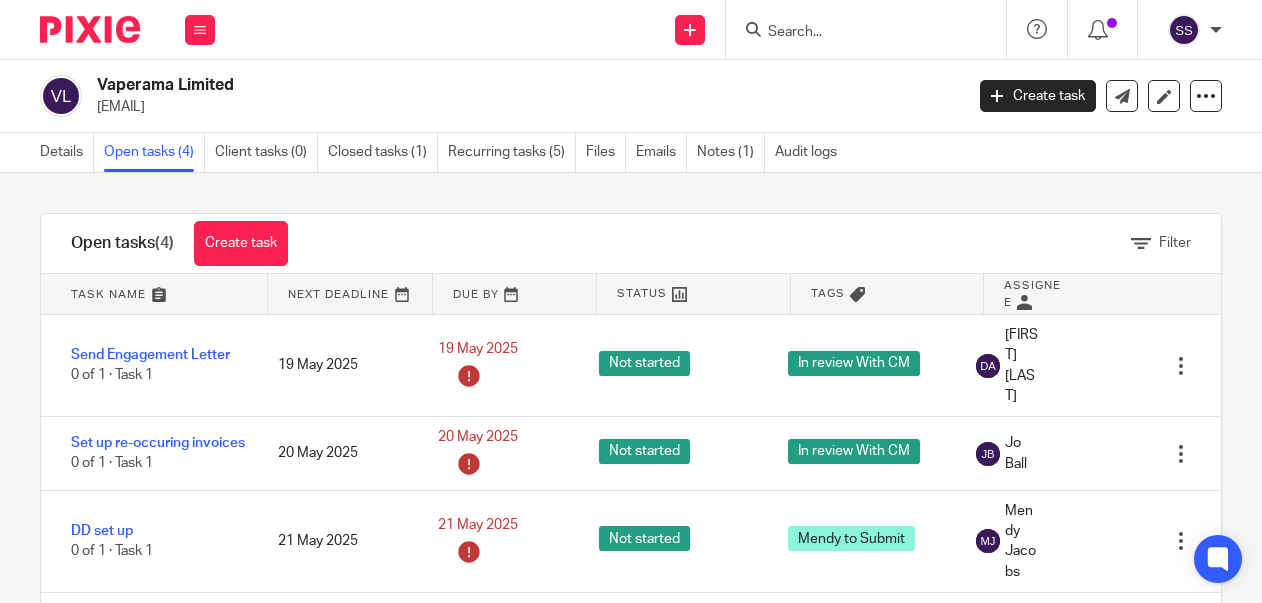 scroll, scrollTop: 0, scrollLeft: 0, axis: both 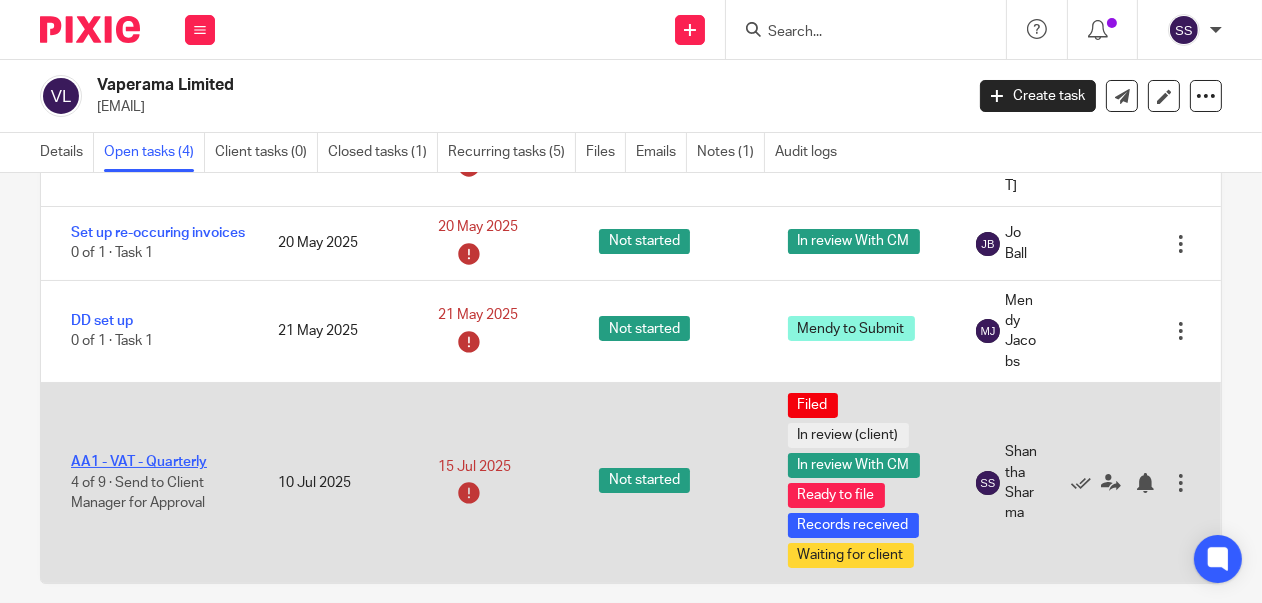 click on "AA1 - VAT - Quarterly" at bounding box center (139, 462) 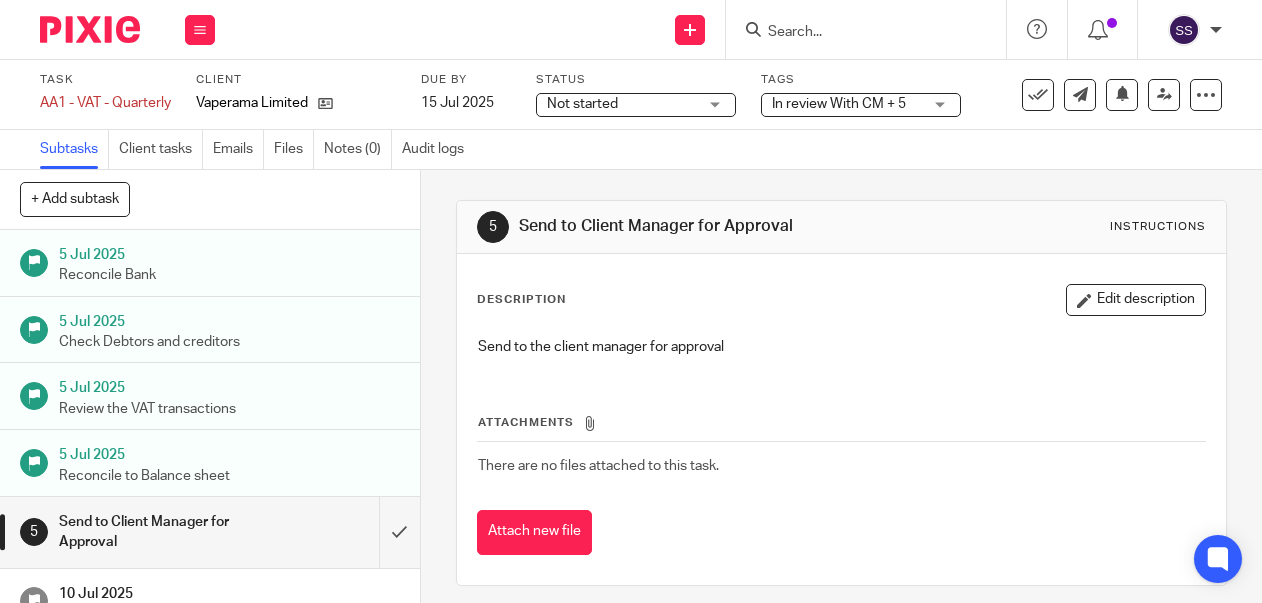 scroll, scrollTop: 0, scrollLeft: 0, axis: both 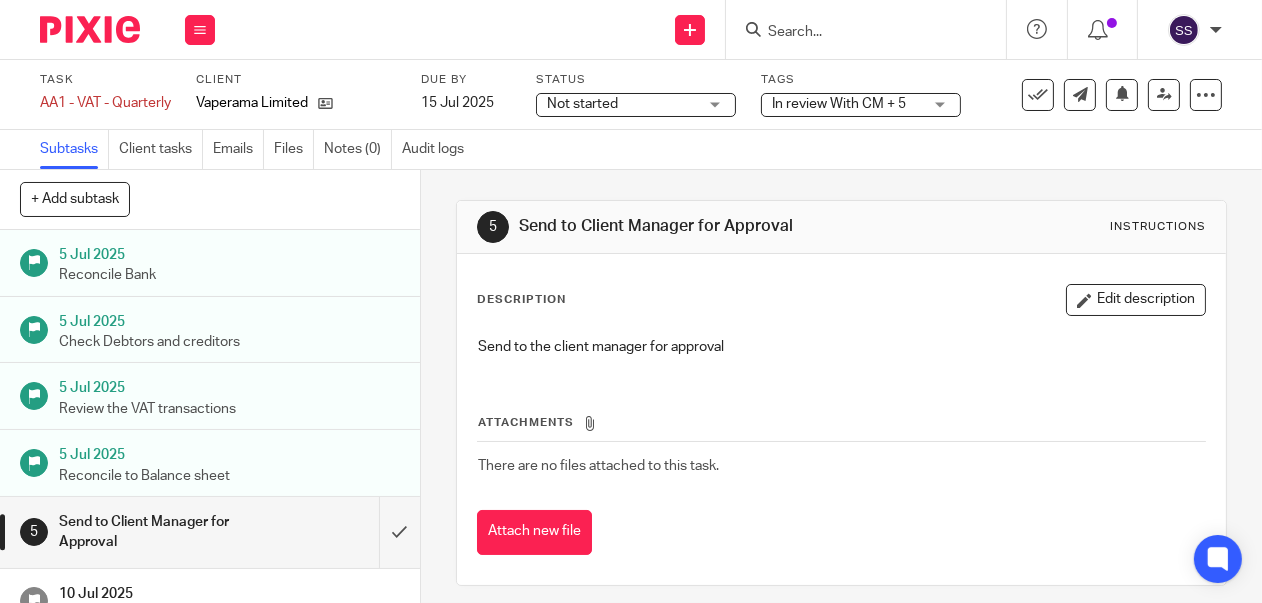 click on "In review With CM + 5" at bounding box center (861, 105) 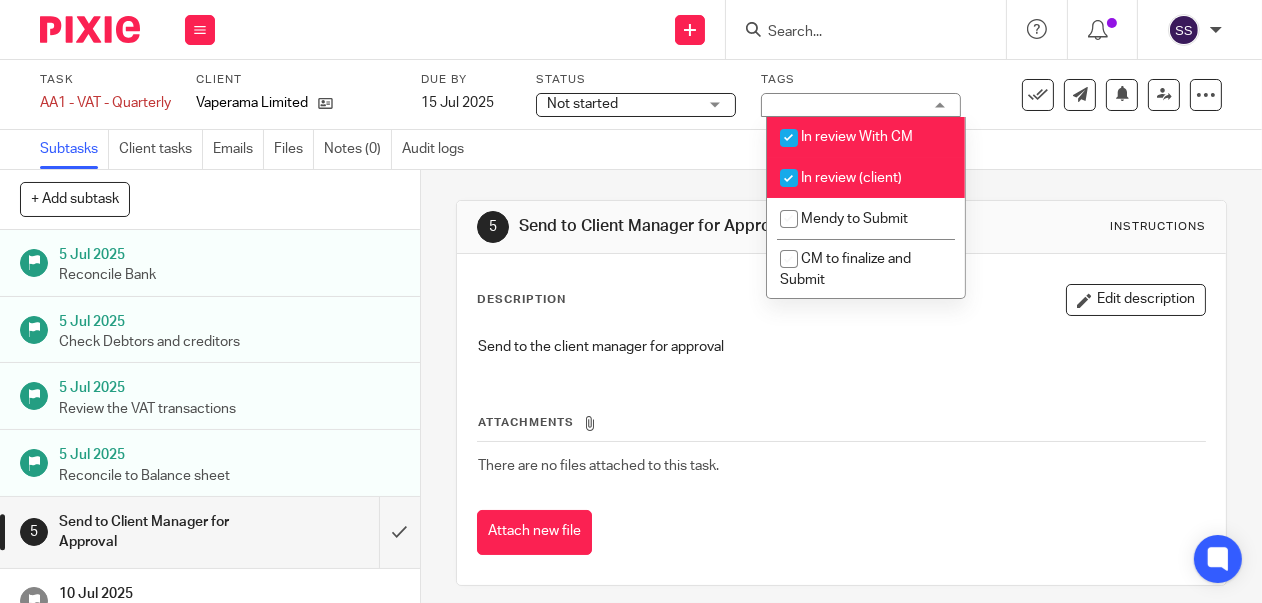 click on "In review (client)" at bounding box center (866, 178) 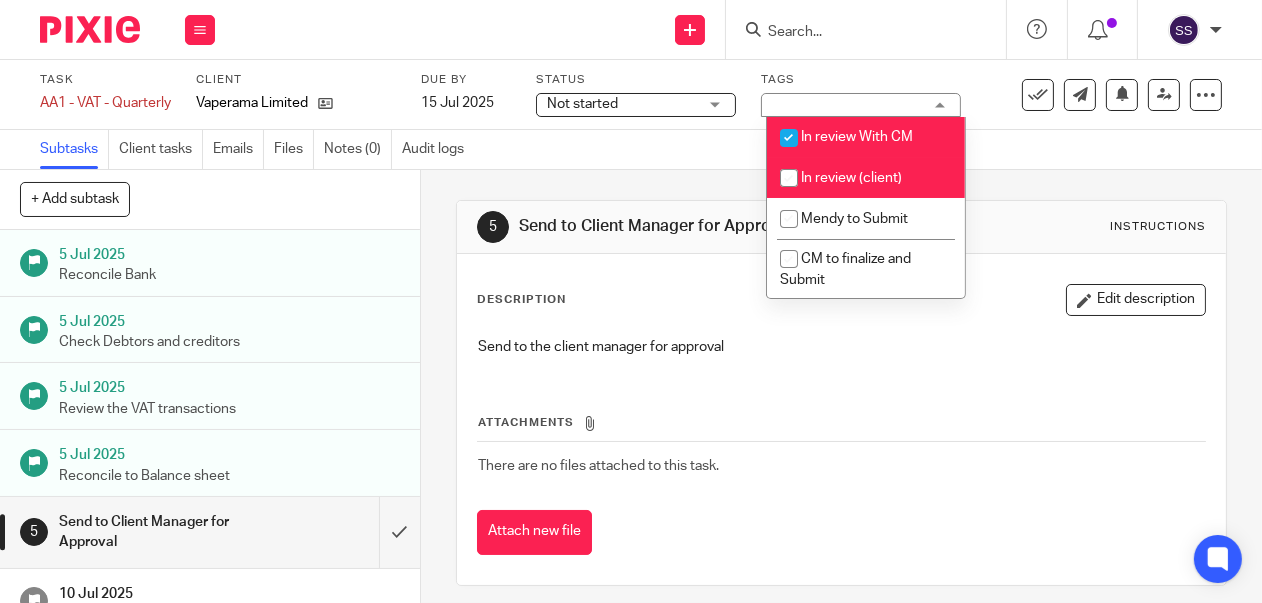 checkbox on "false" 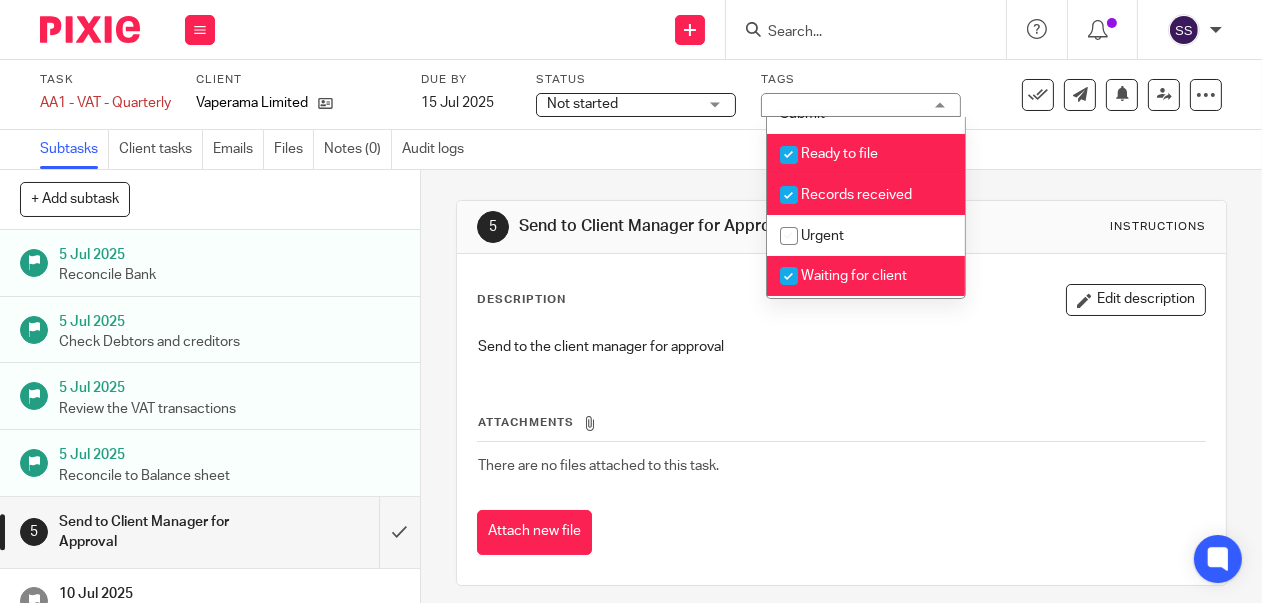 scroll, scrollTop: 163, scrollLeft: 0, axis: vertical 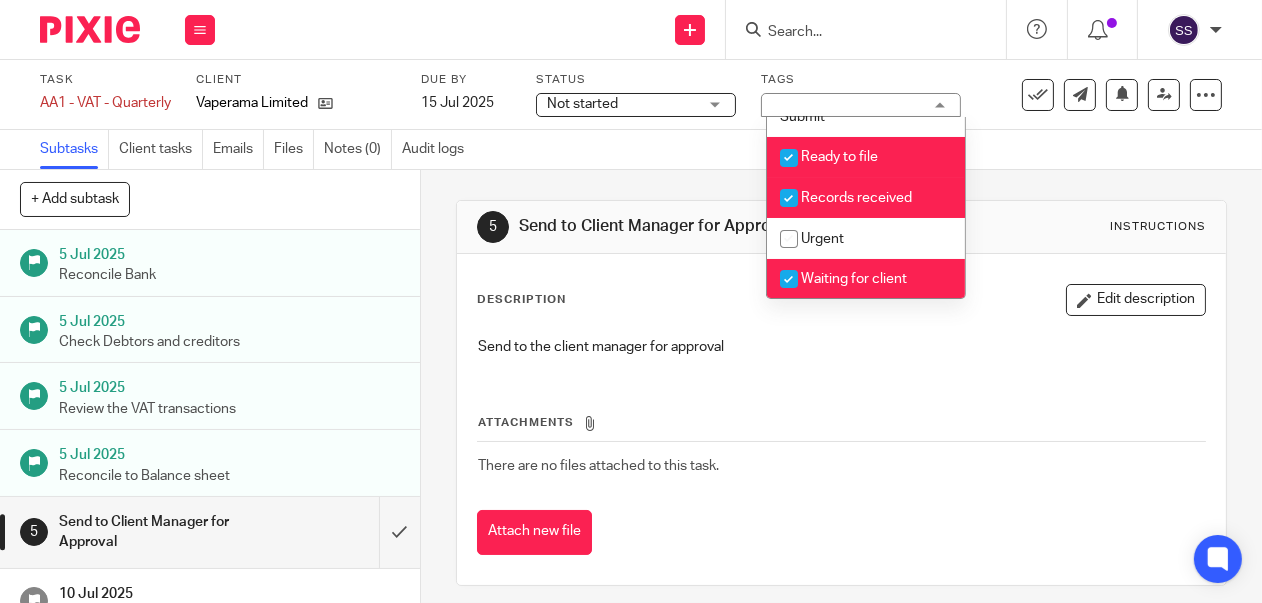 drag, startPoint x: 788, startPoint y: 156, endPoint x: 791, endPoint y: 172, distance: 16.27882 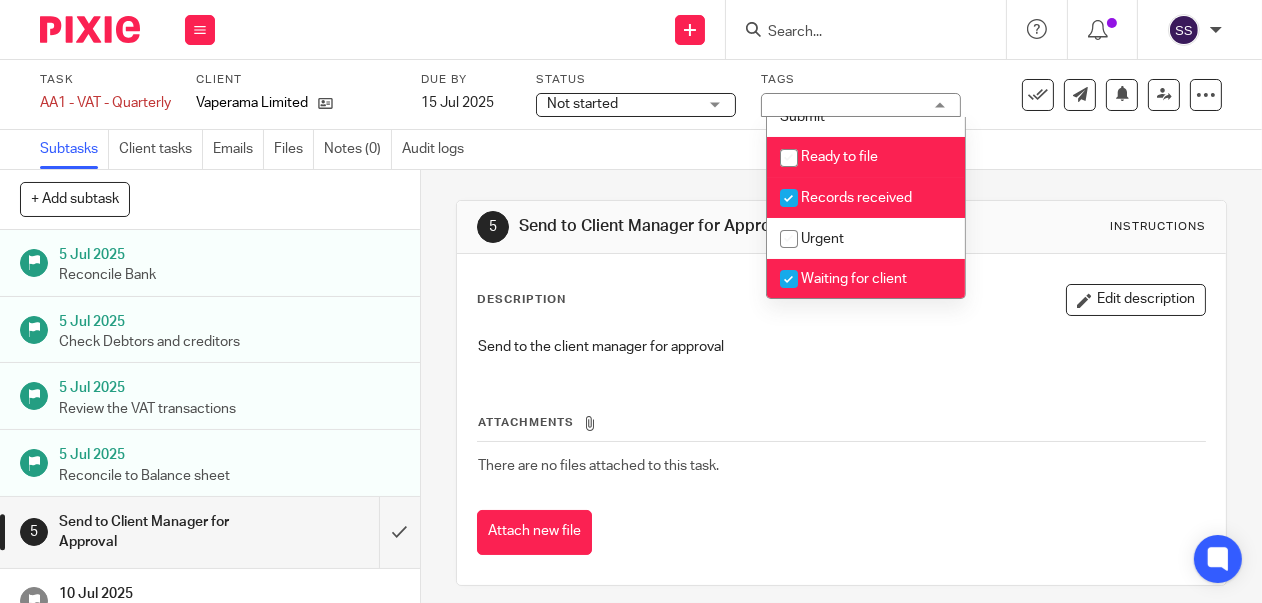 checkbox on "false" 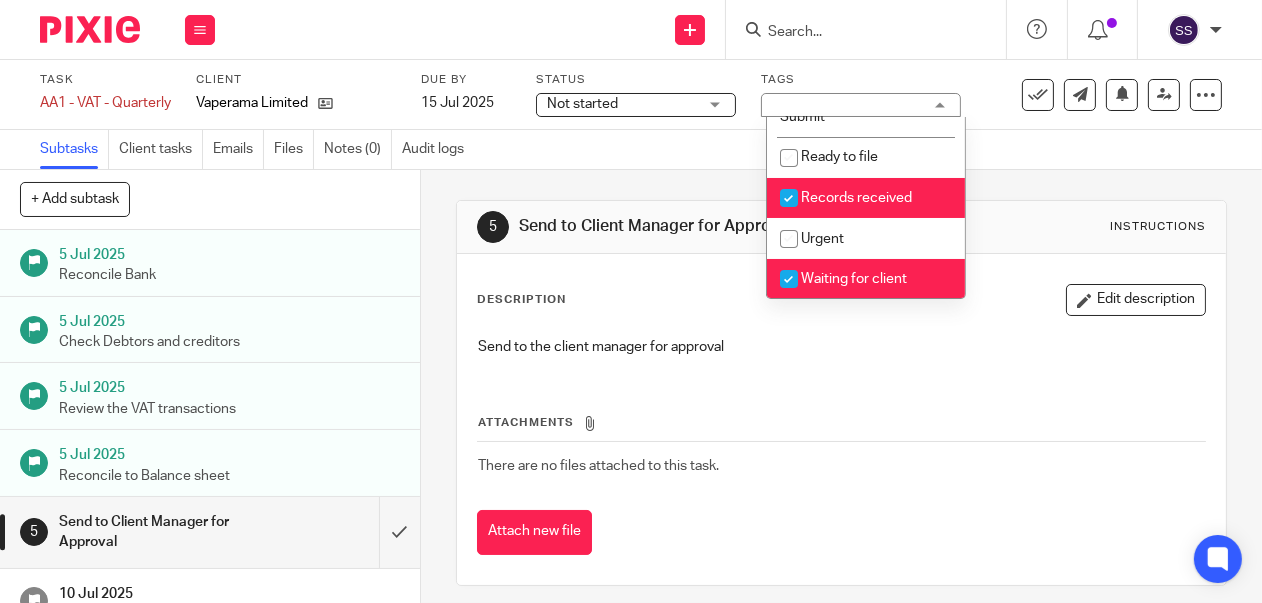 drag, startPoint x: 792, startPoint y: 191, endPoint x: 799, endPoint y: 218, distance: 27.89265 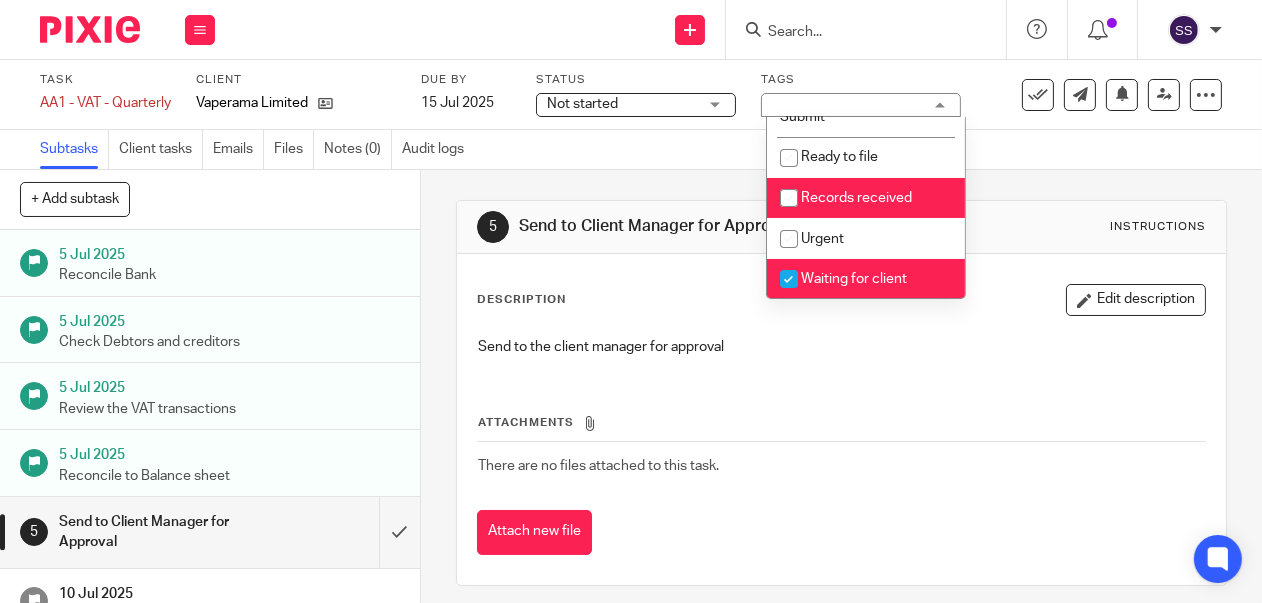 checkbox on "false" 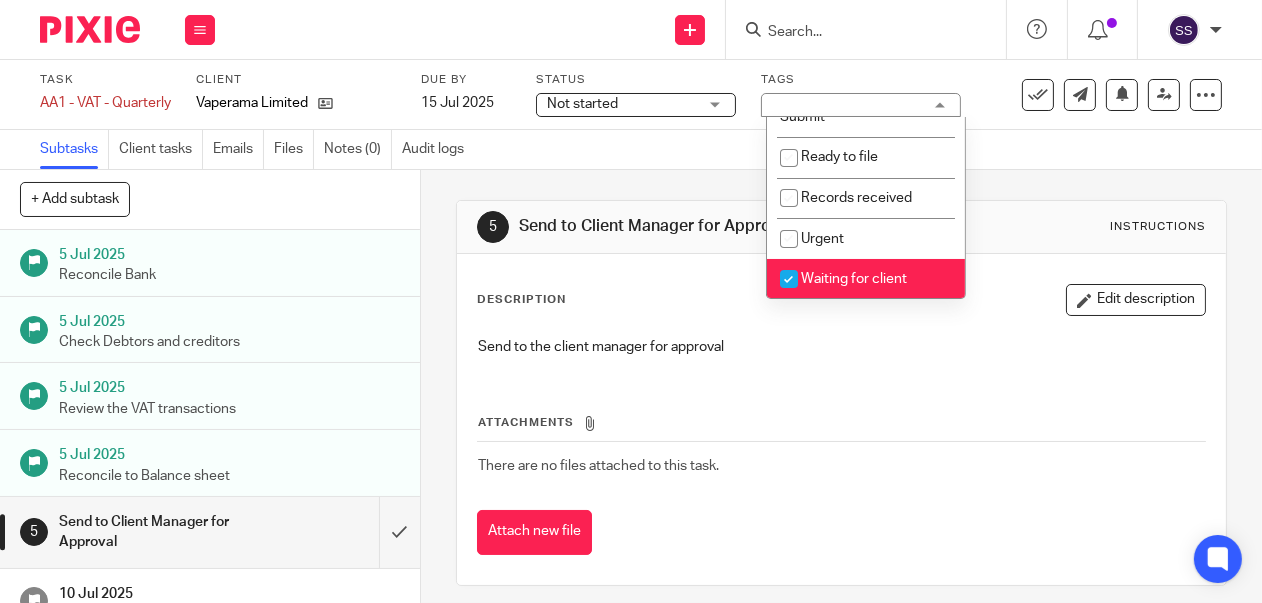 click at bounding box center [789, 279] 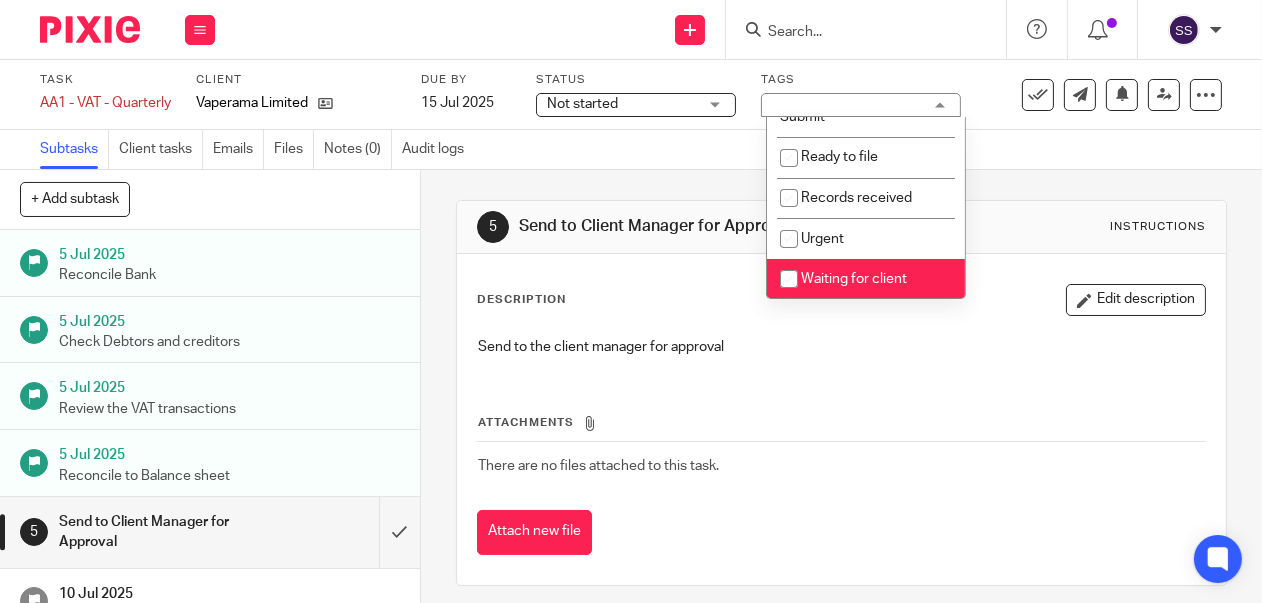 checkbox on "false" 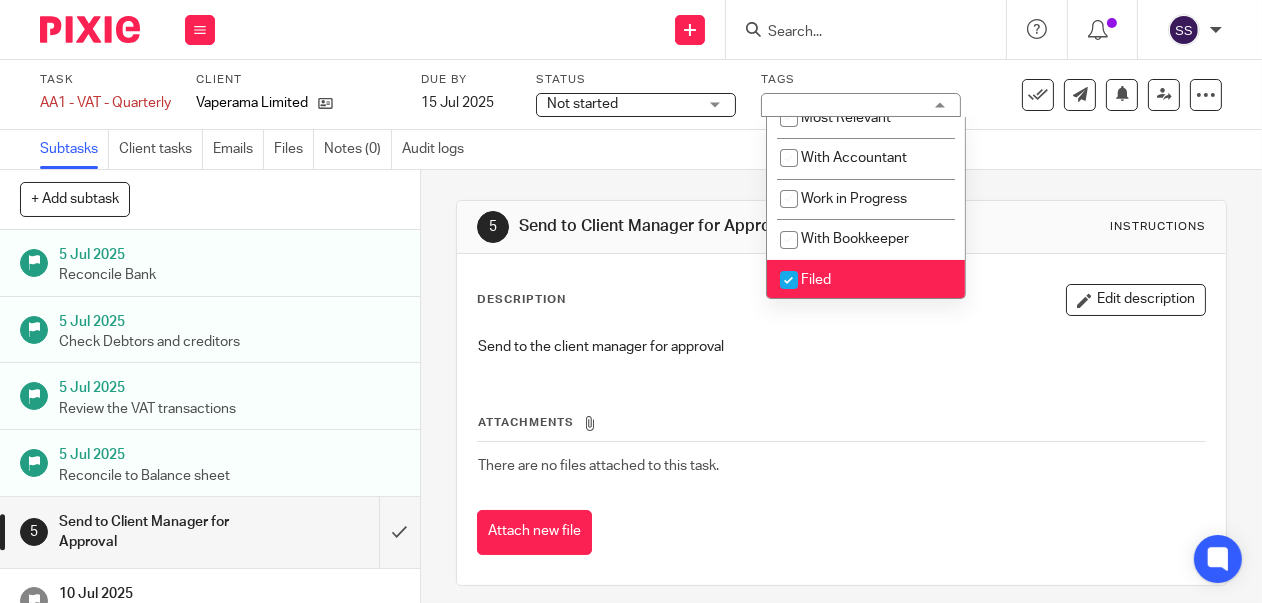 scroll, scrollTop: 388, scrollLeft: 0, axis: vertical 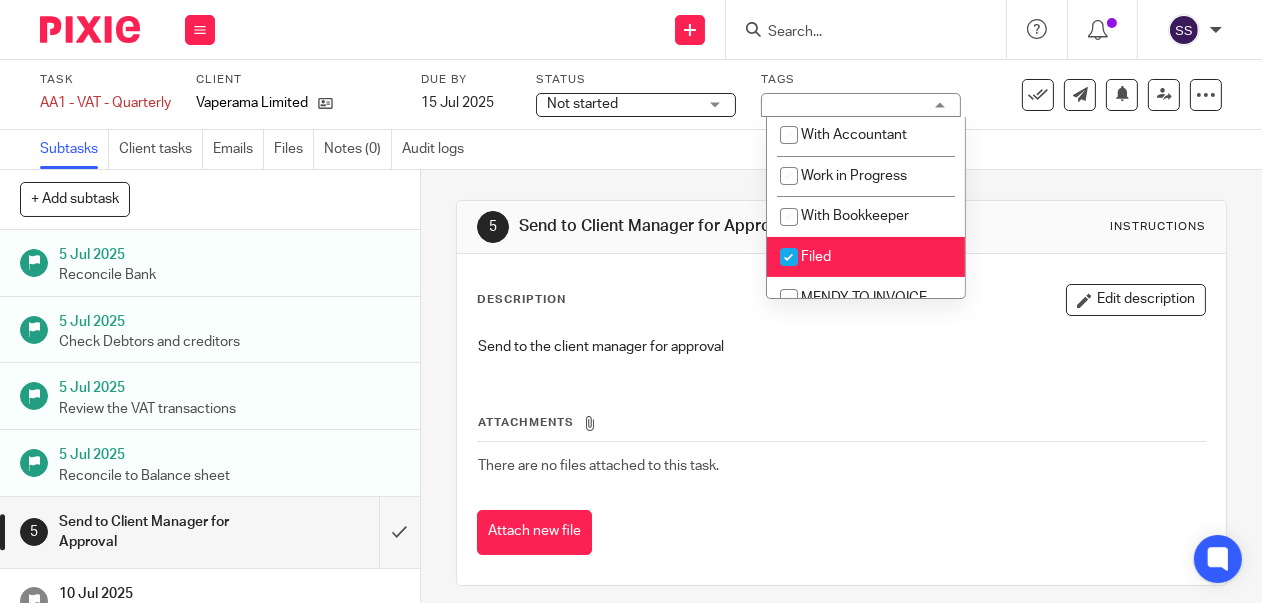 click at bounding box center (789, 257) 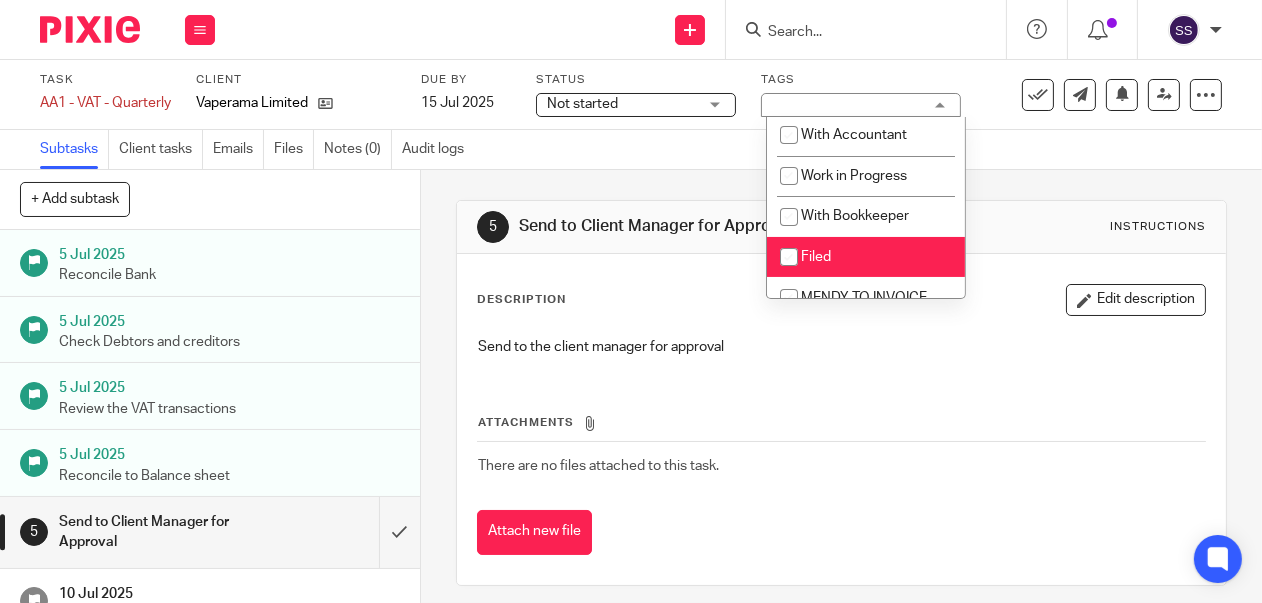 checkbox on "false" 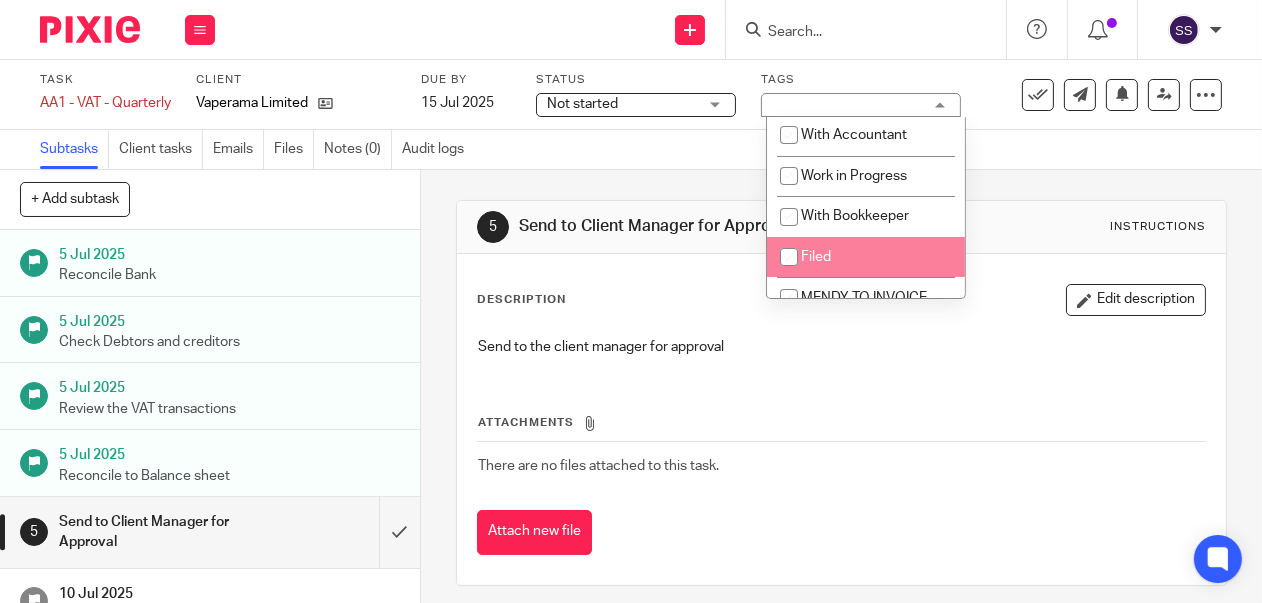 scroll, scrollTop: 526, scrollLeft: 0, axis: vertical 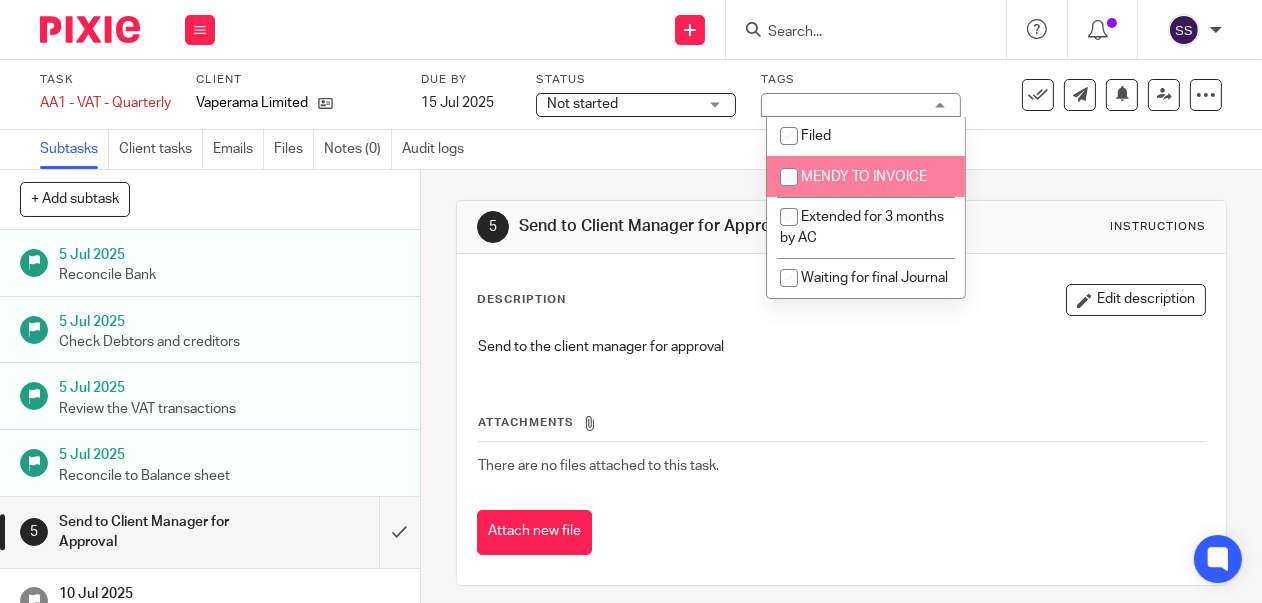 click on "Not started
Not started" at bounding box center (636, 105) 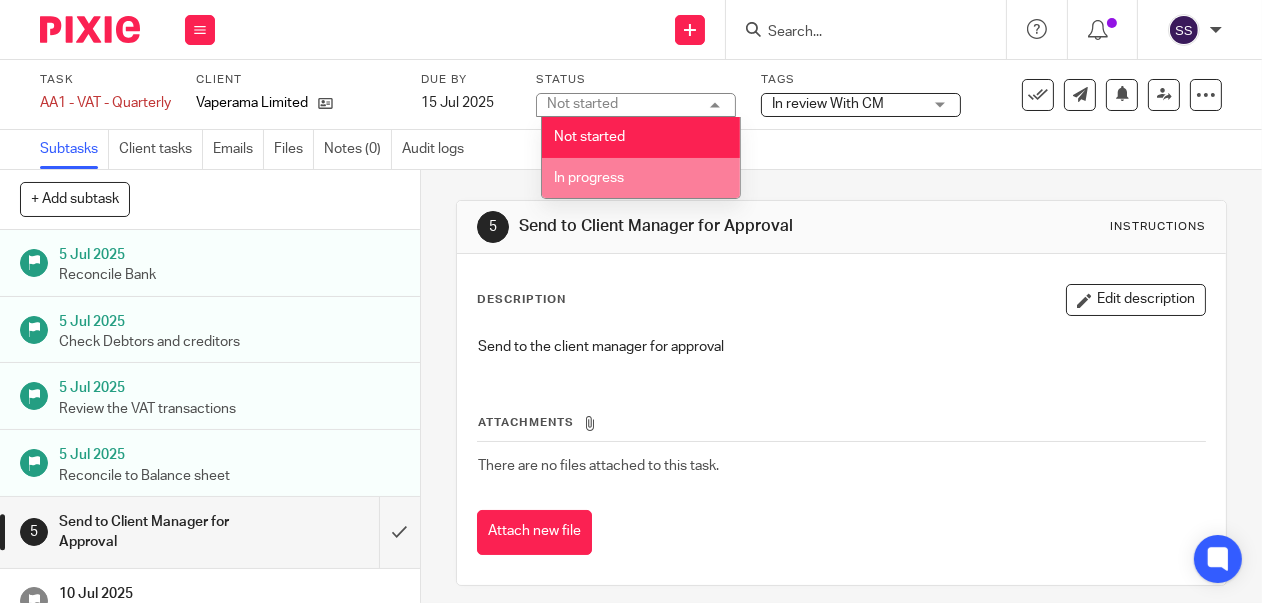 click on "In progress" at bounding box center (590, 178) 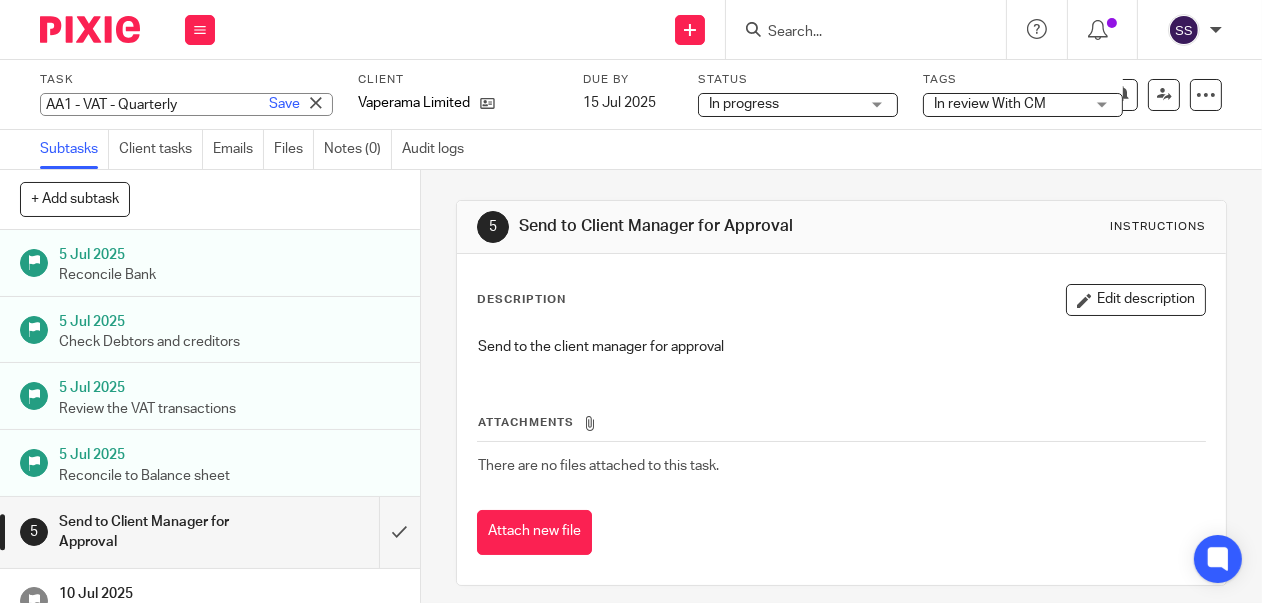 click on "AA1 - VAT - Quarterly   Save
AA1 - VAT - Quarterly" at bounding box center (186, 104) 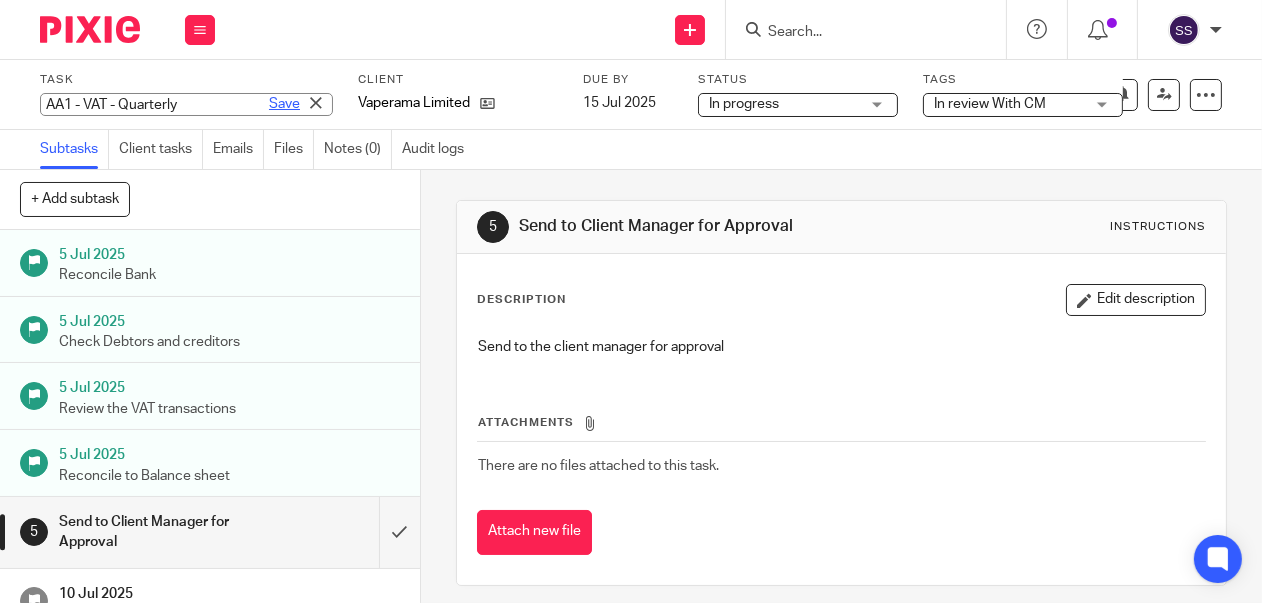 click on "Save" at bounding box center (284, 104) 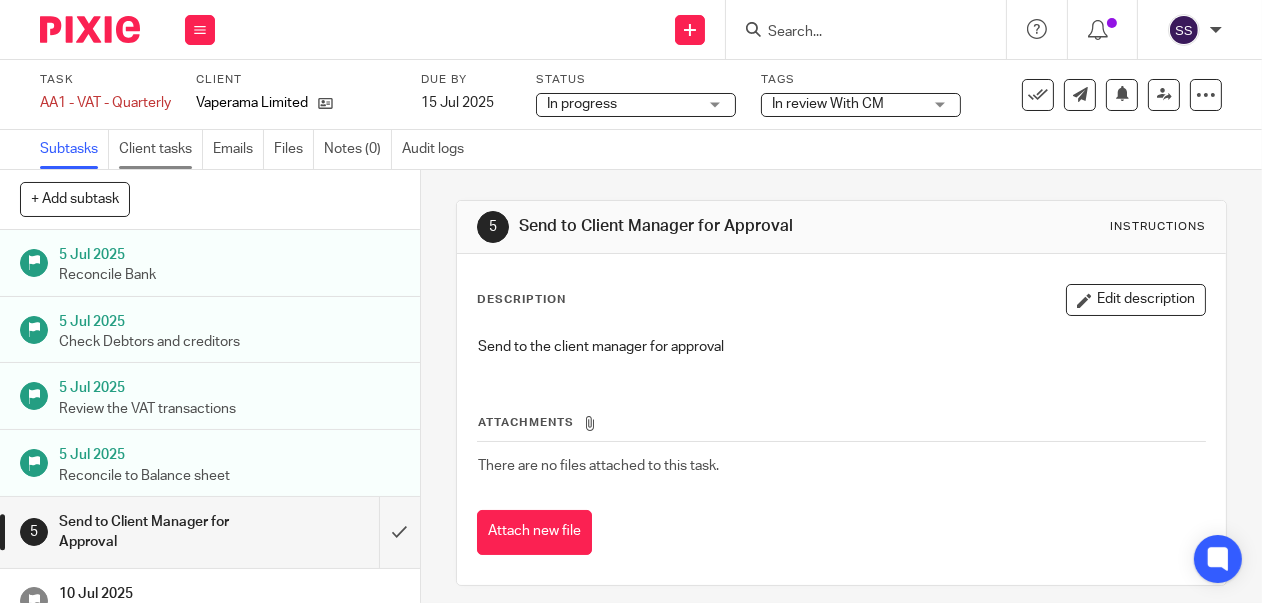 click on "Client tasks" at bounding box center (161, 149) 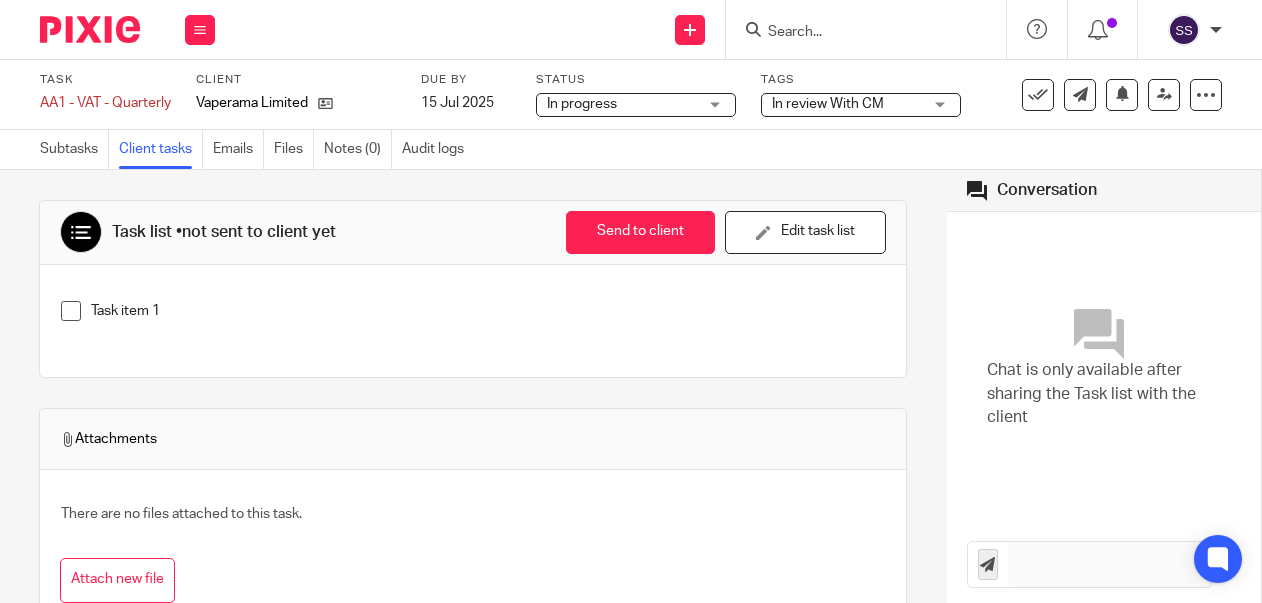 scroll, scrollTop: 0, scrollLeft: 0, axis: both 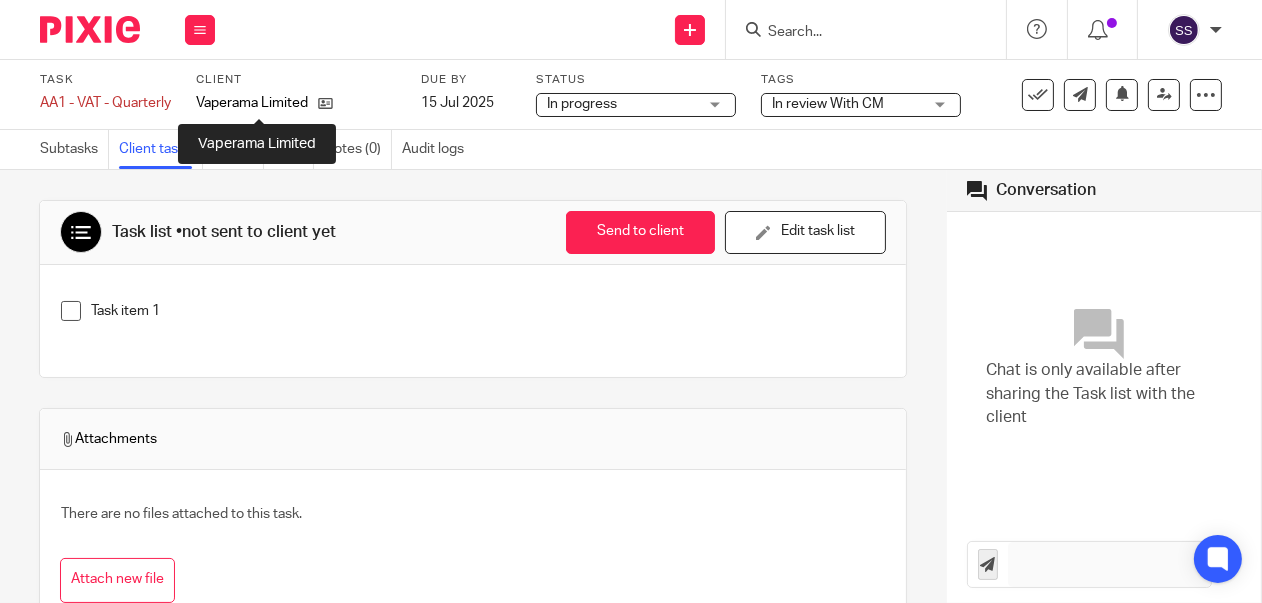 click on "Vaperama Limited" at bounding box center (252, 103) 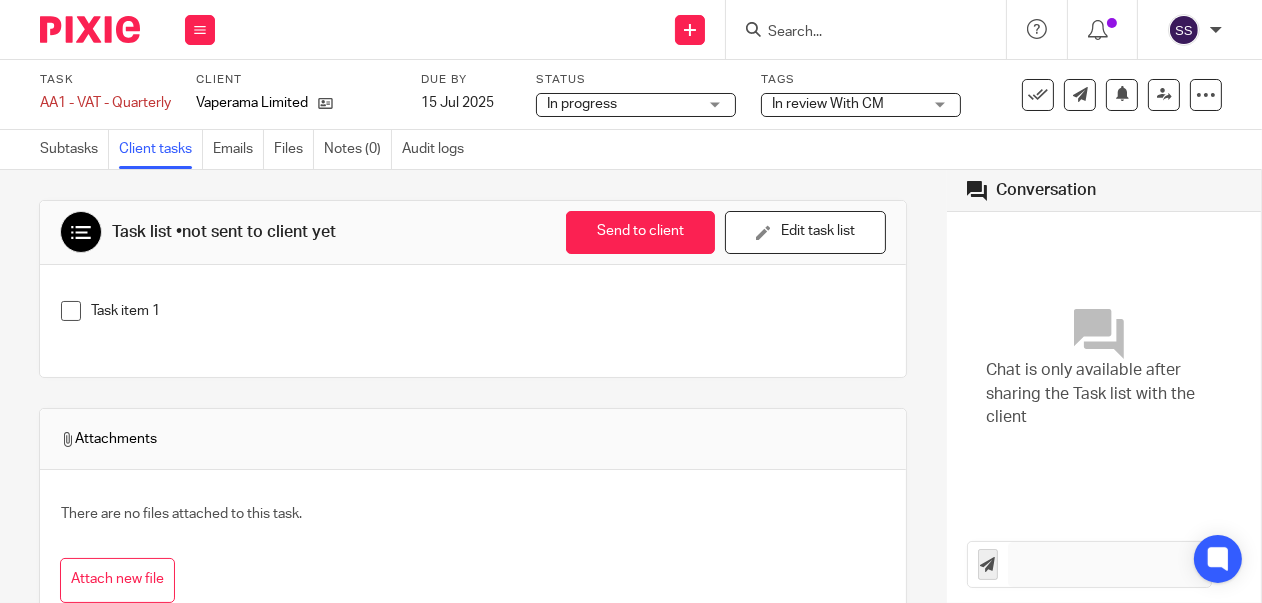 click on "Vaperama Limited" at bounding box center [252, 103] 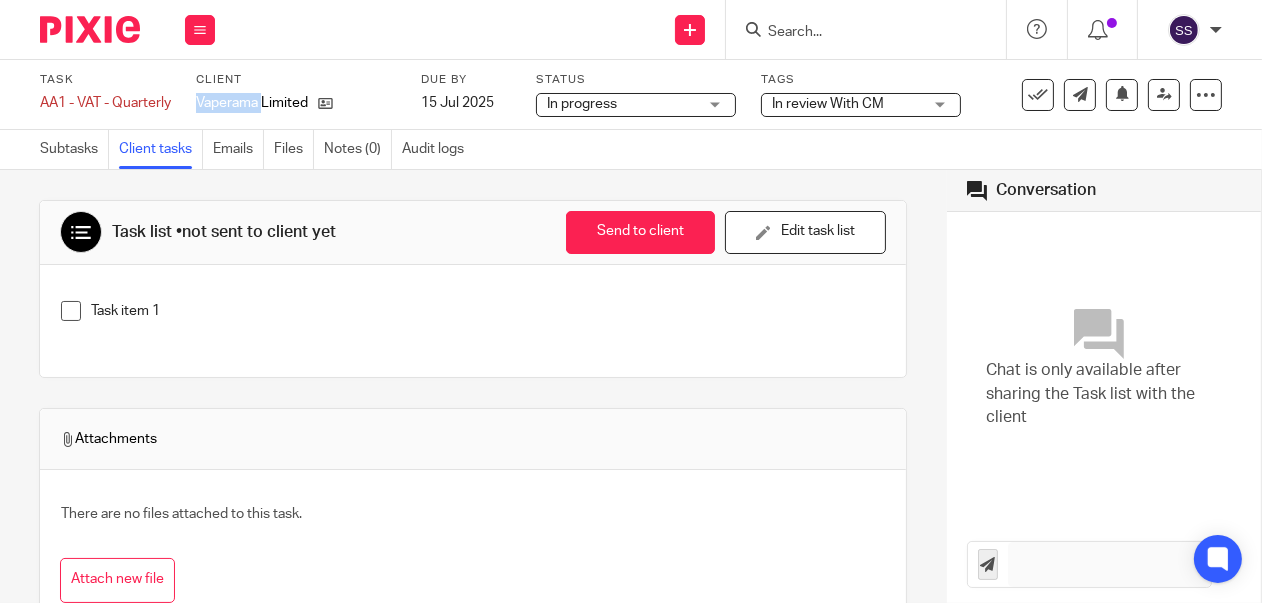 click on "Vaperama Limited" at bounding box center [252, 103] 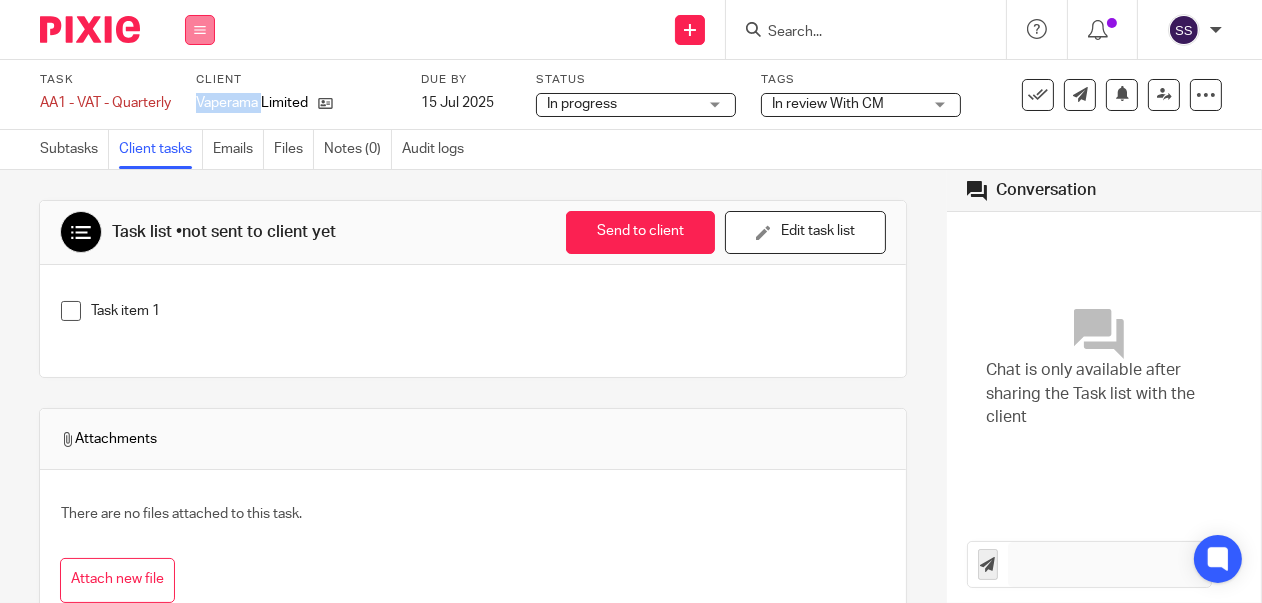 drag, startPoint x: 255, startPoint y: 100, endPoint x: 202, endPoint y: 26, distance: 91.02197 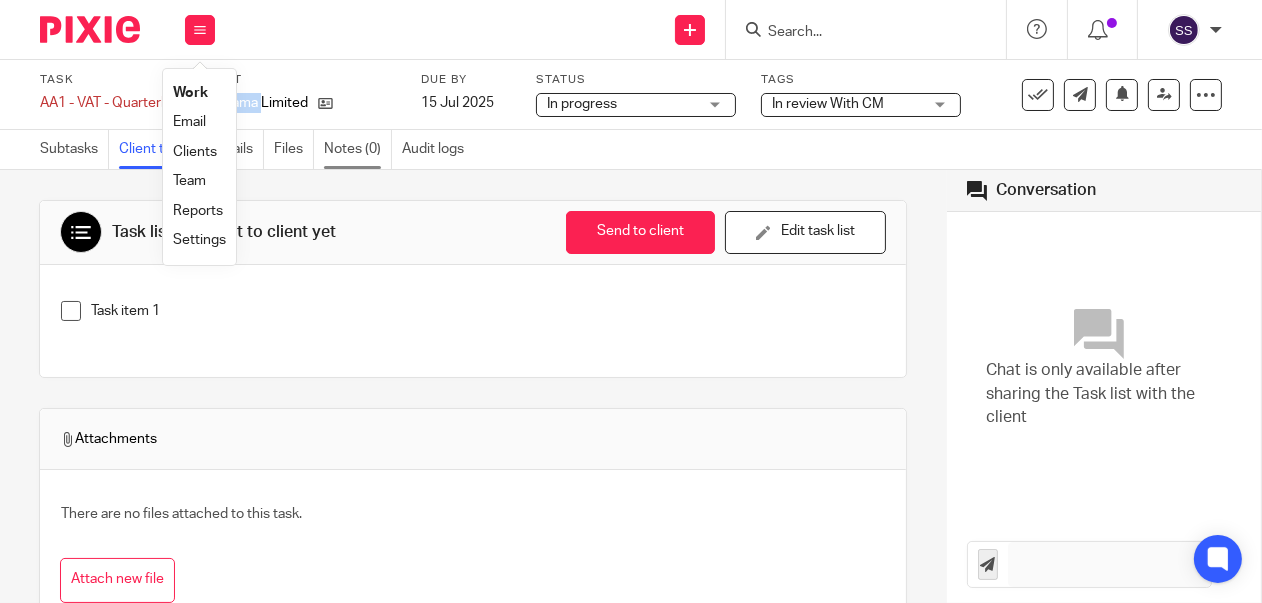 click on "Notes (0)" at bounding box center (358, 149) 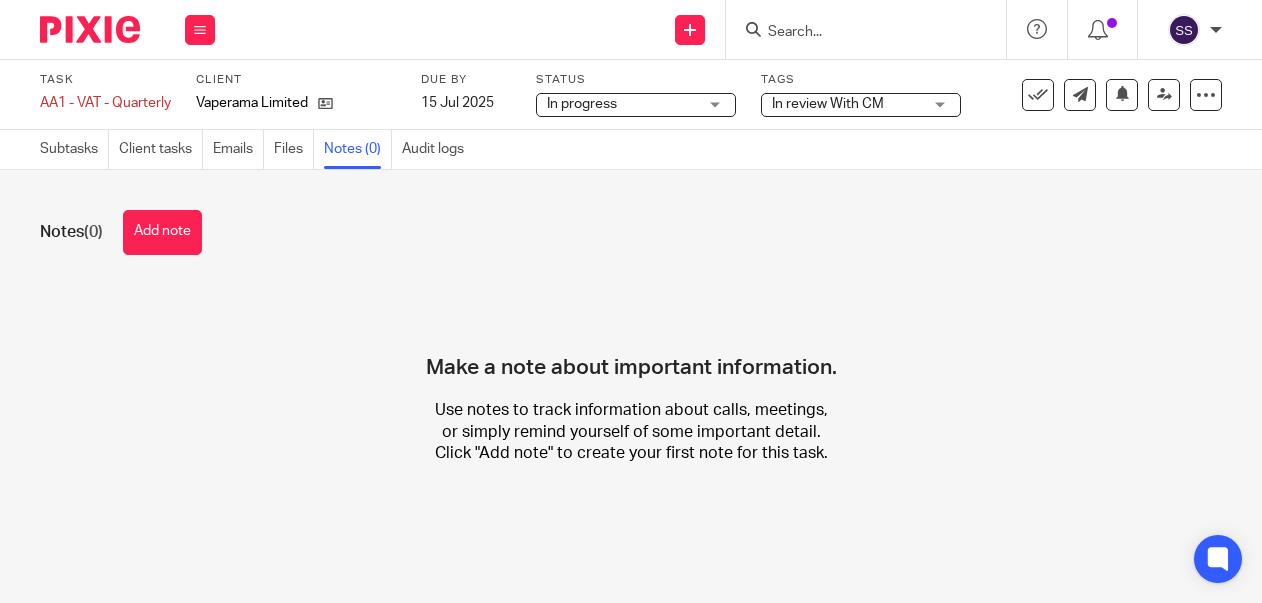 scroll, scrollTop: 0, scrollLeft: 0, axis: both 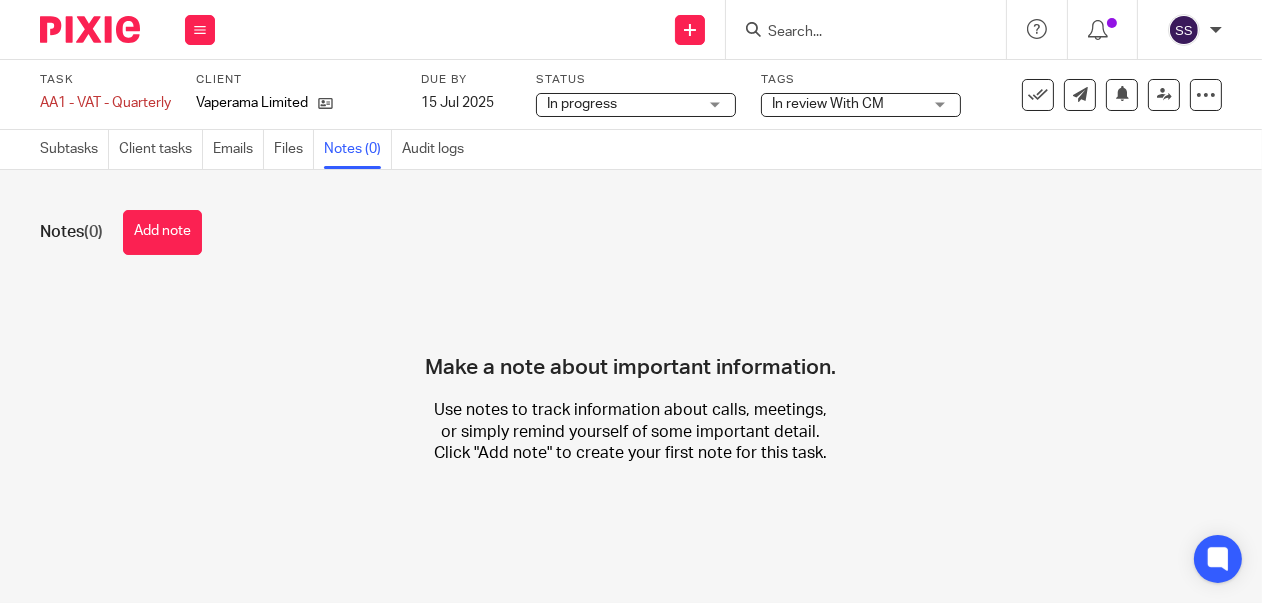 drag, startPoint x: 157, startPoint y: 224, endPoint x: 192, endPoint y: 224, distance: 35 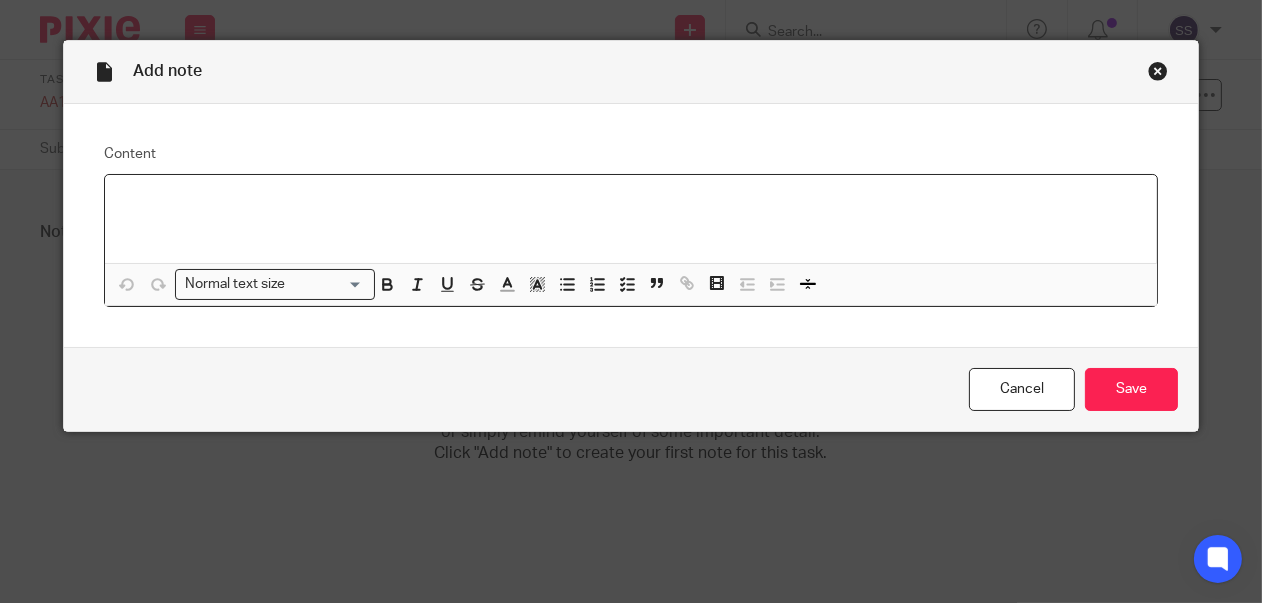 type 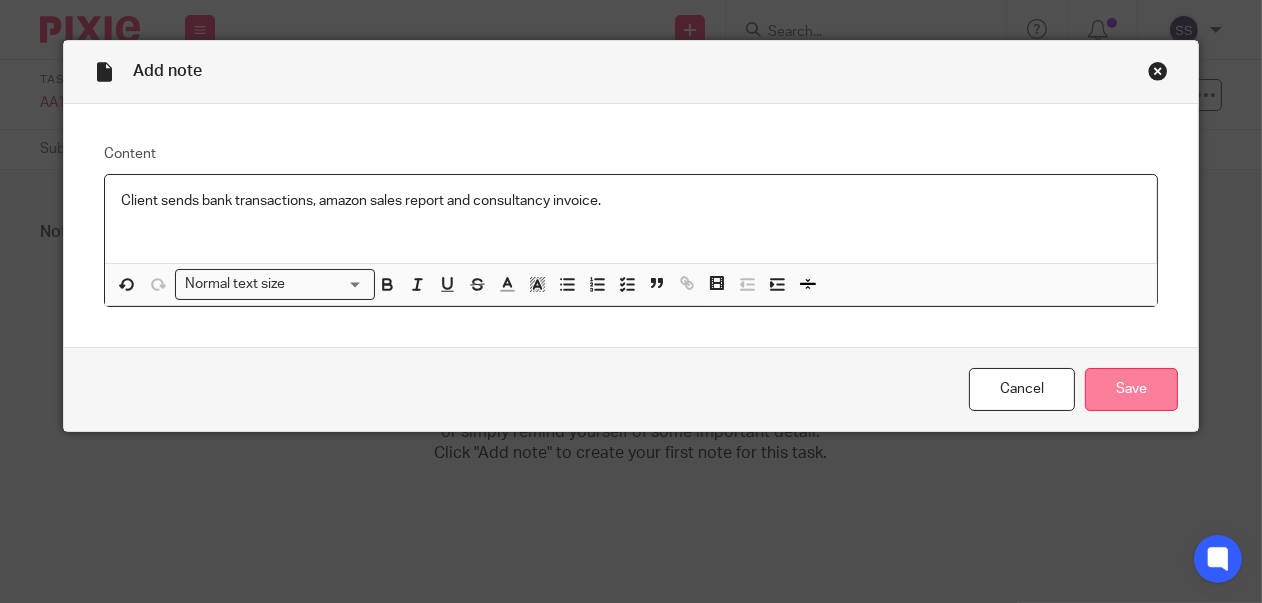 click on "Save" at bounding box center [1131, 389] 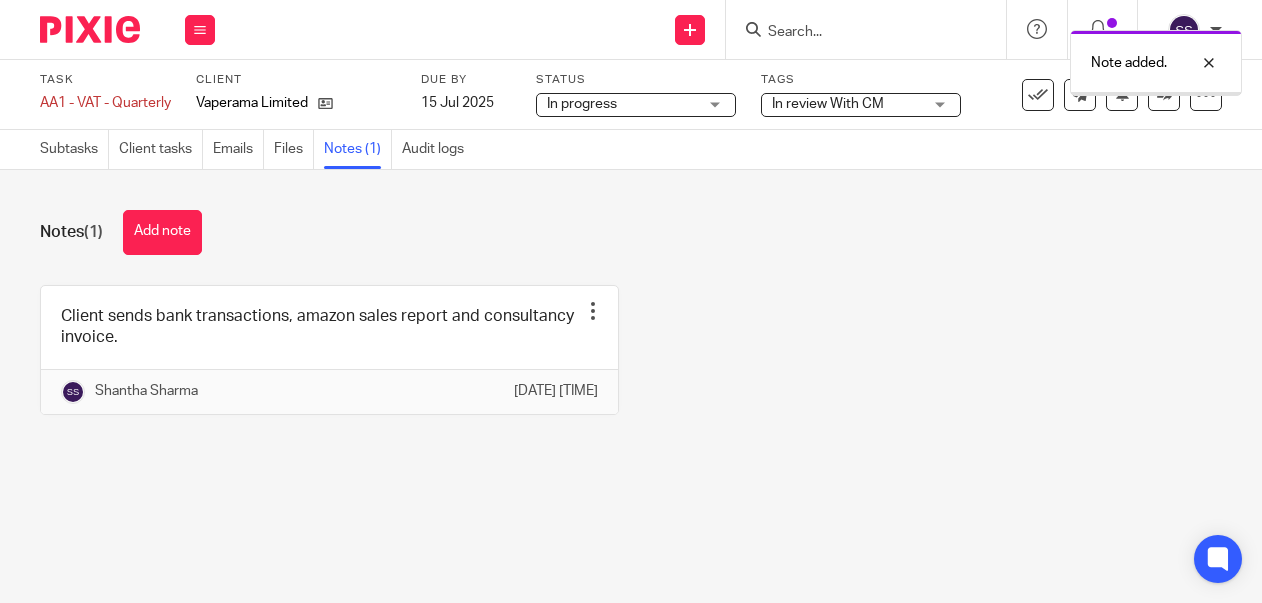 scroll, scrollTop: 0, scrollLeft: 0, axis: both 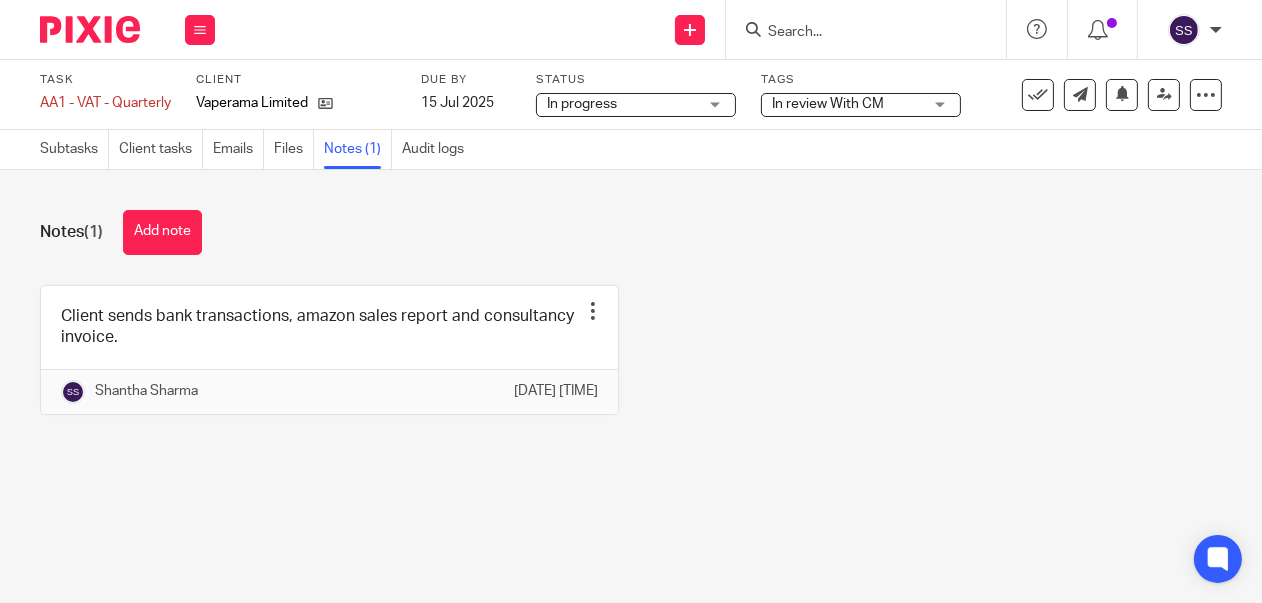 click on "Client" at bounding box center (296, 80) 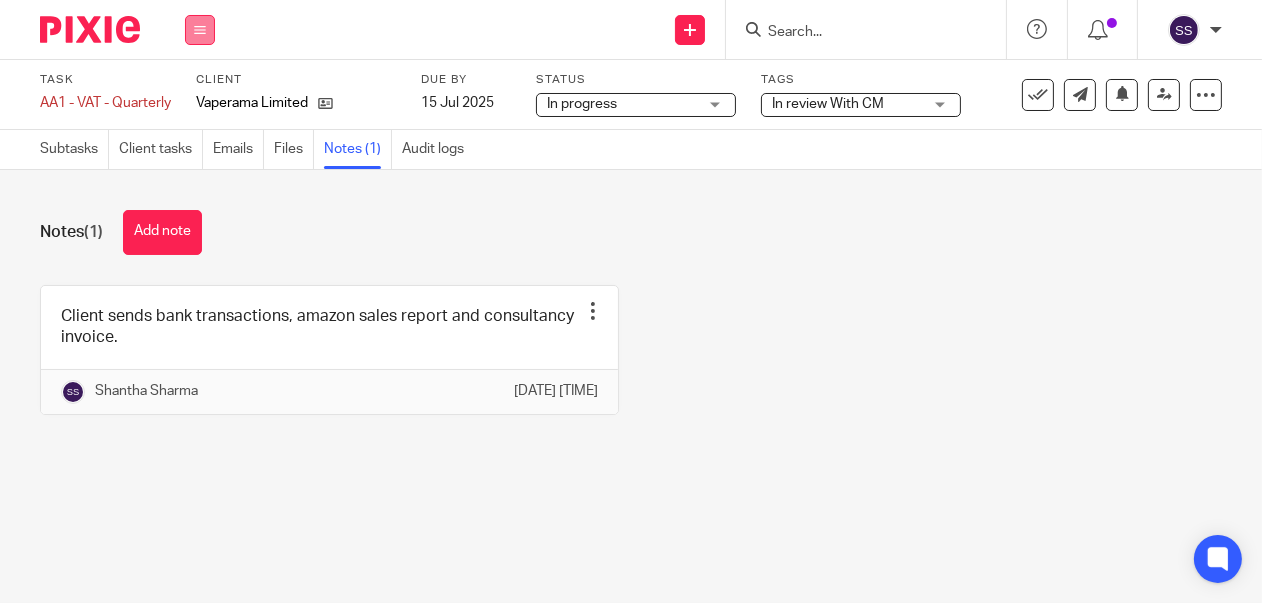 click at bounding box center (200, 30) 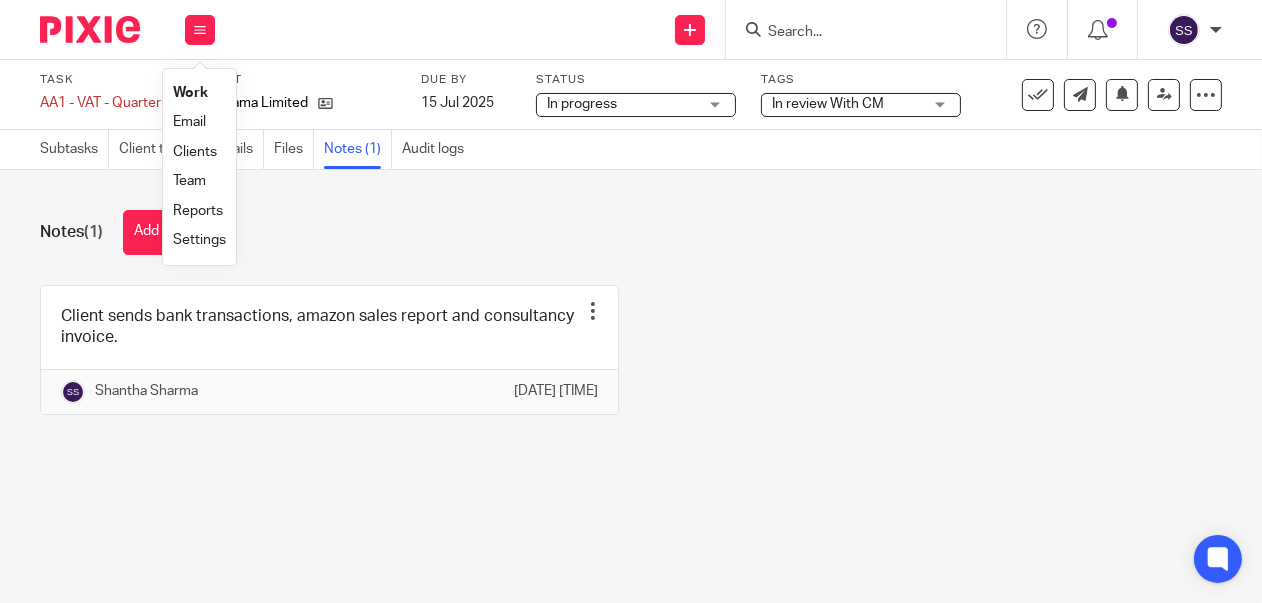 click on "Clients" at bounding box center [195, 152] 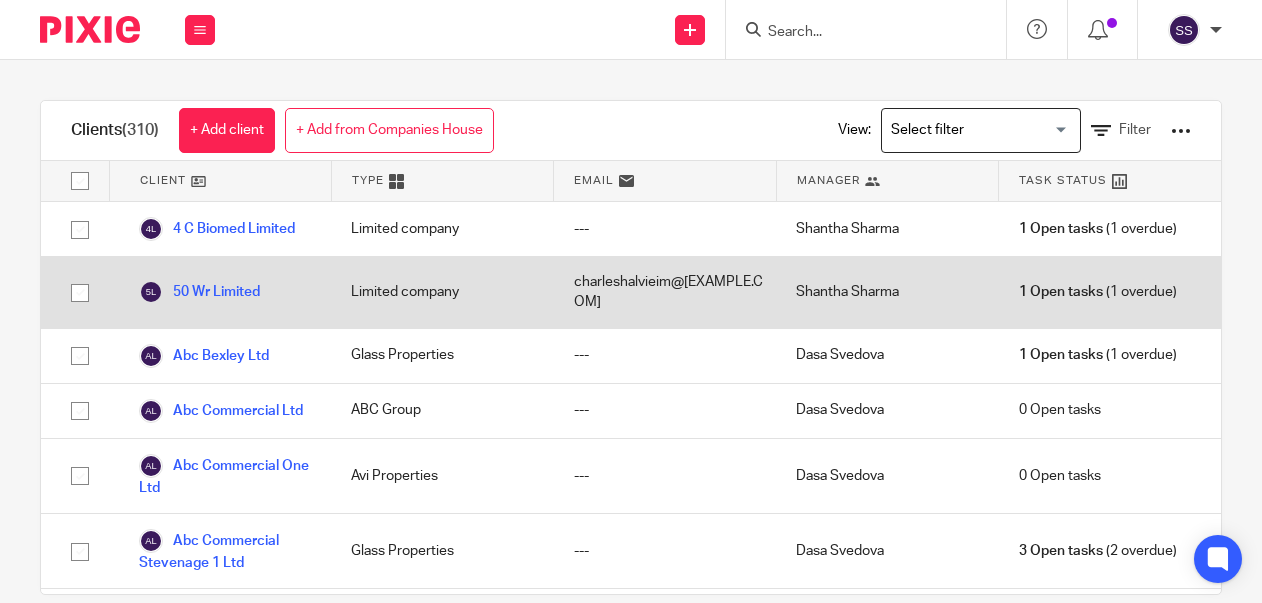 scroll, scrollTop: 0, scrollLeft: 0, axis: both 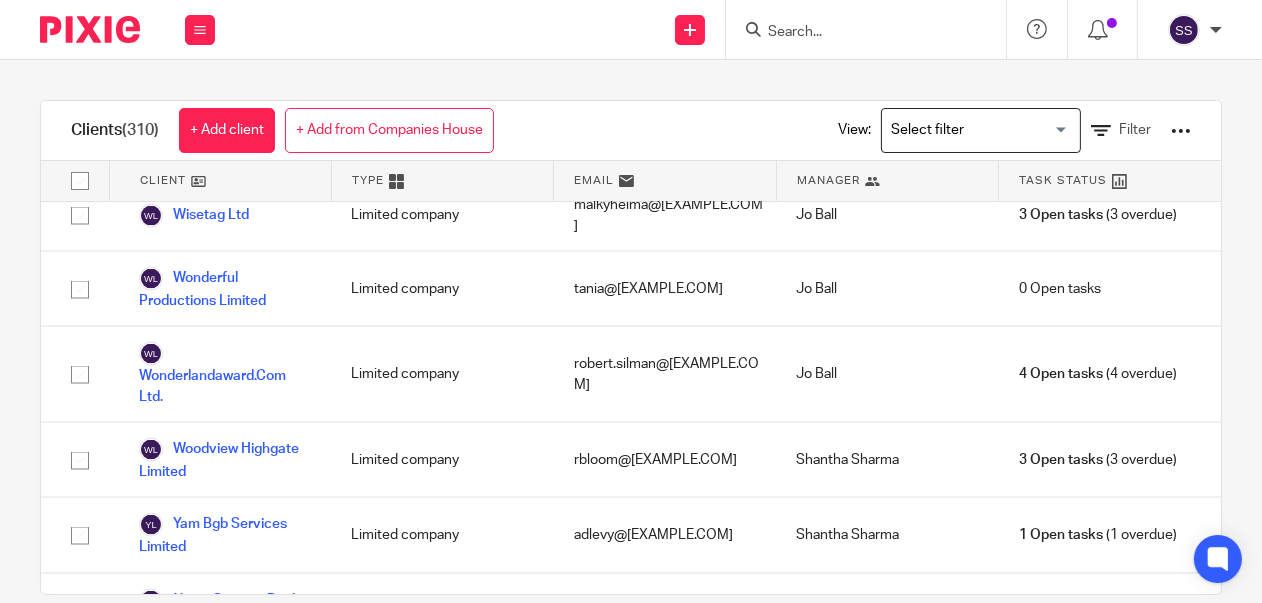 click on "Vaperama Limited" at bounding box center (213, -125) 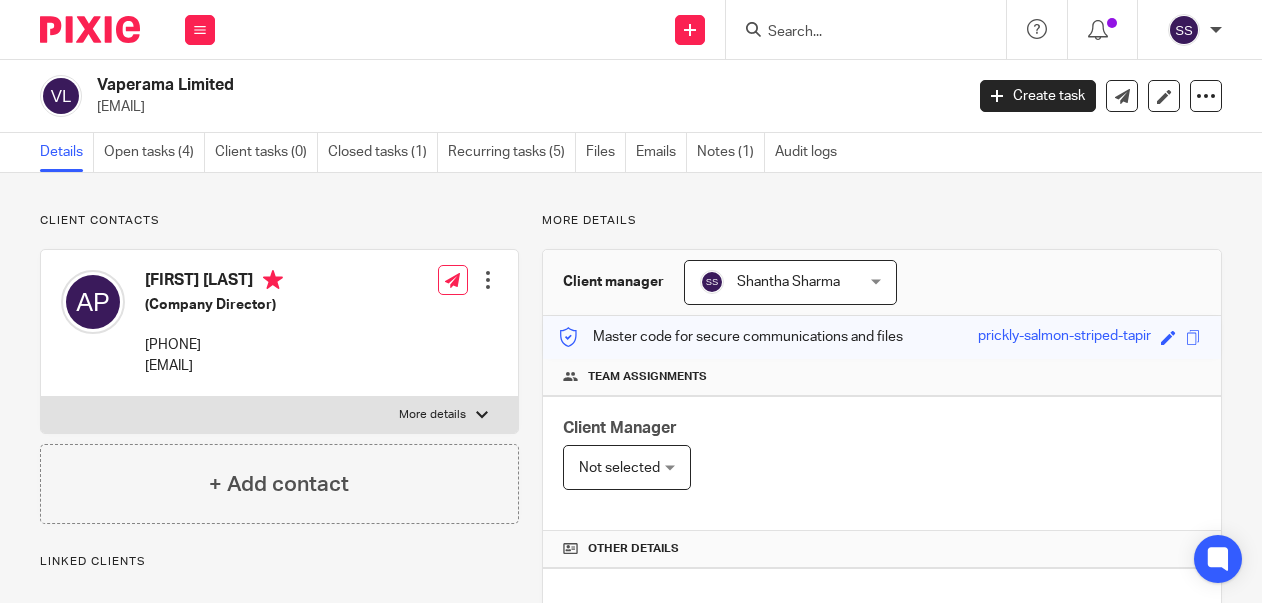 scroll, scrollTop: 0, scrollLeft: 0, axis: both 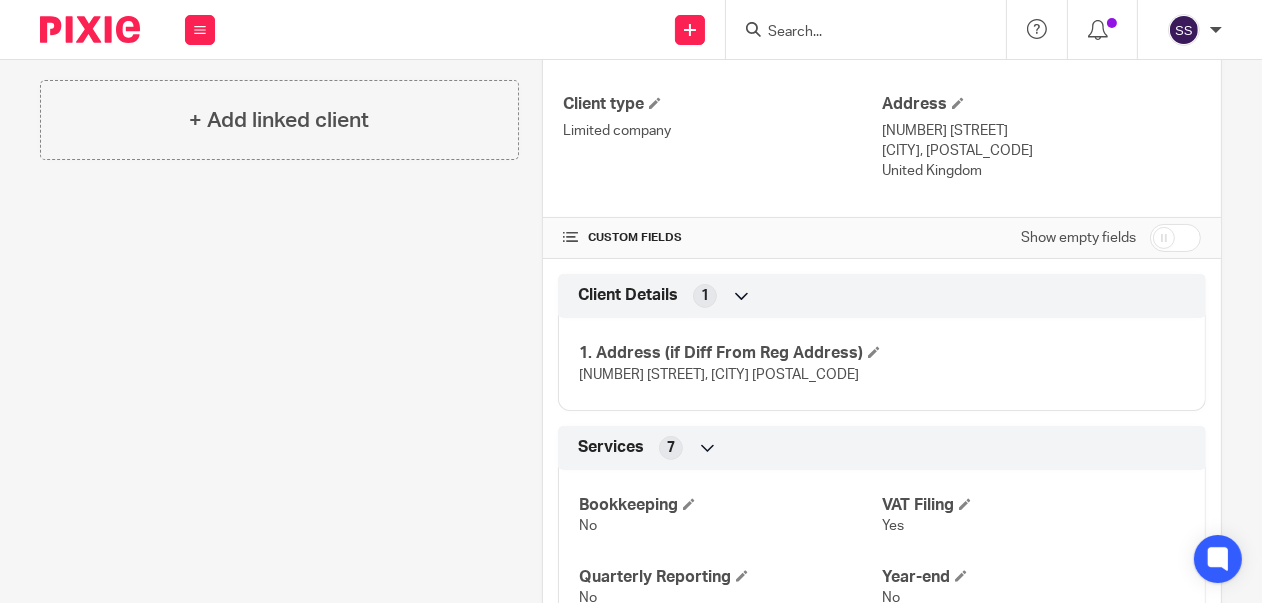 click at bounding box center (1175, 238) 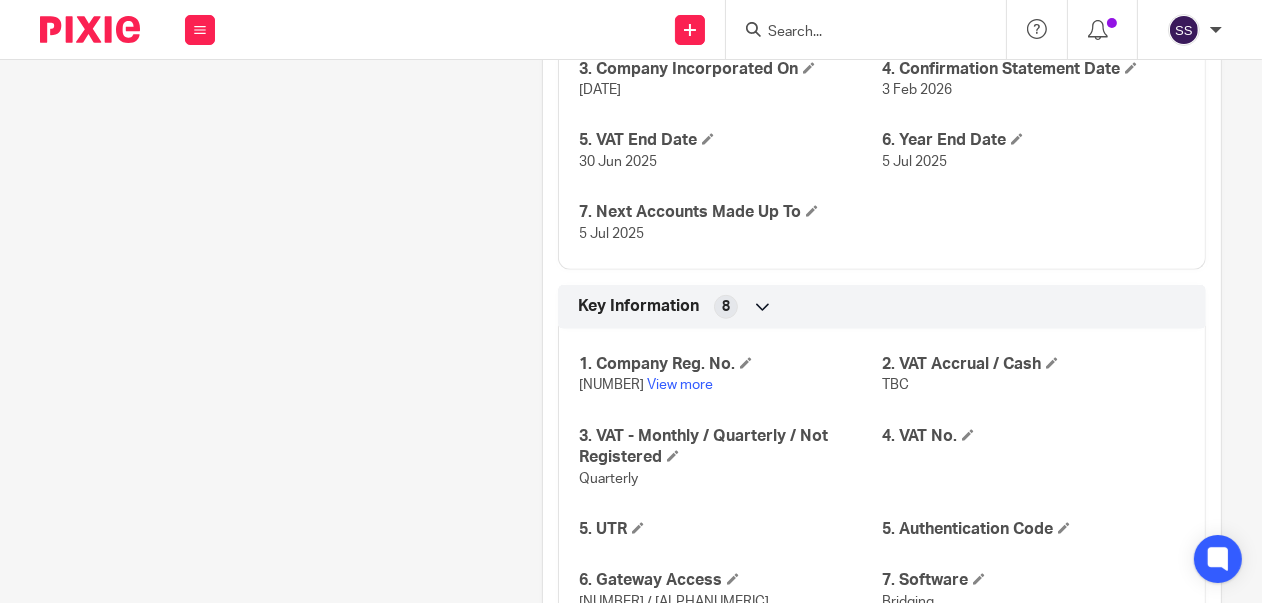 scroll, scrollTop: 1566, scrollLeft: 0, axis: vertical 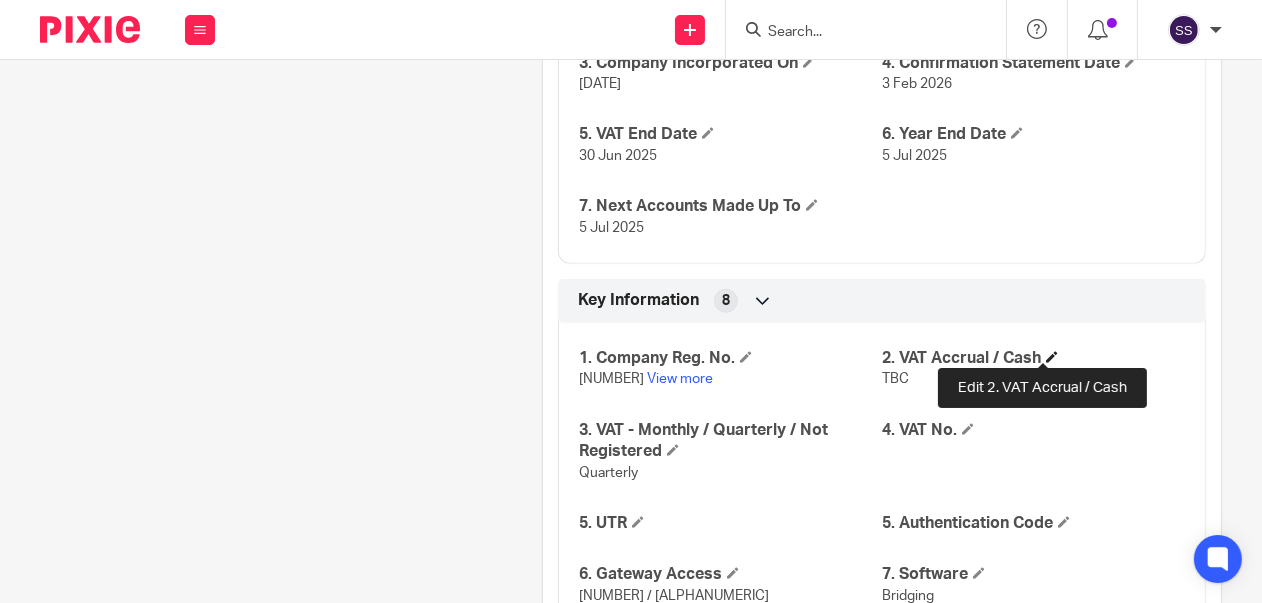 click at bounding box center [1052, 357] 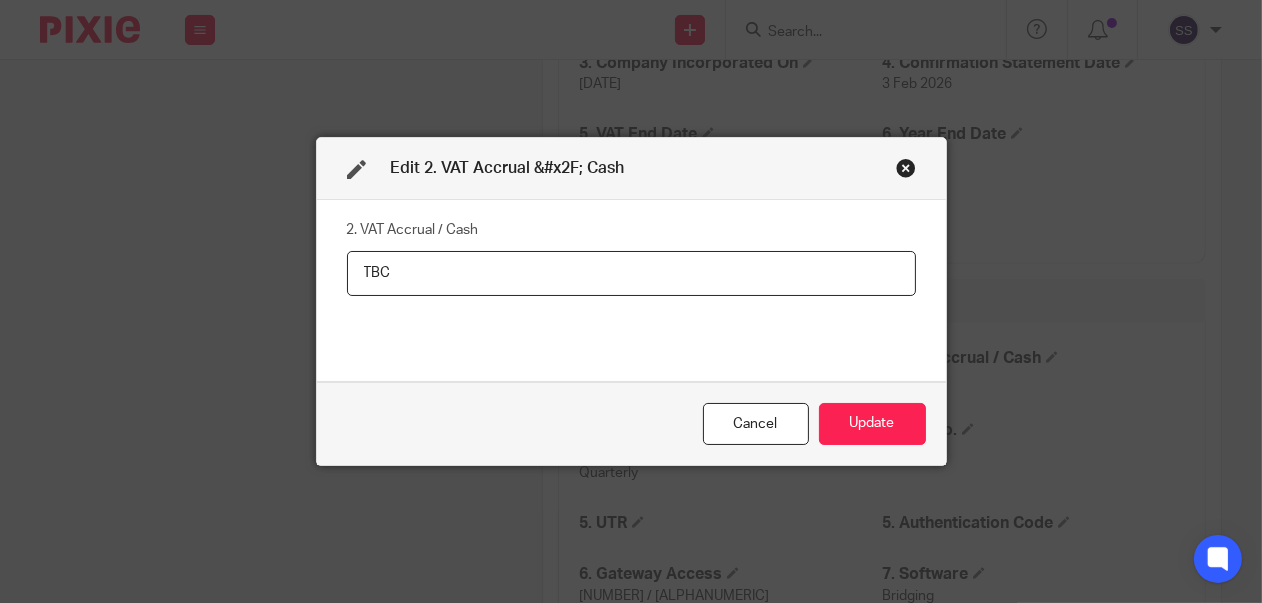 drag, startPoint x: 388, startPoint y: 275, endPoint x: 319, endPoint y: 273, distance: 69.02898 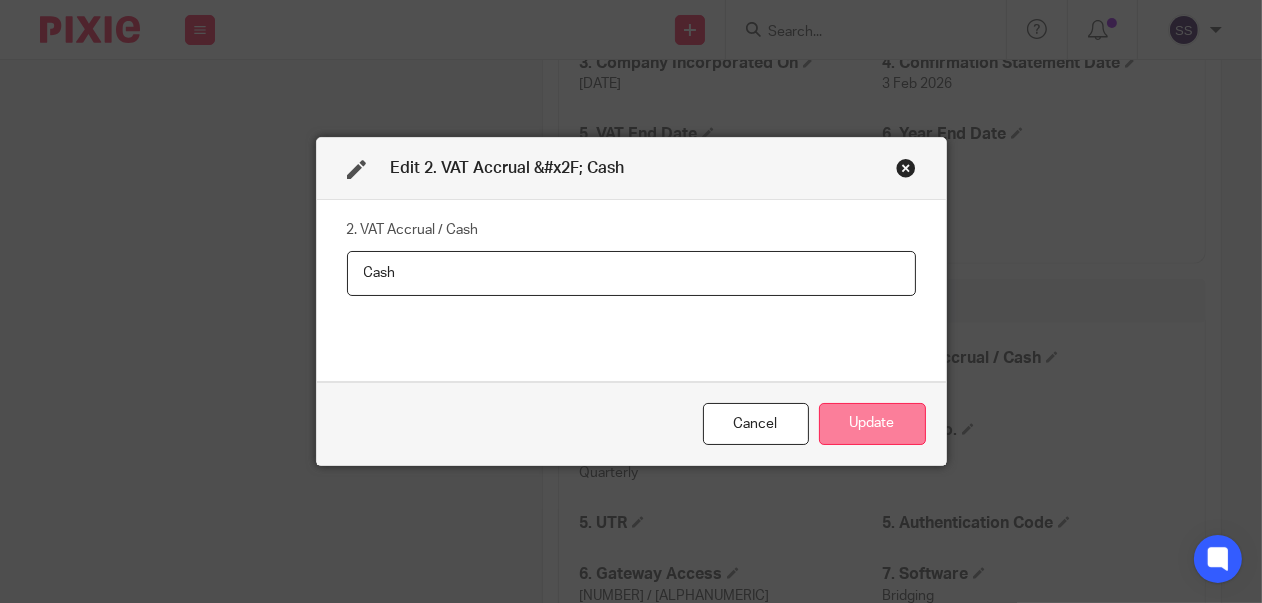 type on "Cash" 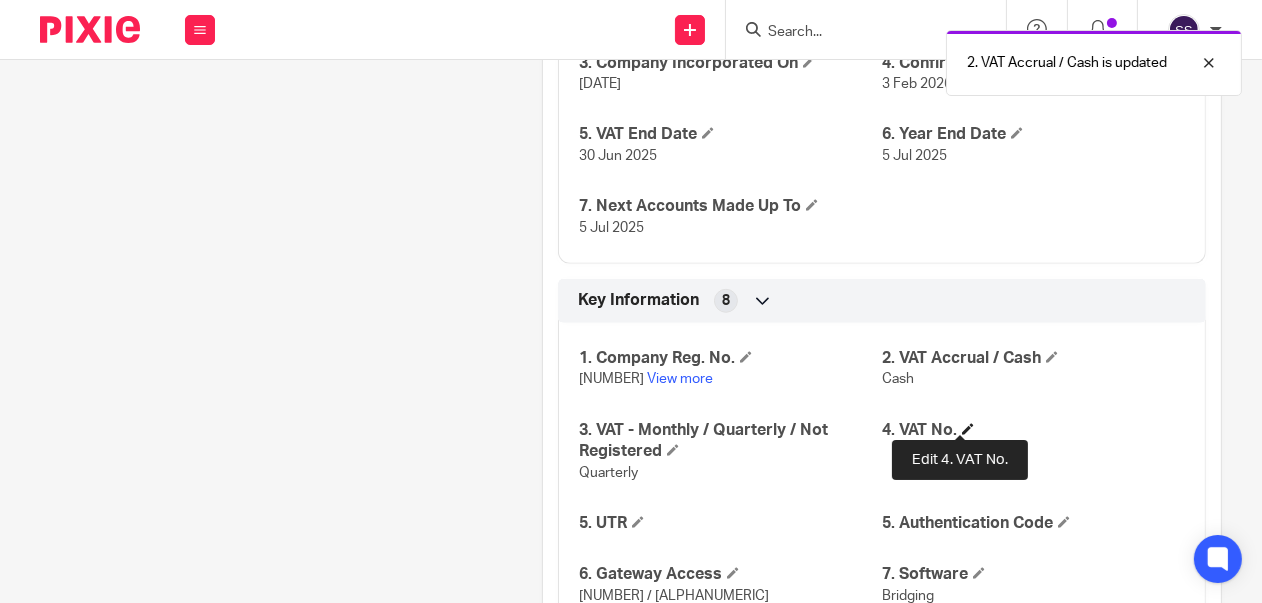 click at bounding box center [968, 429] 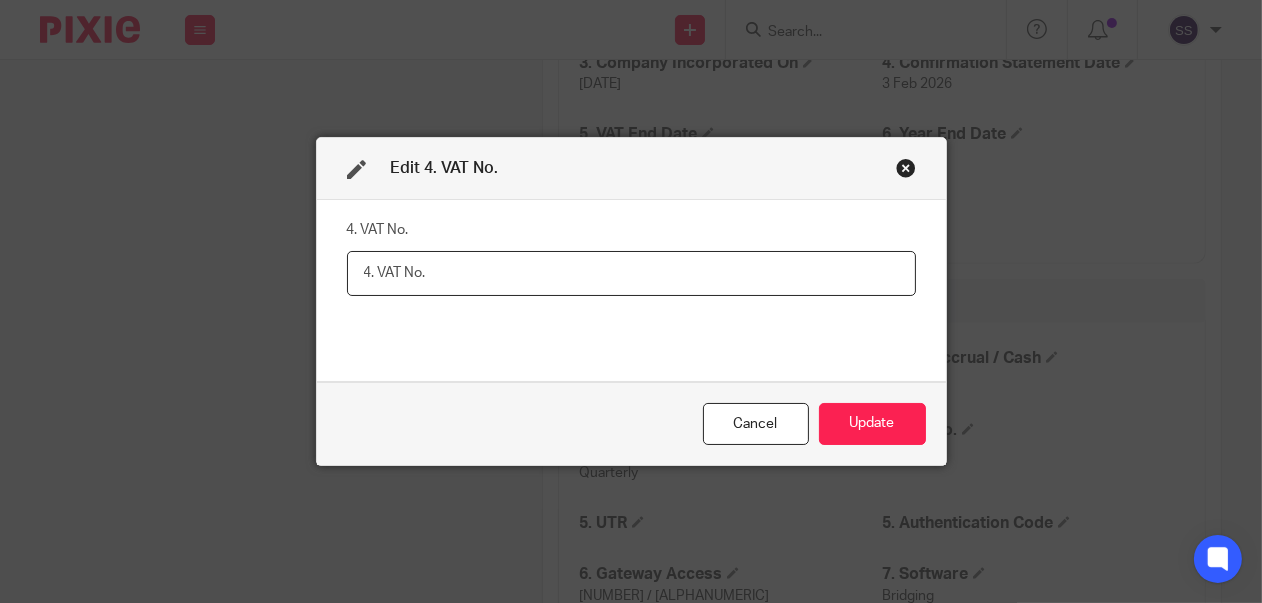 paste on "[NUMBER]" 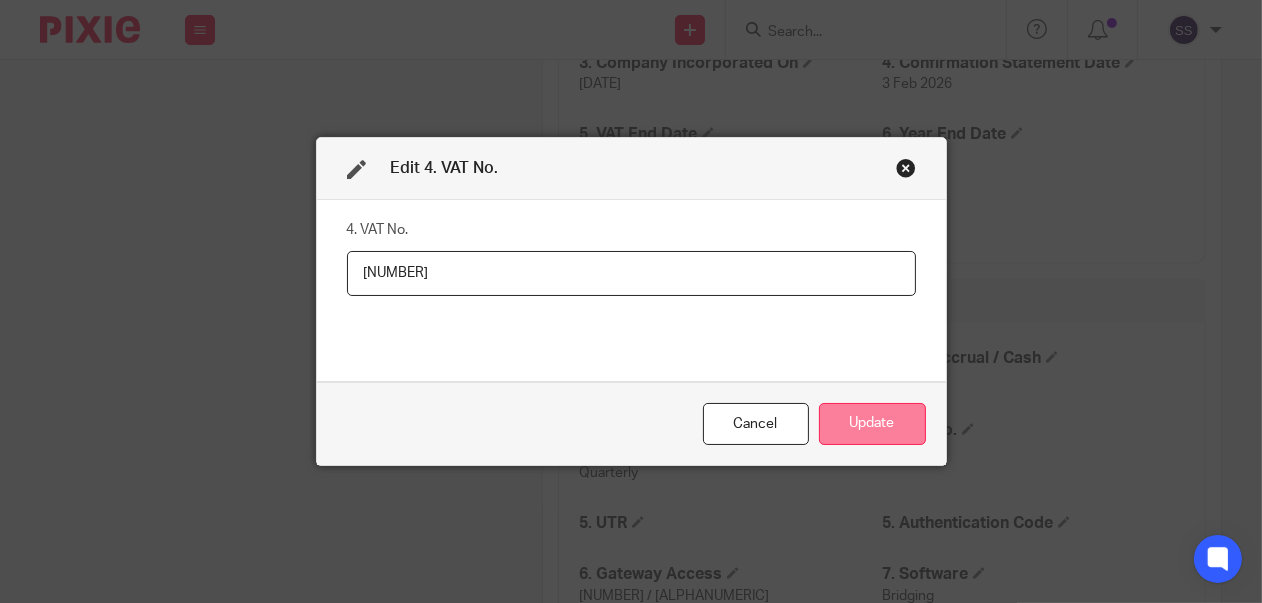 type on "[NUMBER]" 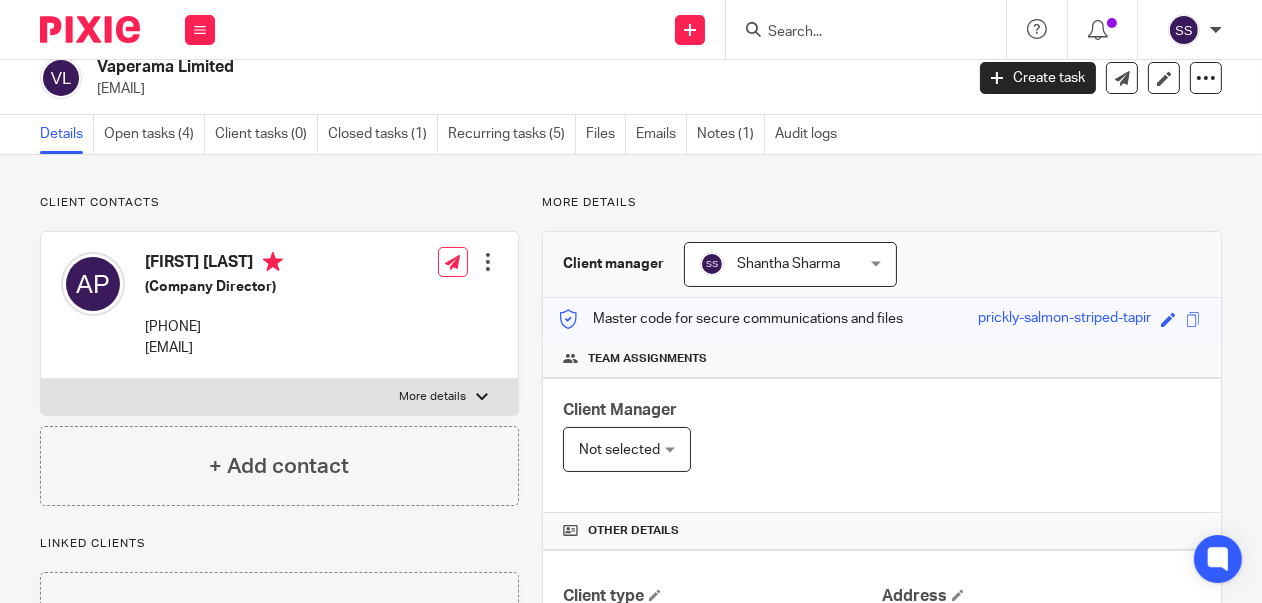 scroll, scrollTop: 0, scrollLeft: 0, axis: both 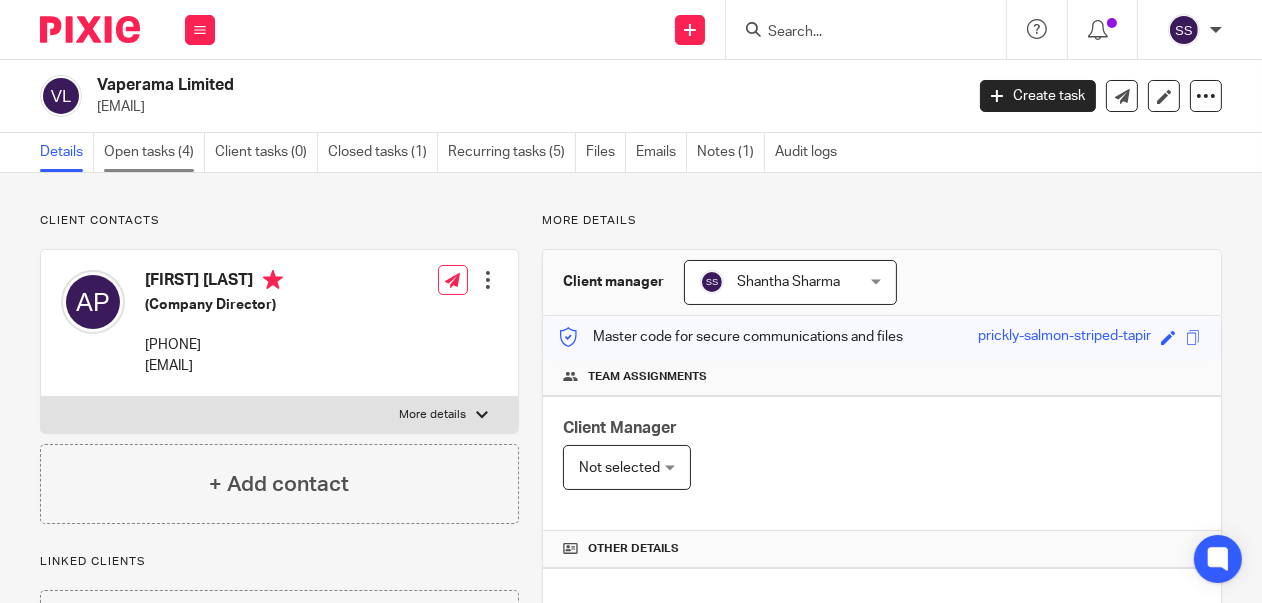 click on "Open tasks (4)" at bounding box center [154, 152] 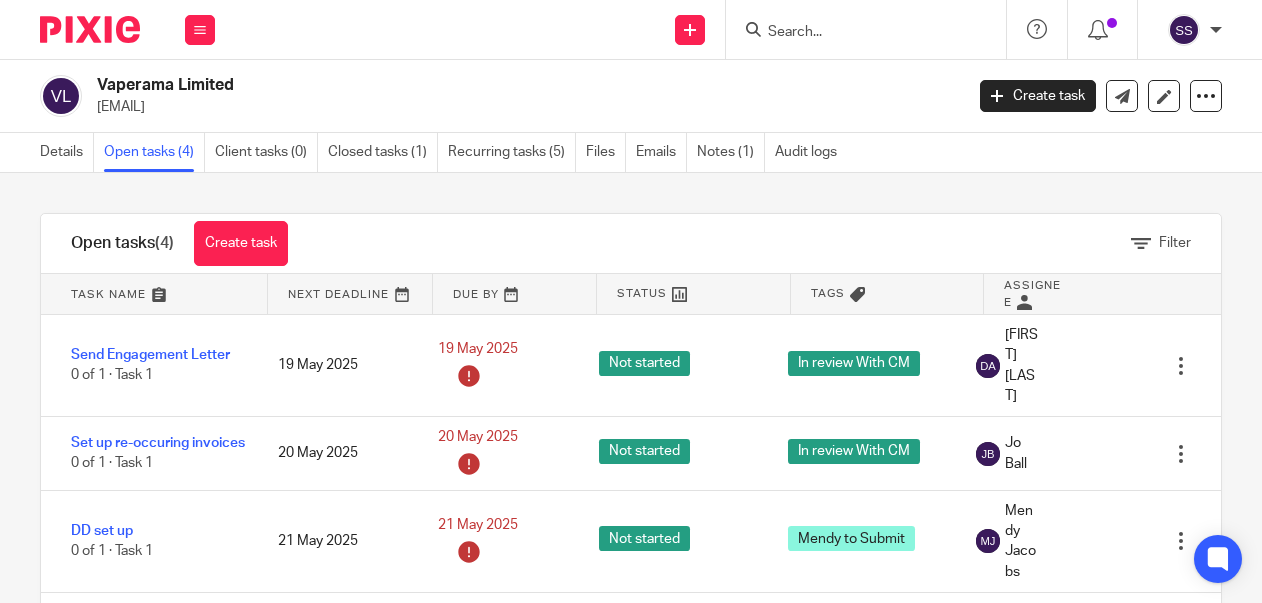 scroll, scrollTop: 0, scrollLeft: 0, axis: both 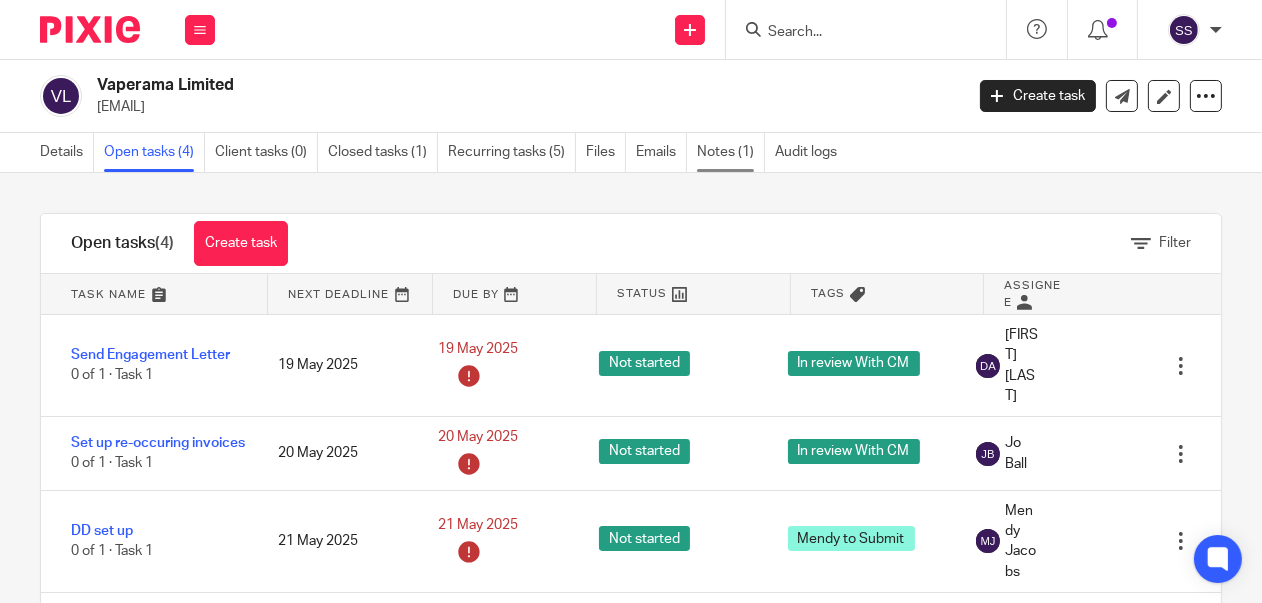click on "Notes (1)" at bounding box center [731, 152] 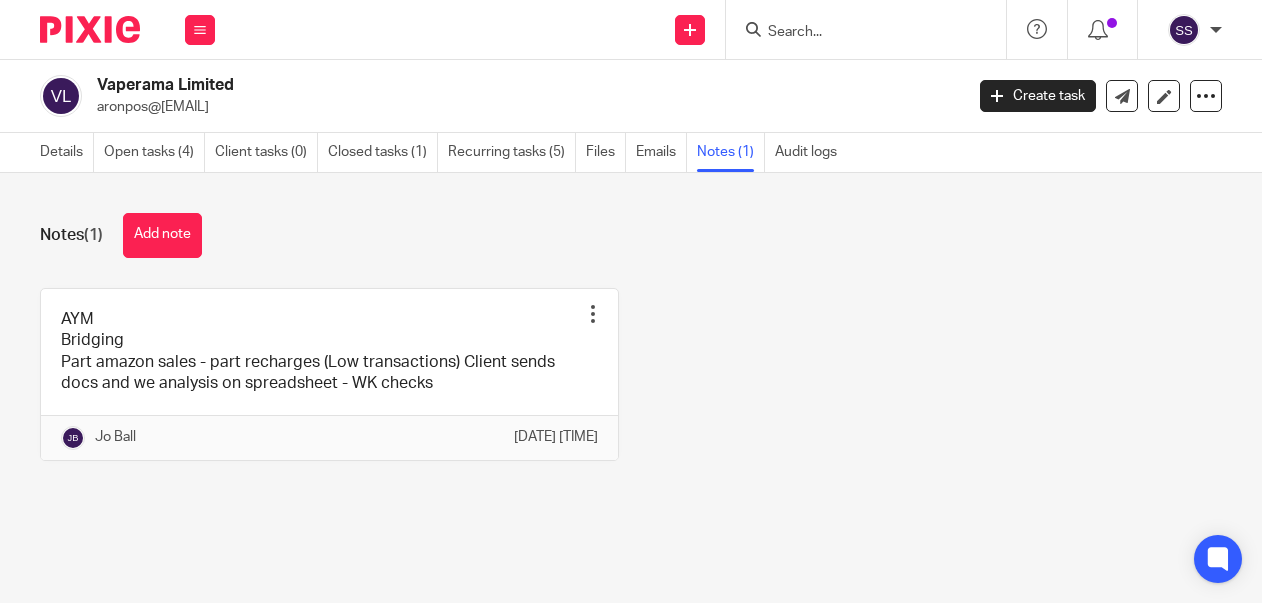 scroll, scrollTop: 0, scrollLeft: 0, axis: both 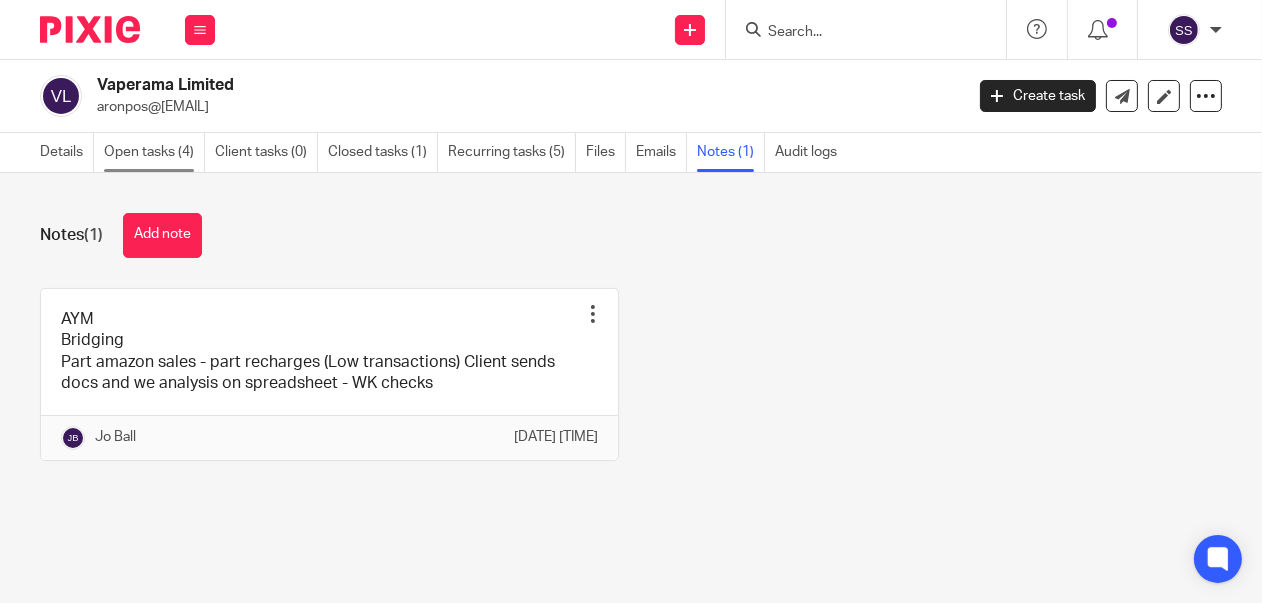 click on "Open tasks (4)" at bounding box center [154, 152] 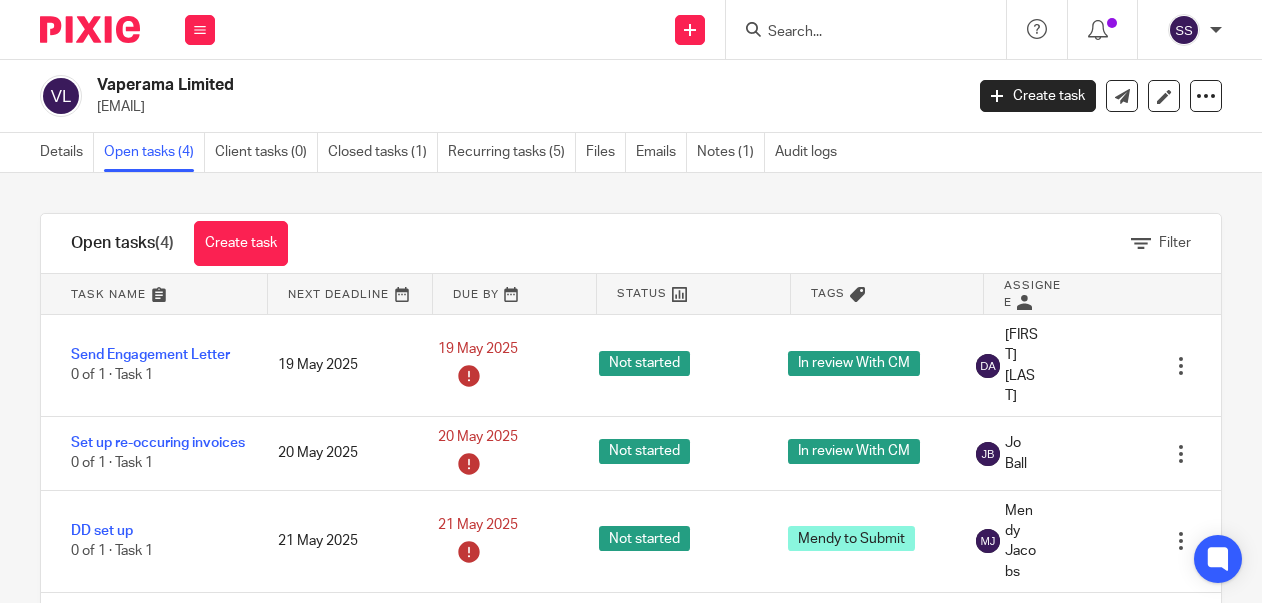scroll, scrollTop: 0, scrollLeft: 0, axis: both 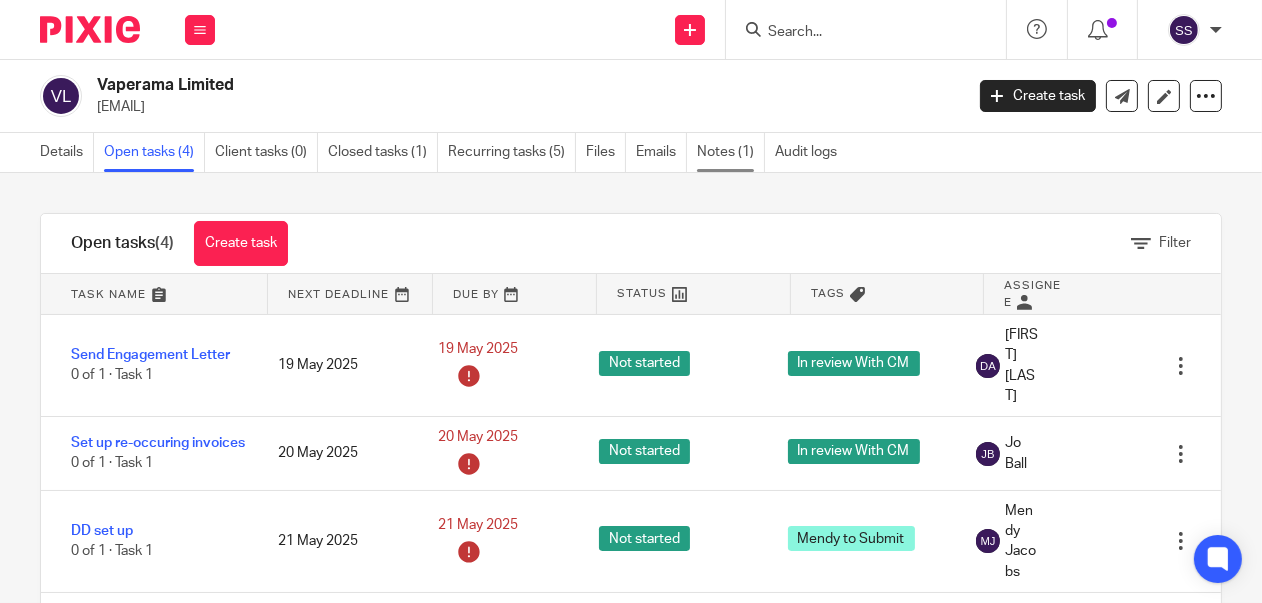 click on "Notes (1)" at bounding box center (731, 152) 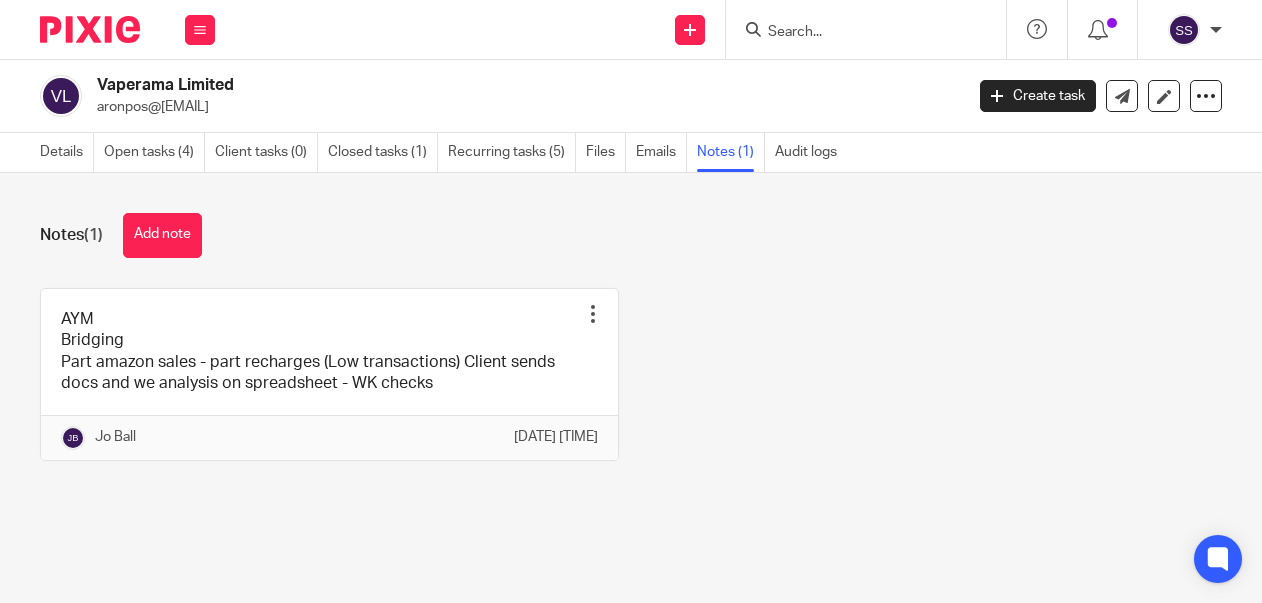 scroll, scrollTop: 0, scrollLeft: 0, axis: both 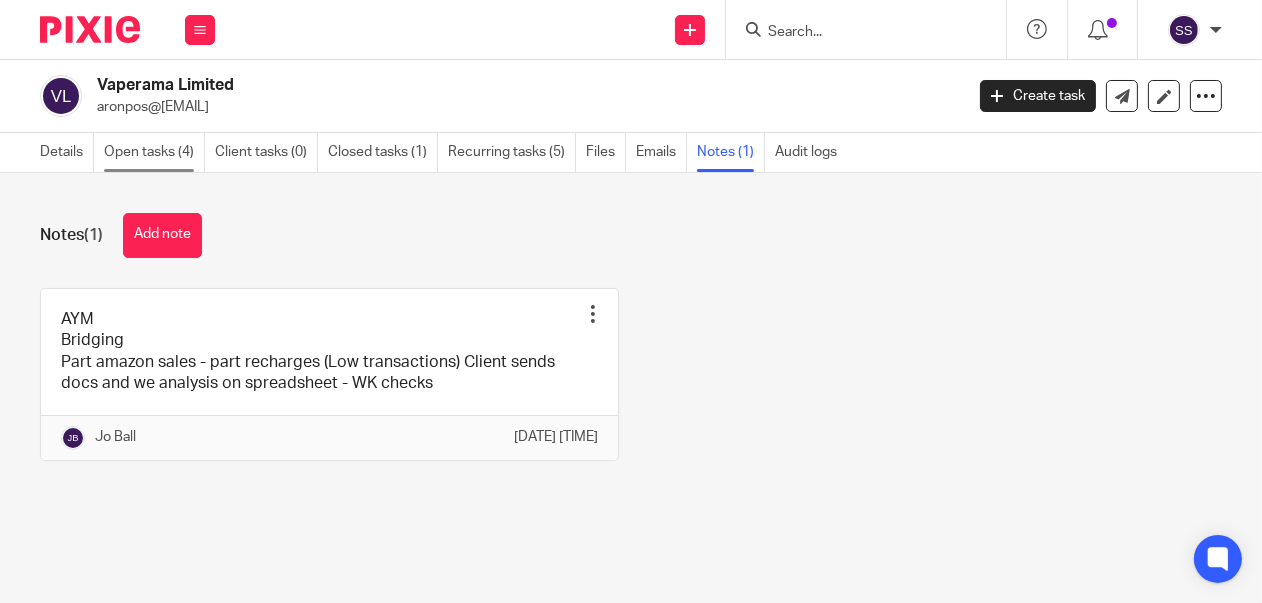 click on "Open tasks (4)" at bounding box center [154, 152] 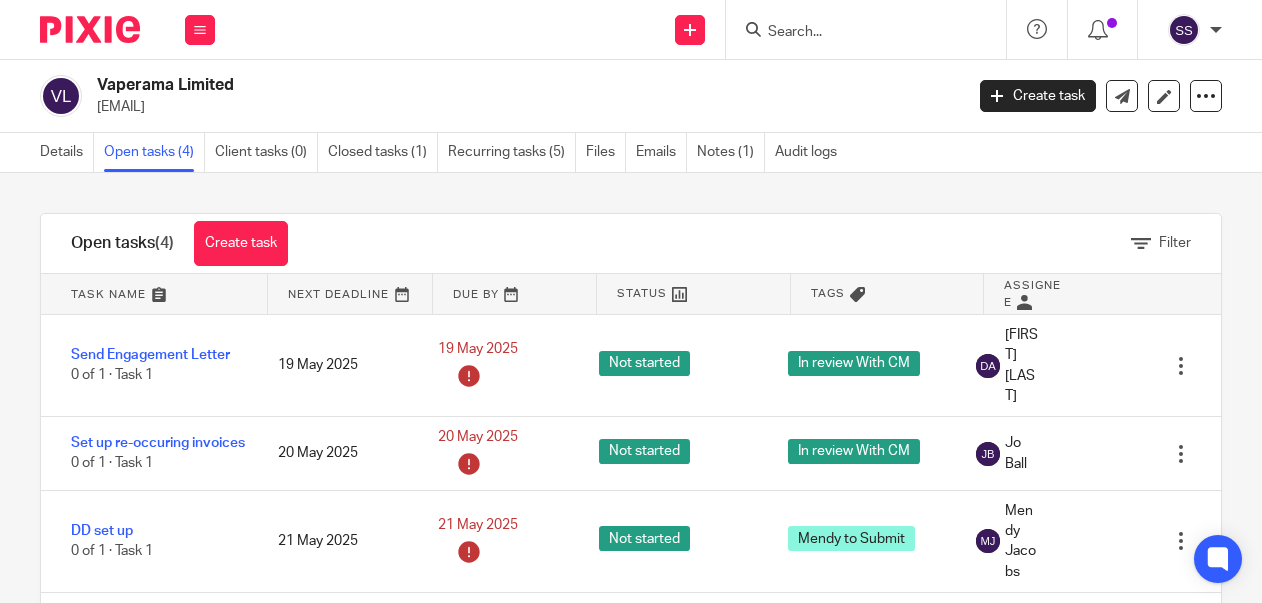 scroll, scrollTop: 0, scrollLeft: 0, axis: both 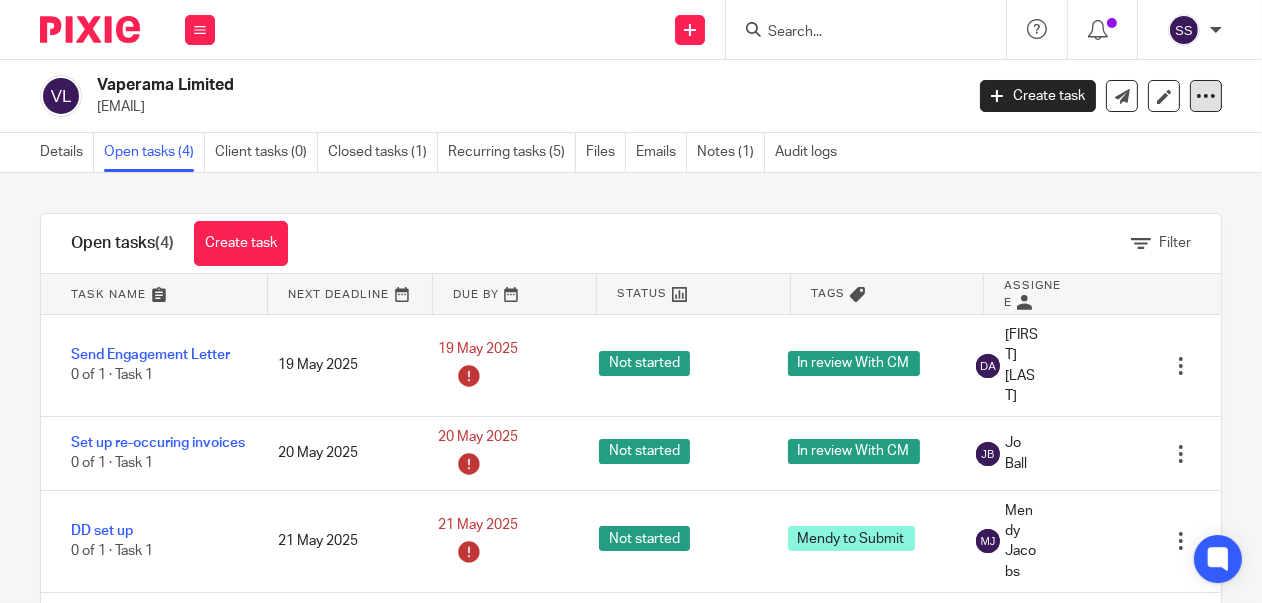 click at bounding box center (1206, 96) 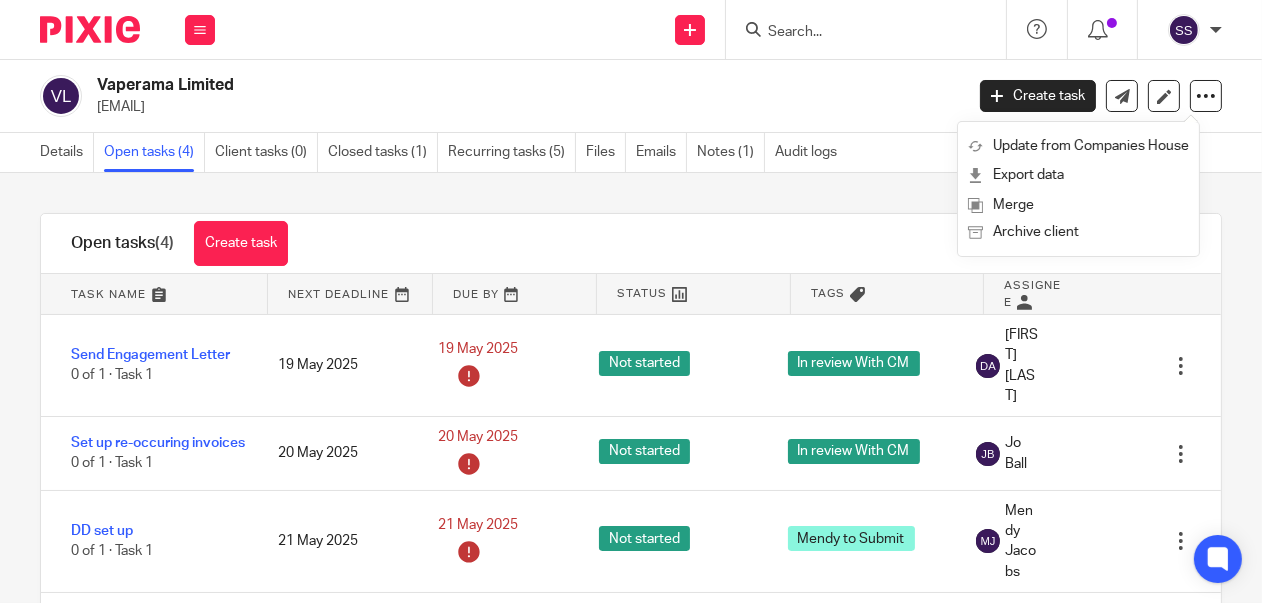 click on "Vaperama Limited
aronpos@gmail.com
Create task
Update from Companies House
Export data
Merge
Archive client" at bounding box center [631, 96] 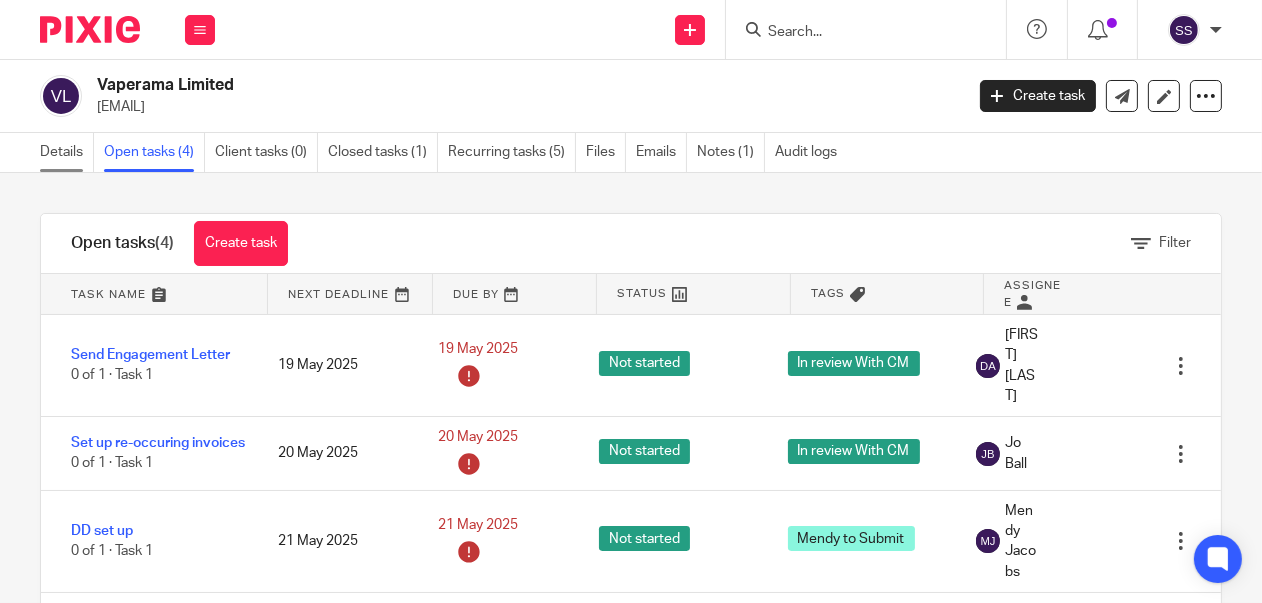 click on "Details" at bounding box center [67, 152] 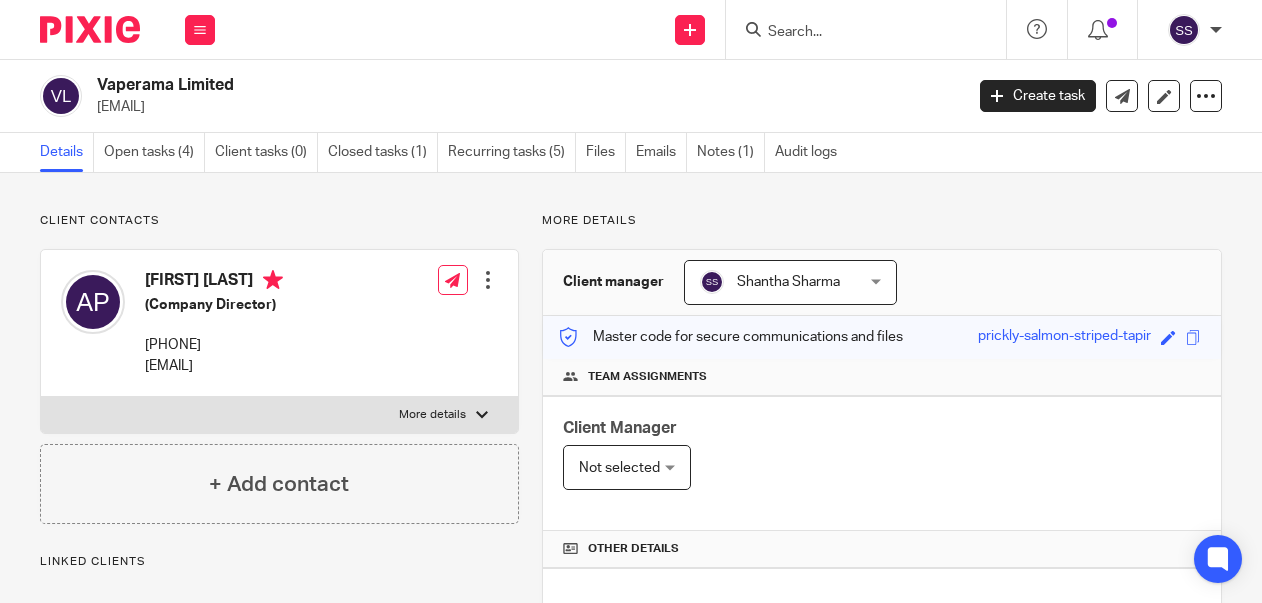 scroll, scrollTop: 0, scrollLeft: 0, axis: both 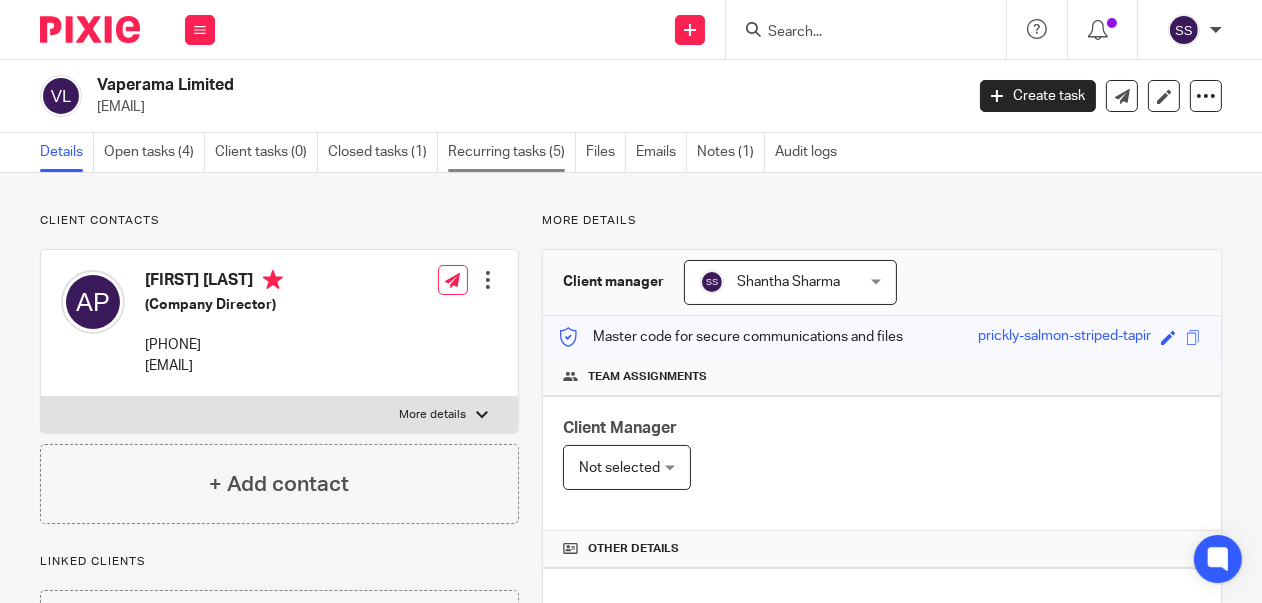 click on "Recurring tasks (5)" at bounding box center [512, 152] 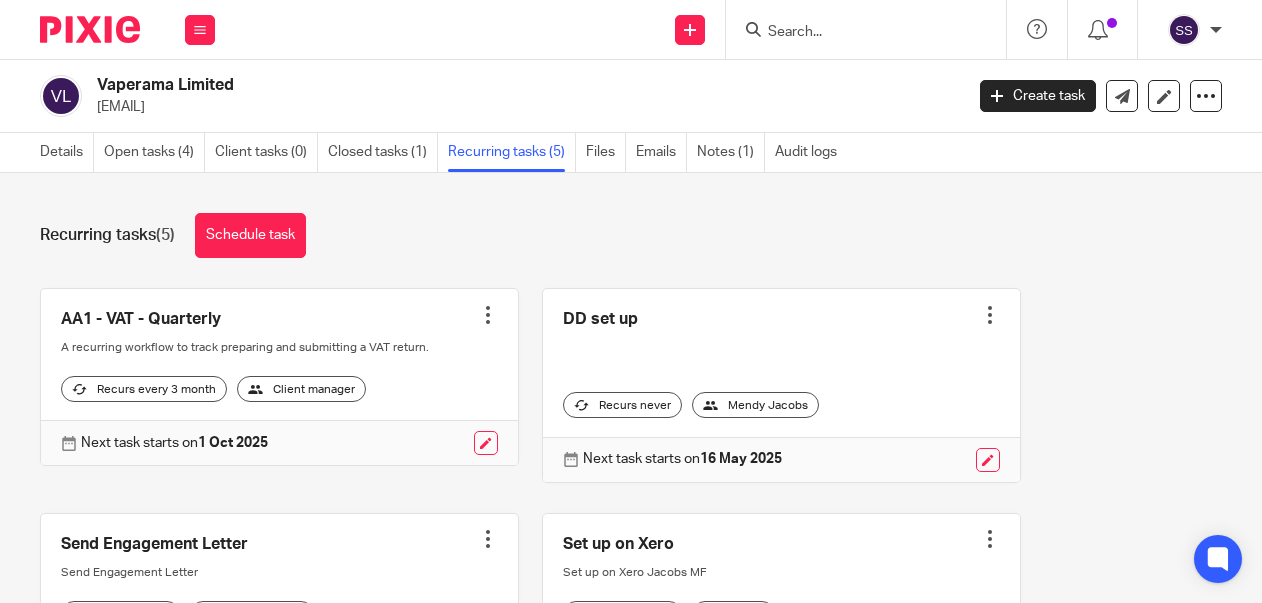 scroll, scrollTop: 0, scrollLeft: 0, axis: both 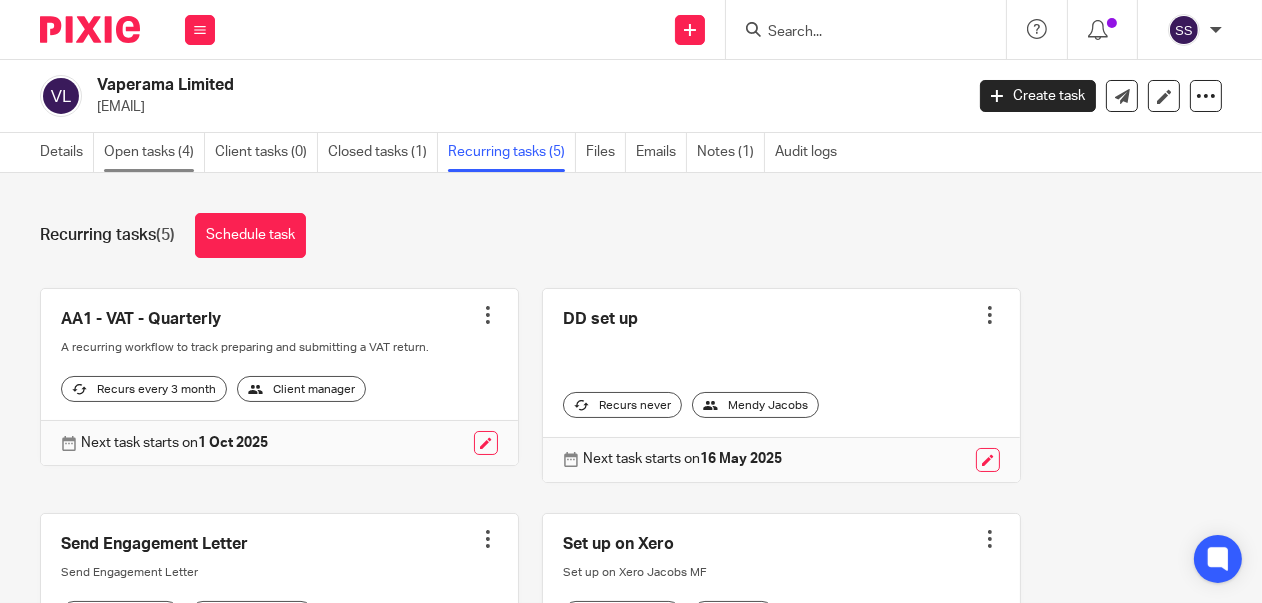 click on "Open tasks (4)" at bounding box center [154, 152] 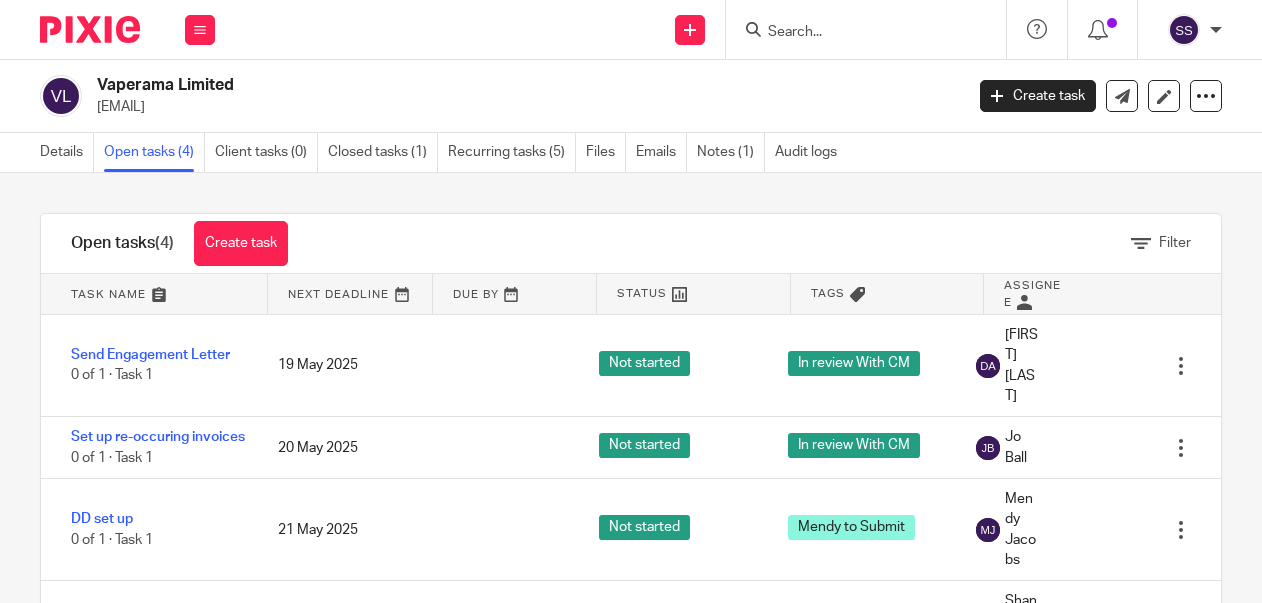 scroll, scrollTop: 0, scrollLeft: 0, axis: both 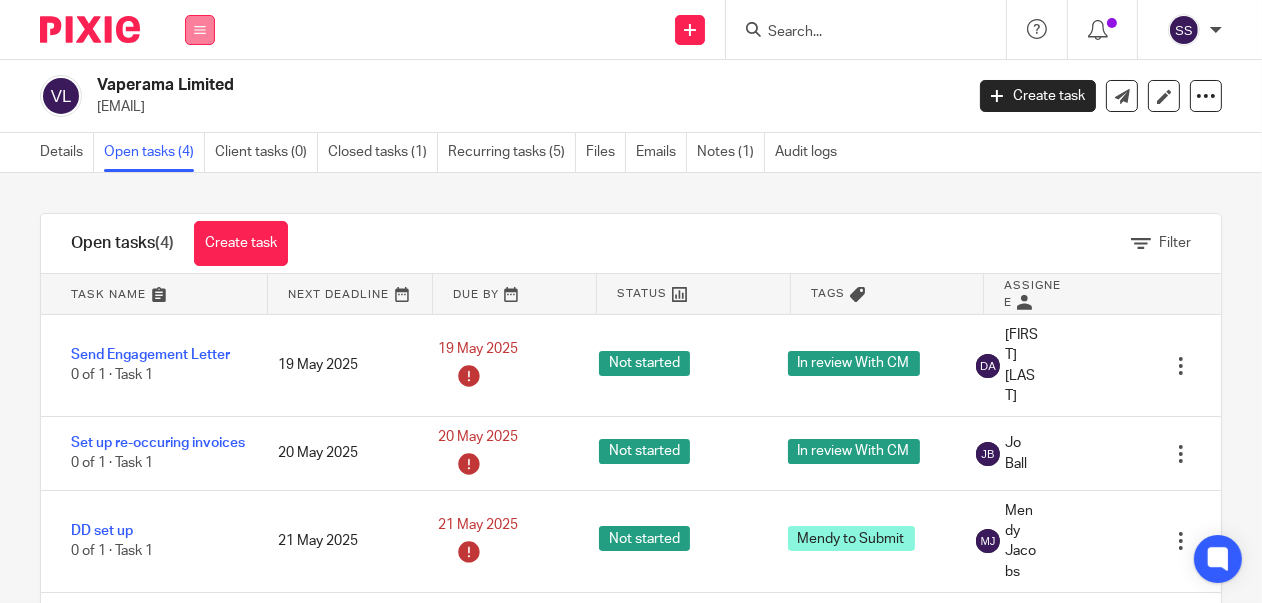 click at bounding box center [200, 30] 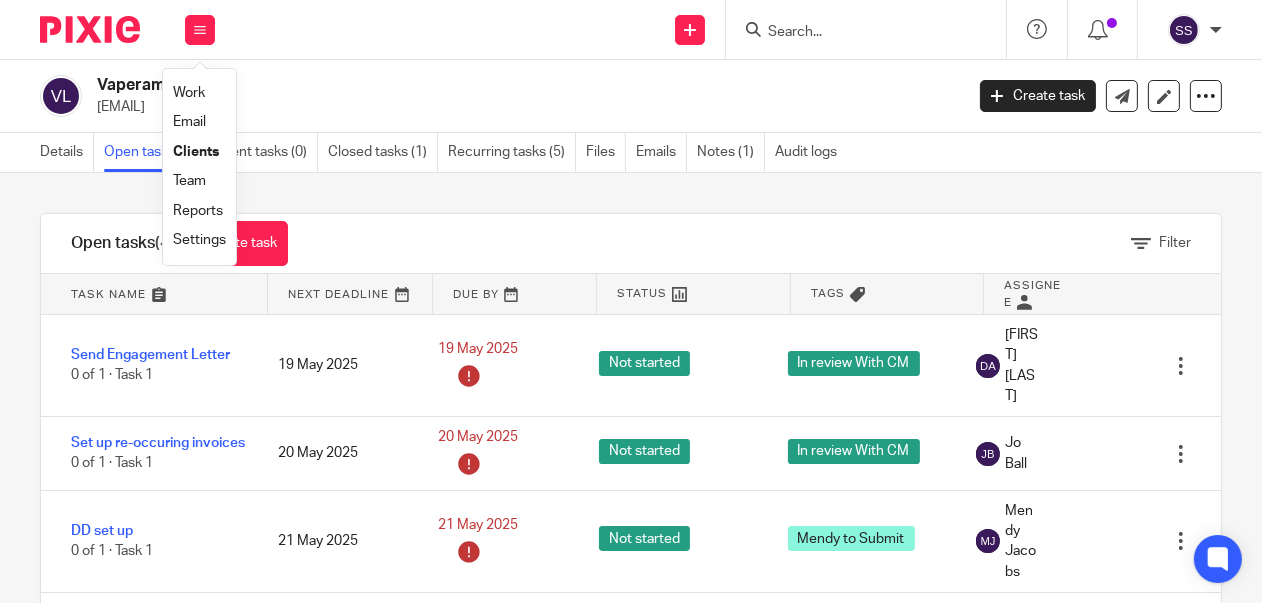 click on "Clients" at bounding box center [196, 152] 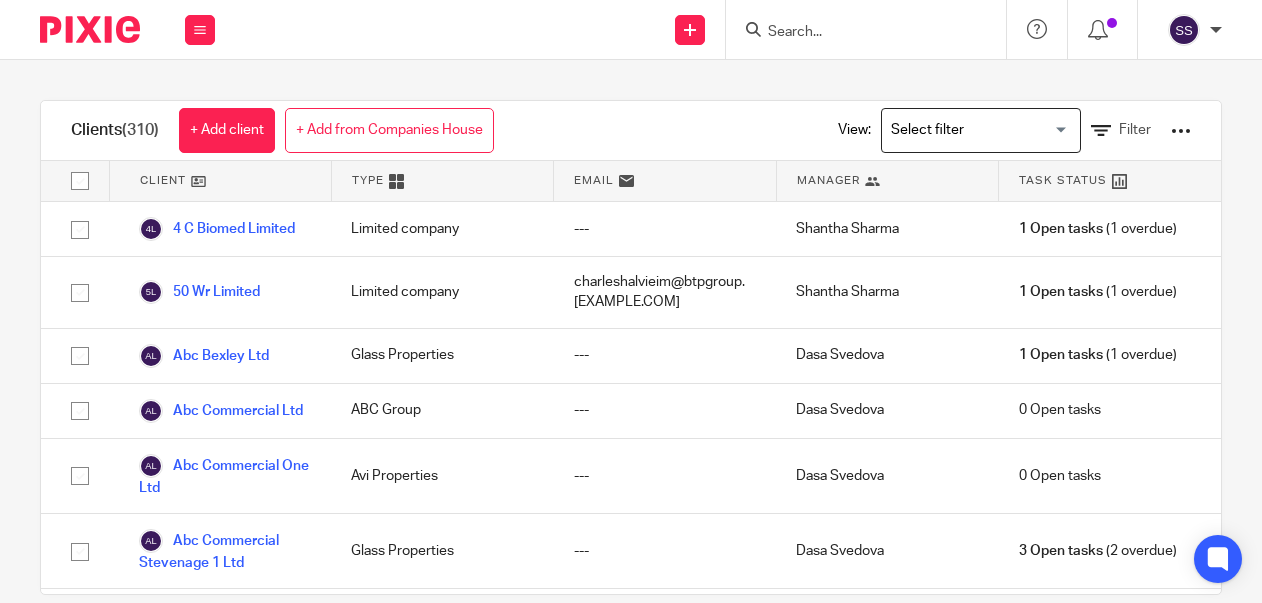scroll, scrollTop: 0, scrollLeft: 0, axis: both 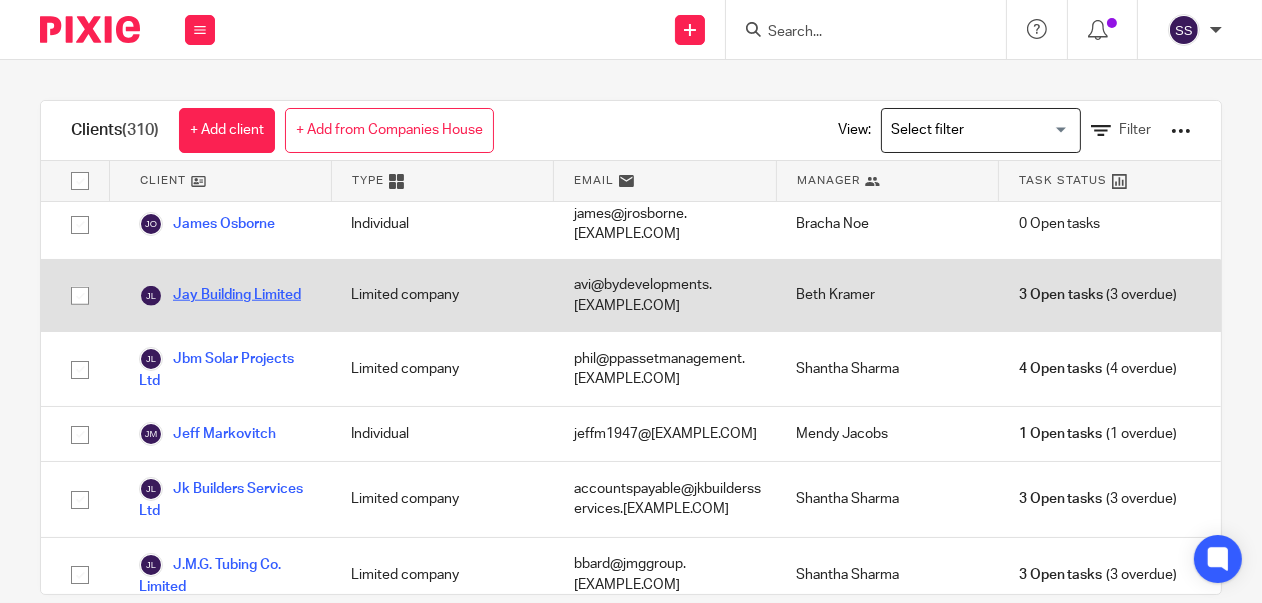 click on "Jay Building Limited" at bounding box center (220, 296) 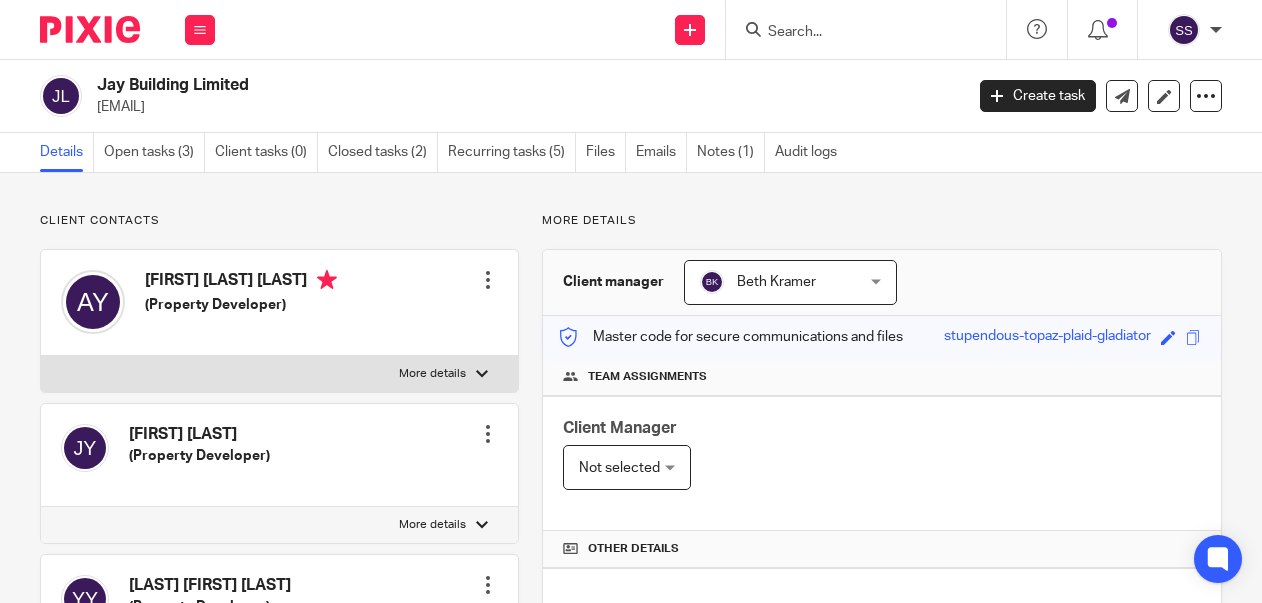 scroll, scrollTop: 0, scrollLeft: 0, axis: both 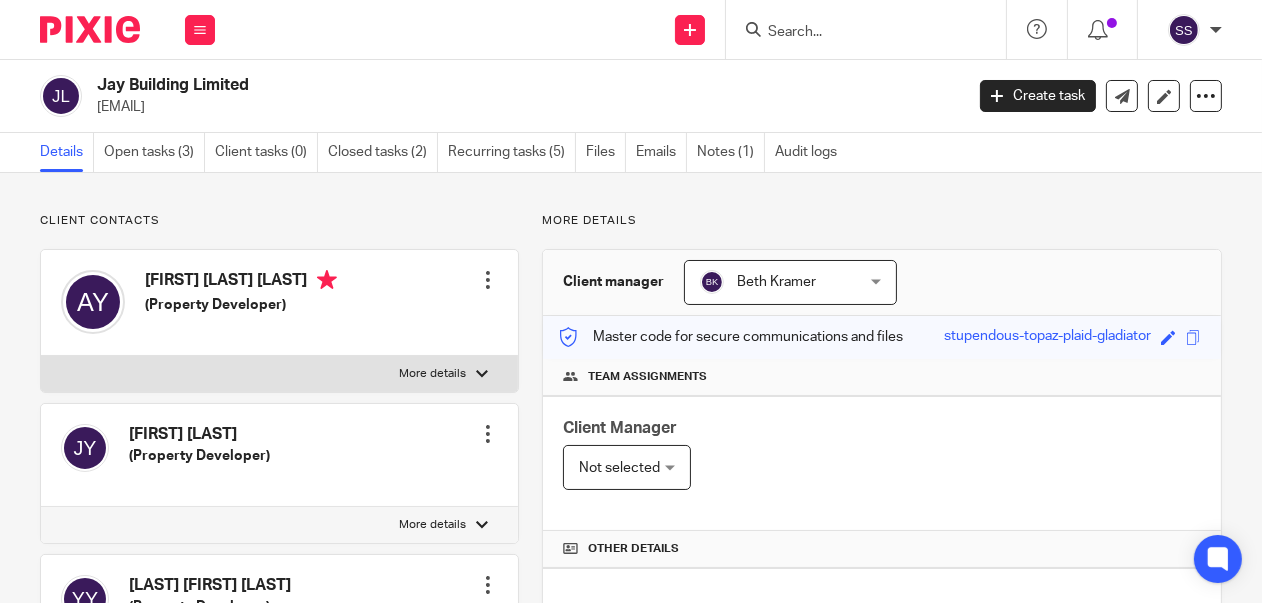 click on "[FIRST] [LAST]
[FIRST] [LAST]" at bounding box center (790, 282) 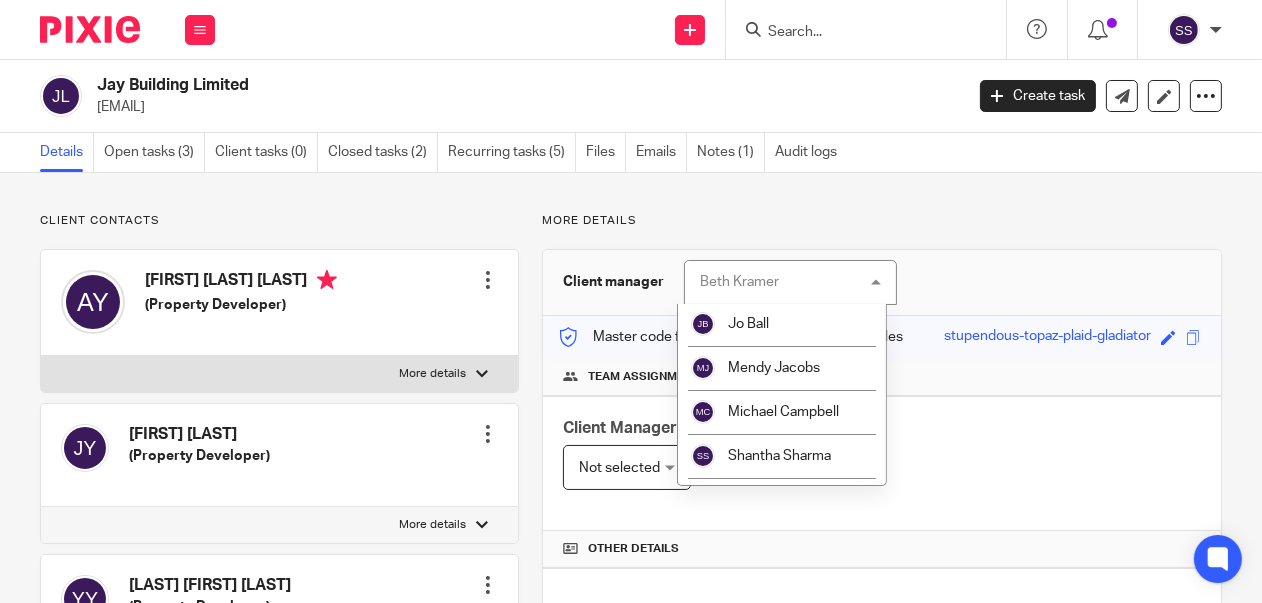 scroll, scrollTop: 347, scrollLeft: 0, axis: vertical 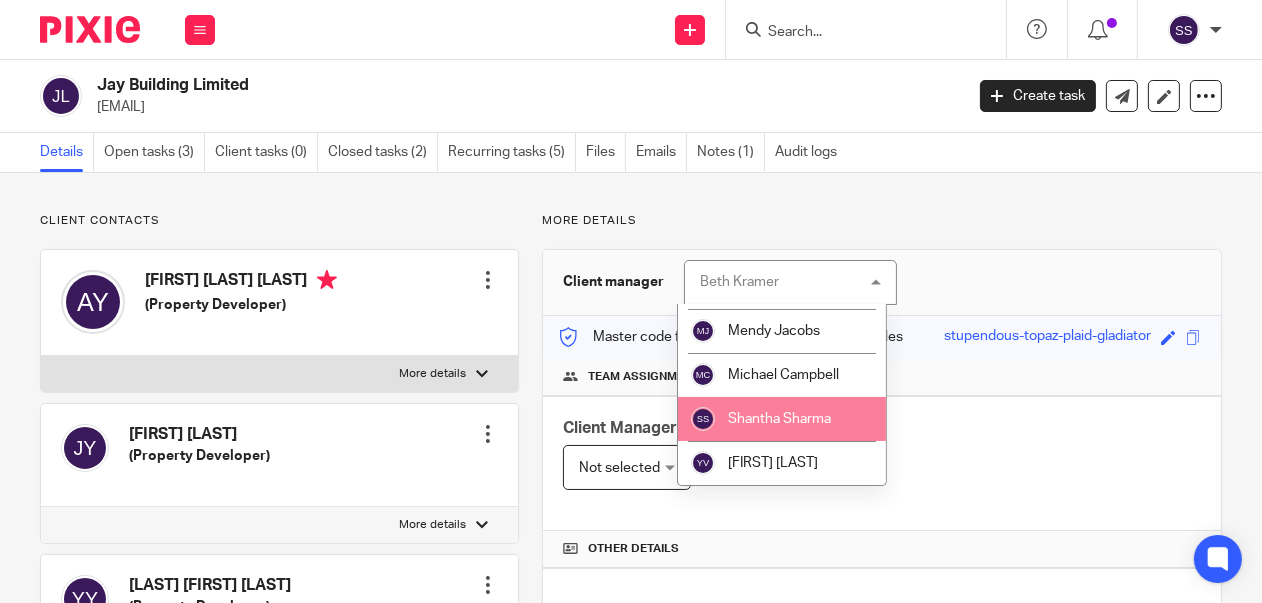 click on "Shantha Sharma" at bounding box center [779, 419] 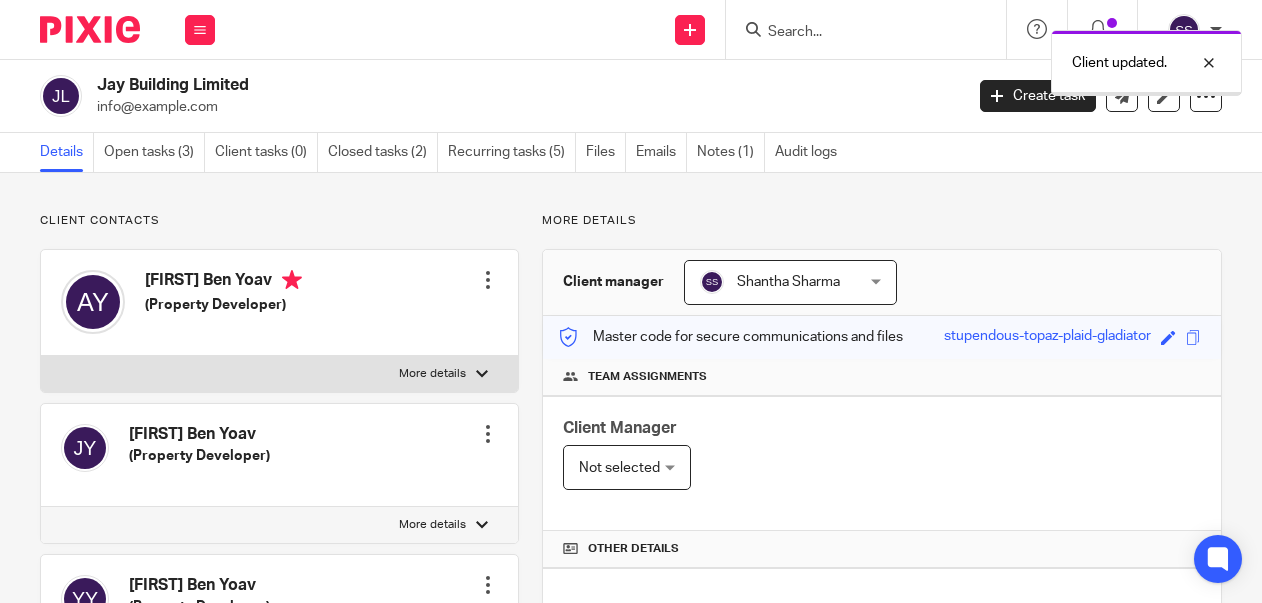 scroll, scrollTop: 0, scrollLeft: 0, axis: both 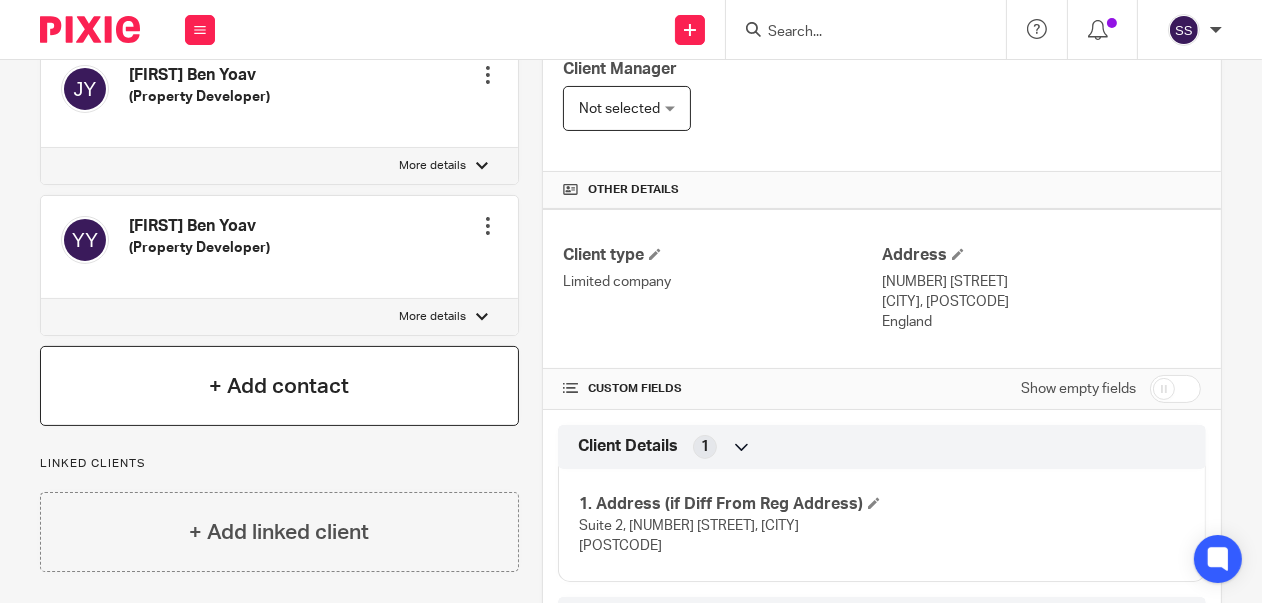 click on "+ Add contact" at bounding box center (279, 386) 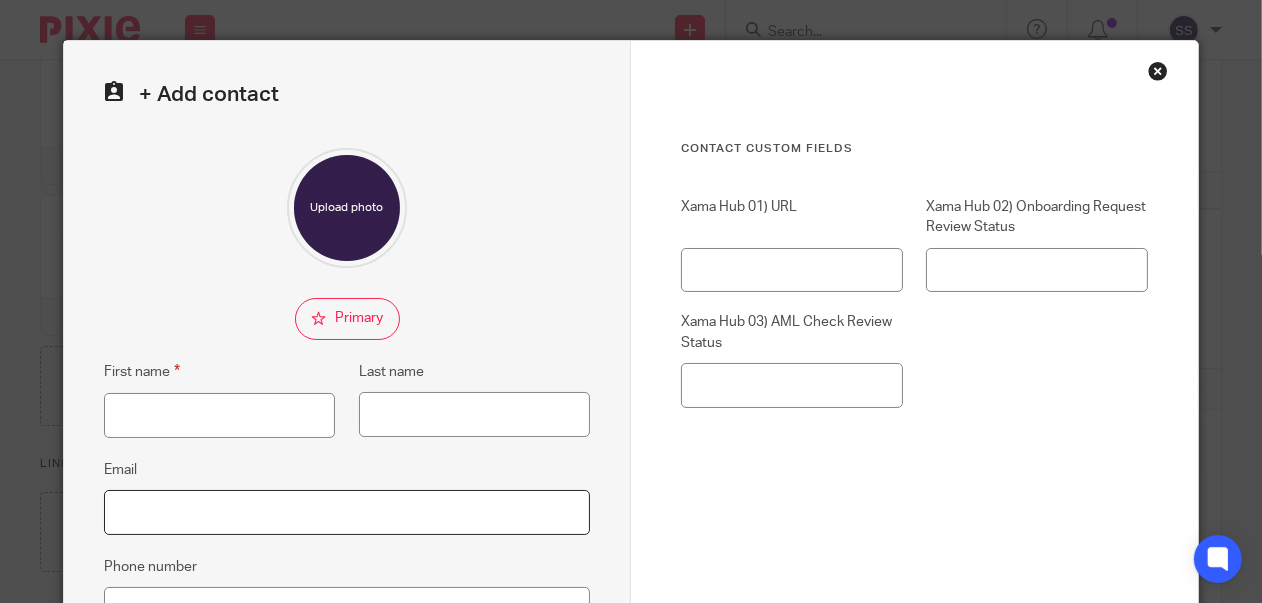 paste on "info@abdyservices.co.uk" 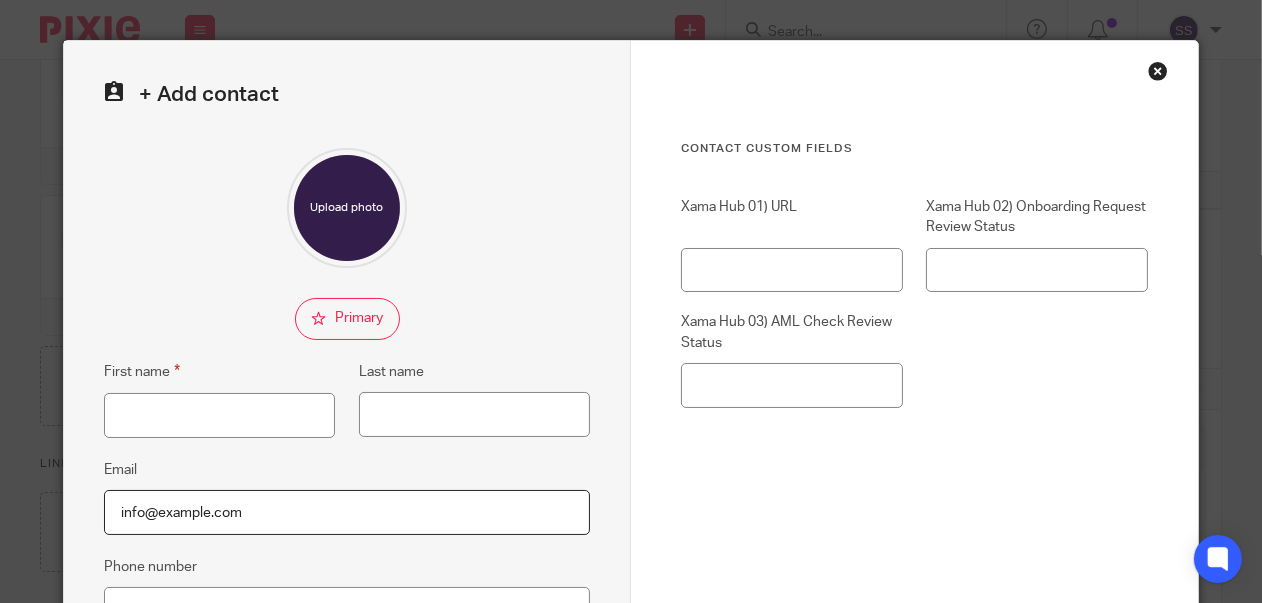 type on "info@abdyservices.co.uk" 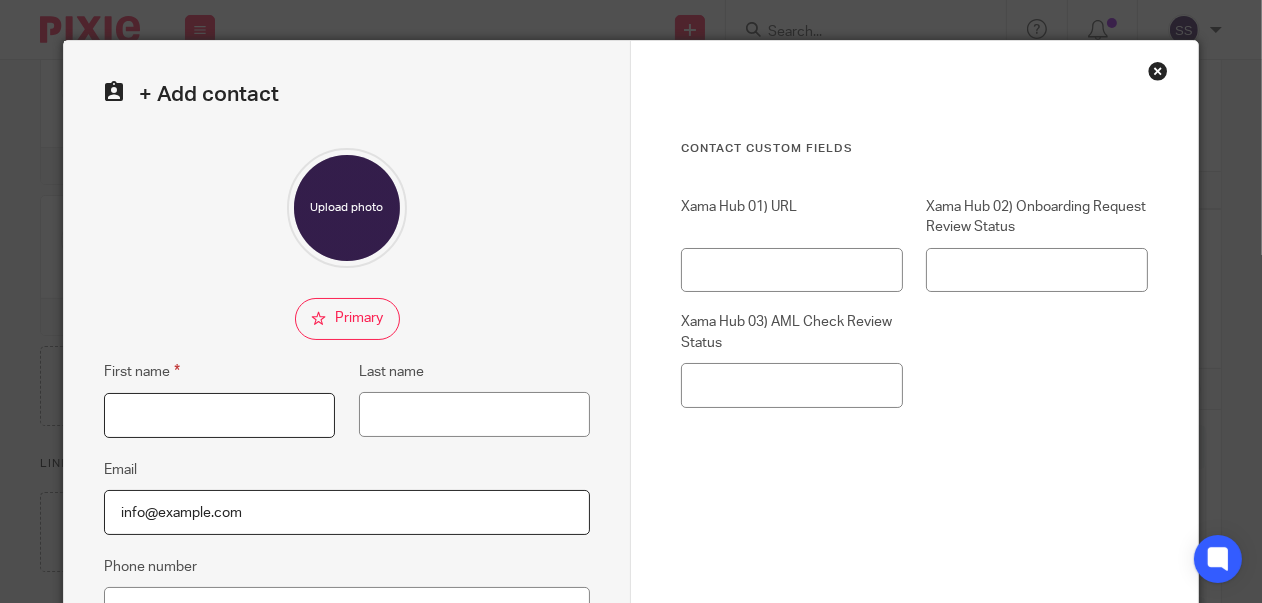 click on "First name" at bounding box center (219, 415) 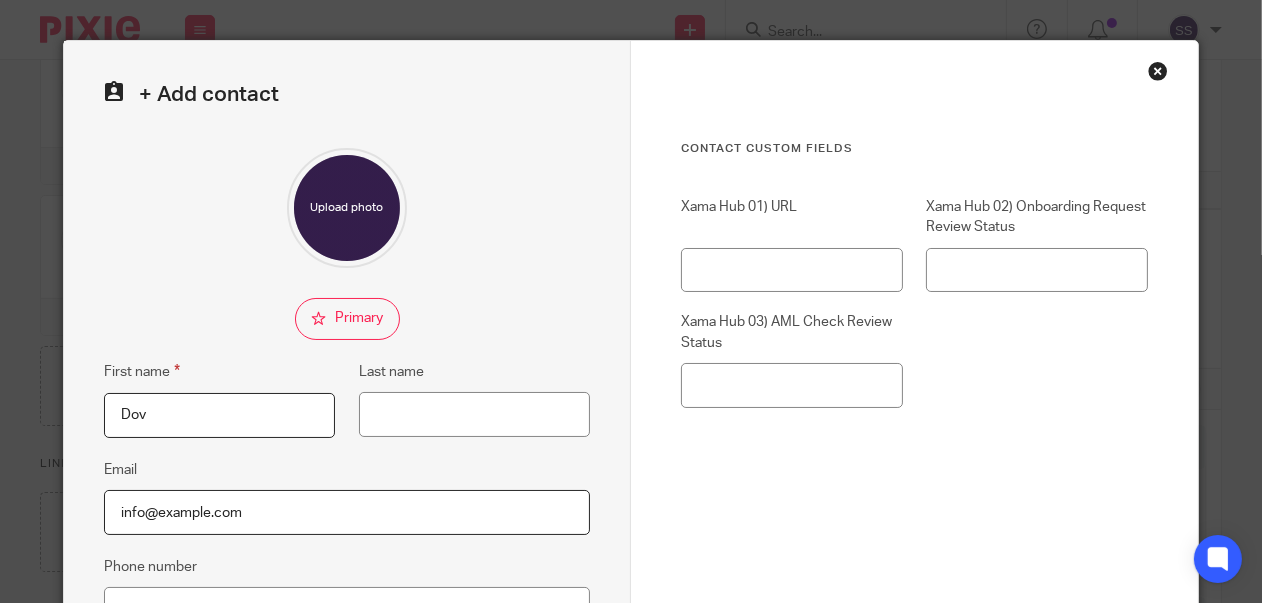 type on "Dov" 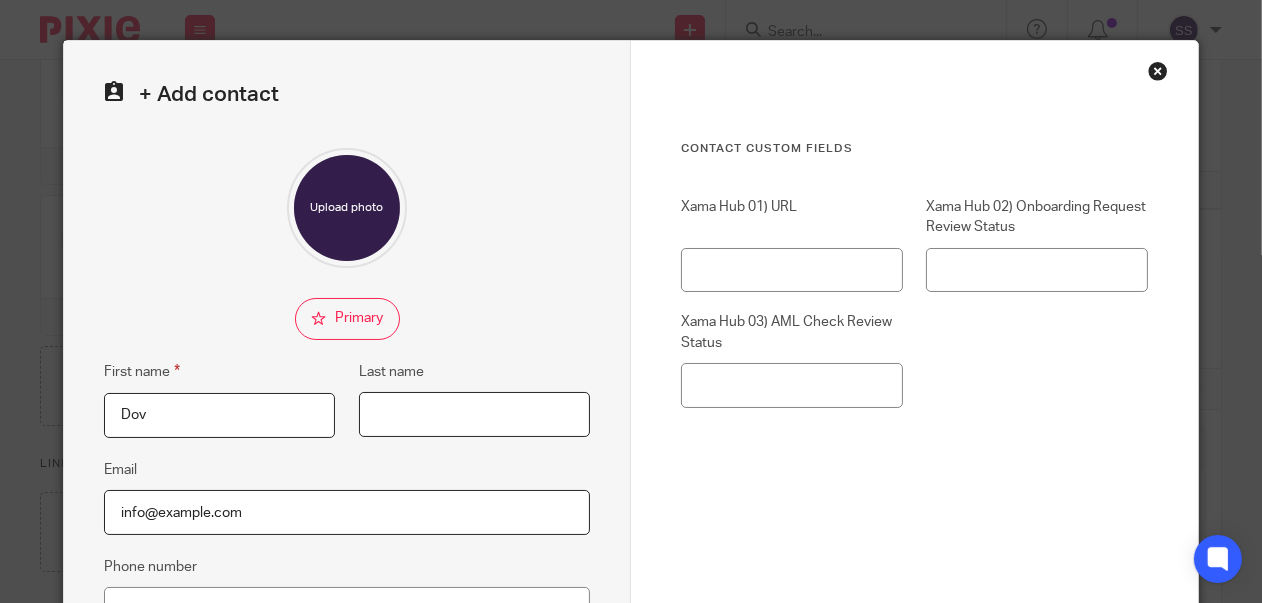 click on "Last name" at bounding box center [474, 414] 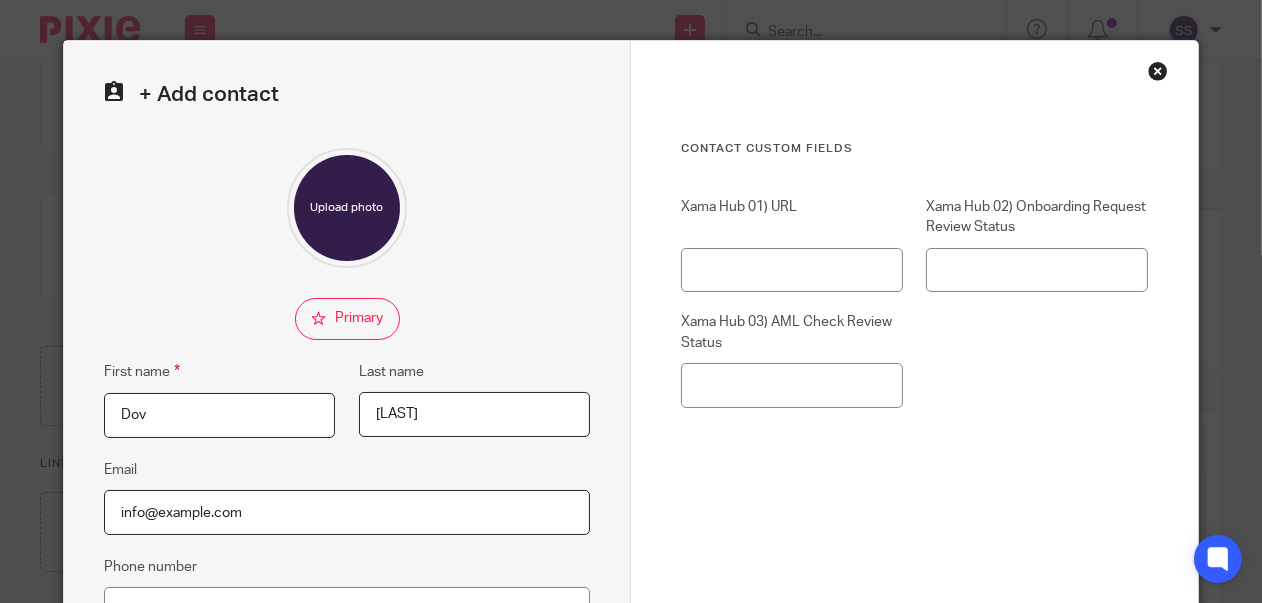 type on "Katzel" 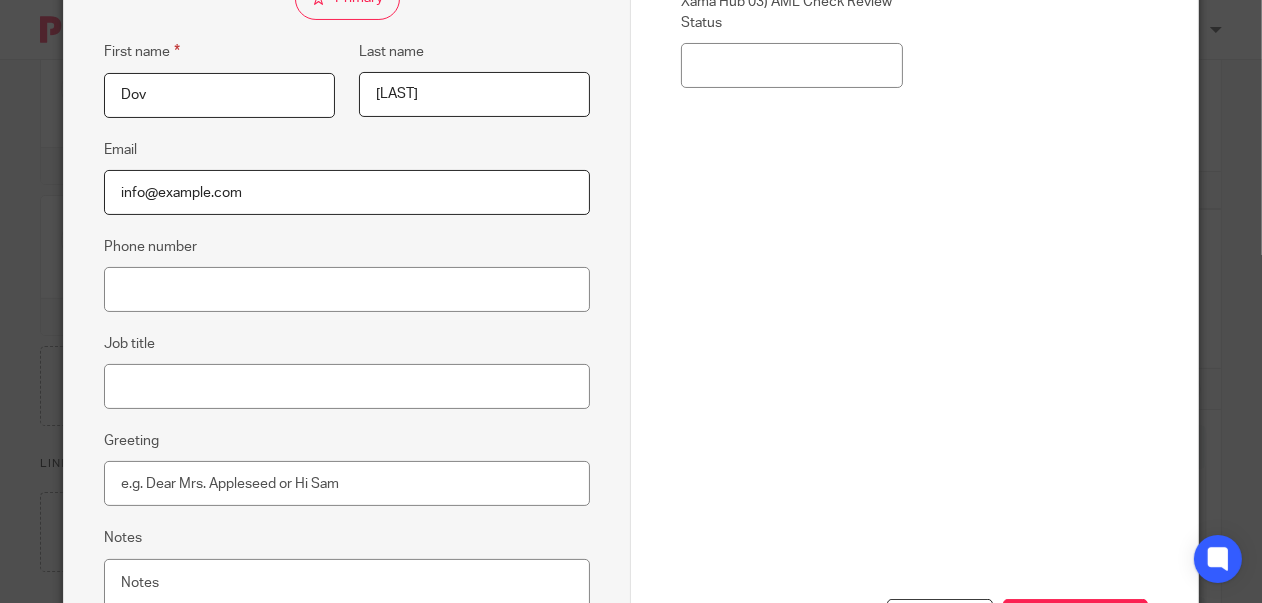 scroll, scrollTop: 400, scrollLeft: 0, axis: vertical 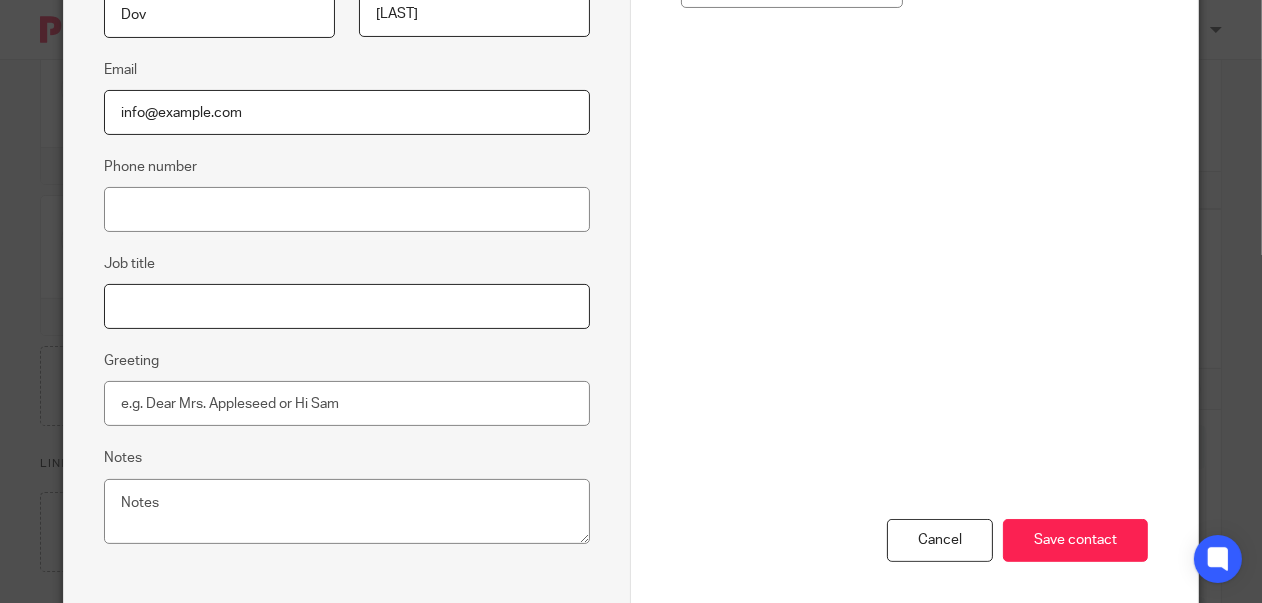 click on "Job title" at bounding box center (347, 306) 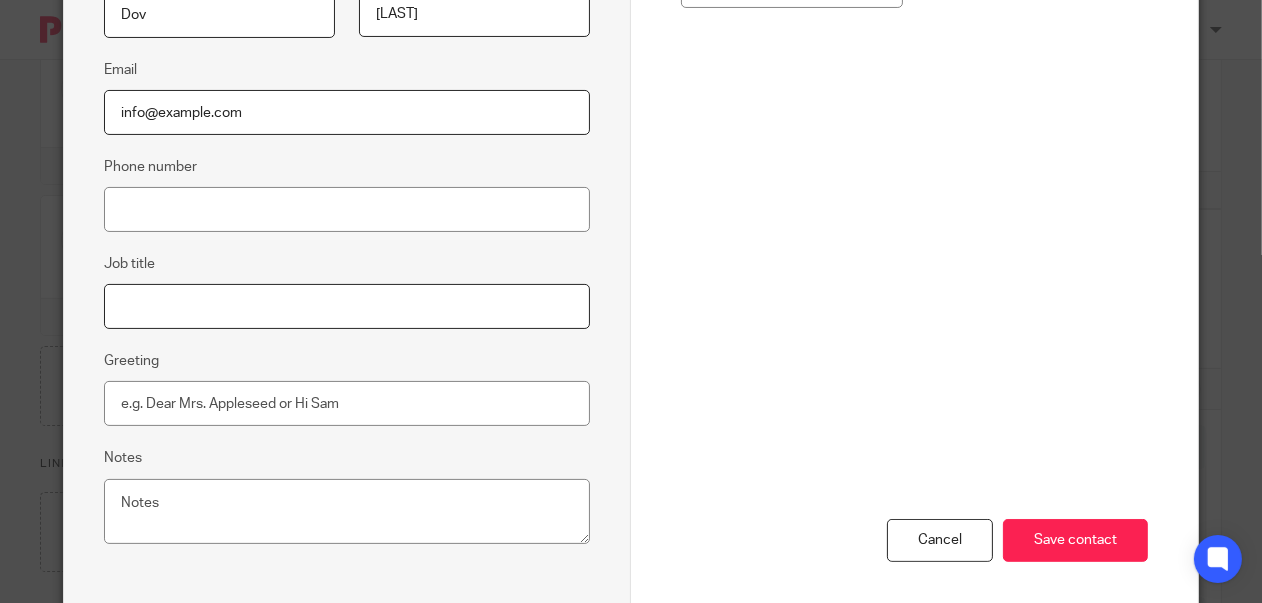 type on "Contact person" 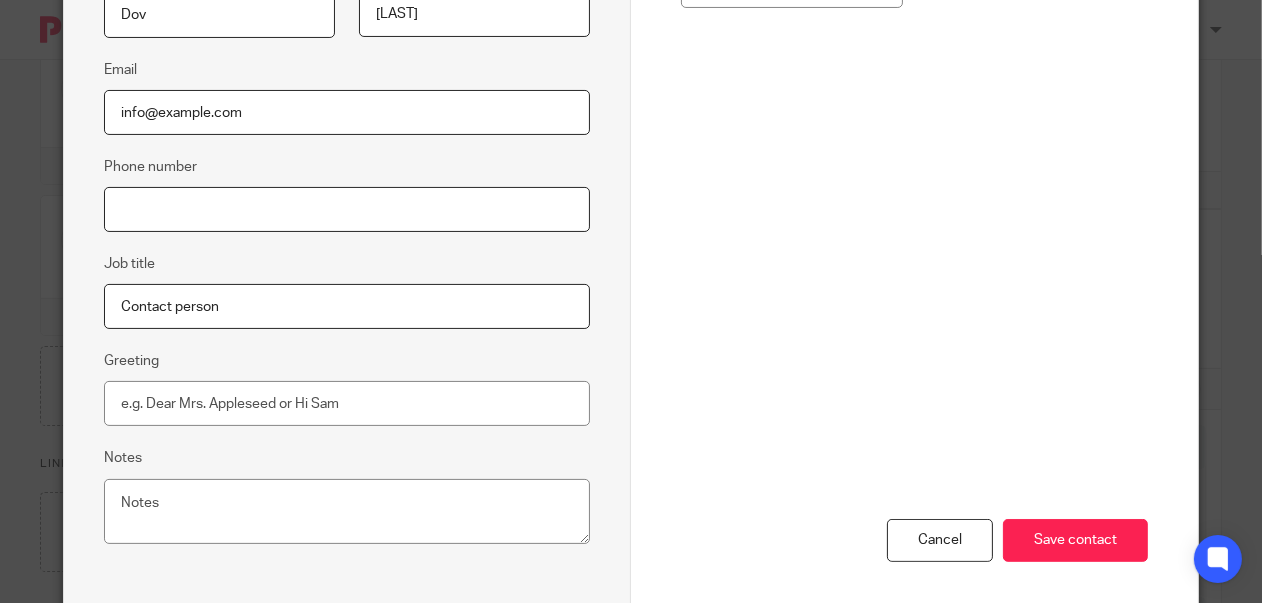 paste on "07966 031 400" 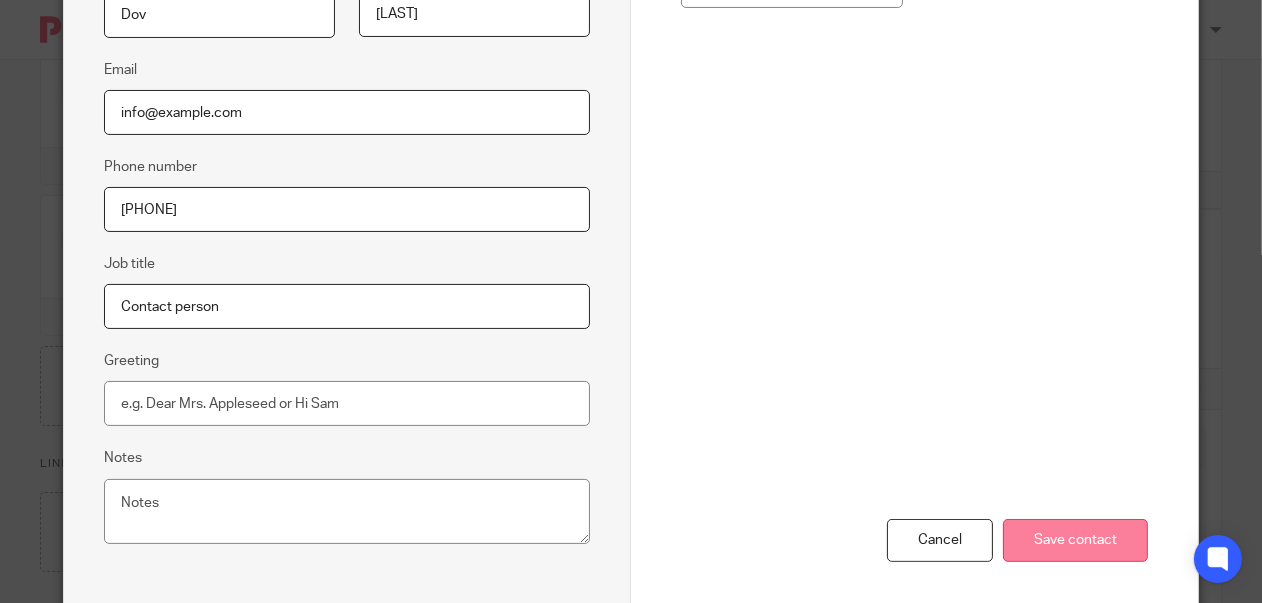 type on "07966 031 400" 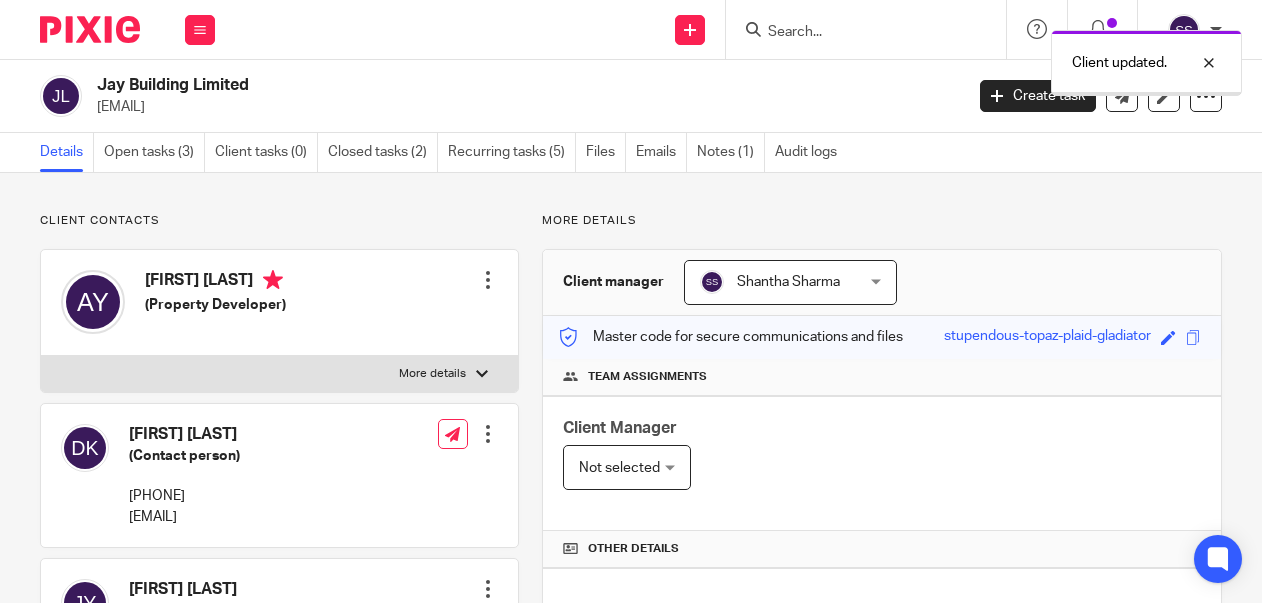 scroll, scrollTop: 0, scrollLeft: 0, axis: both 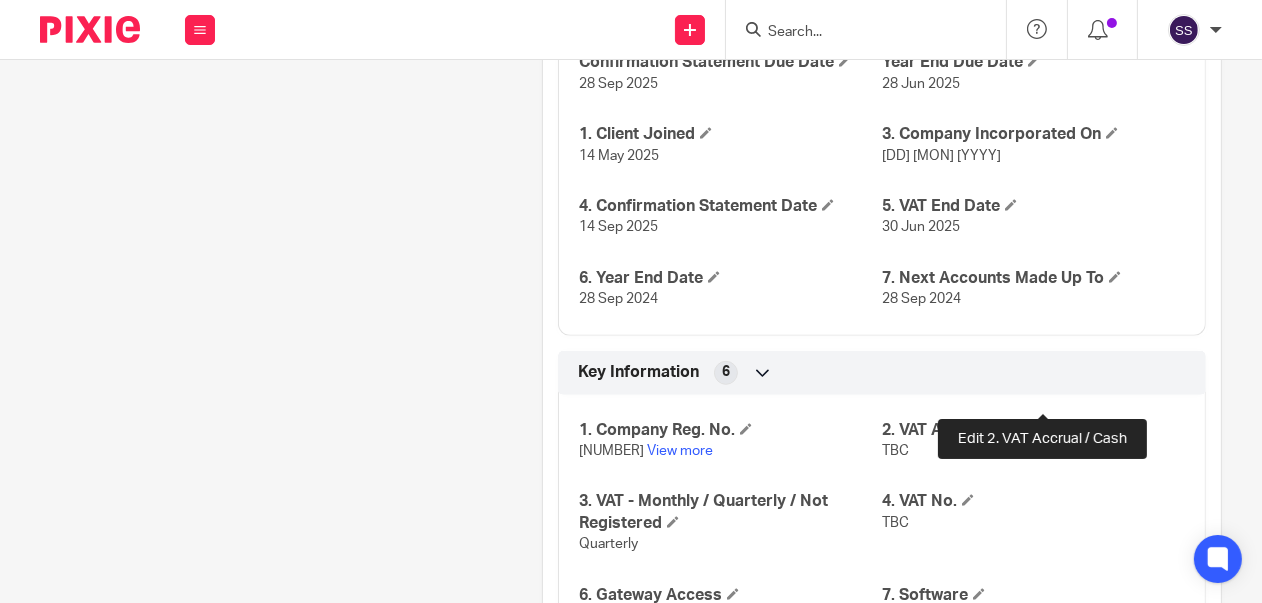 click at bounding box center [1052, 429] 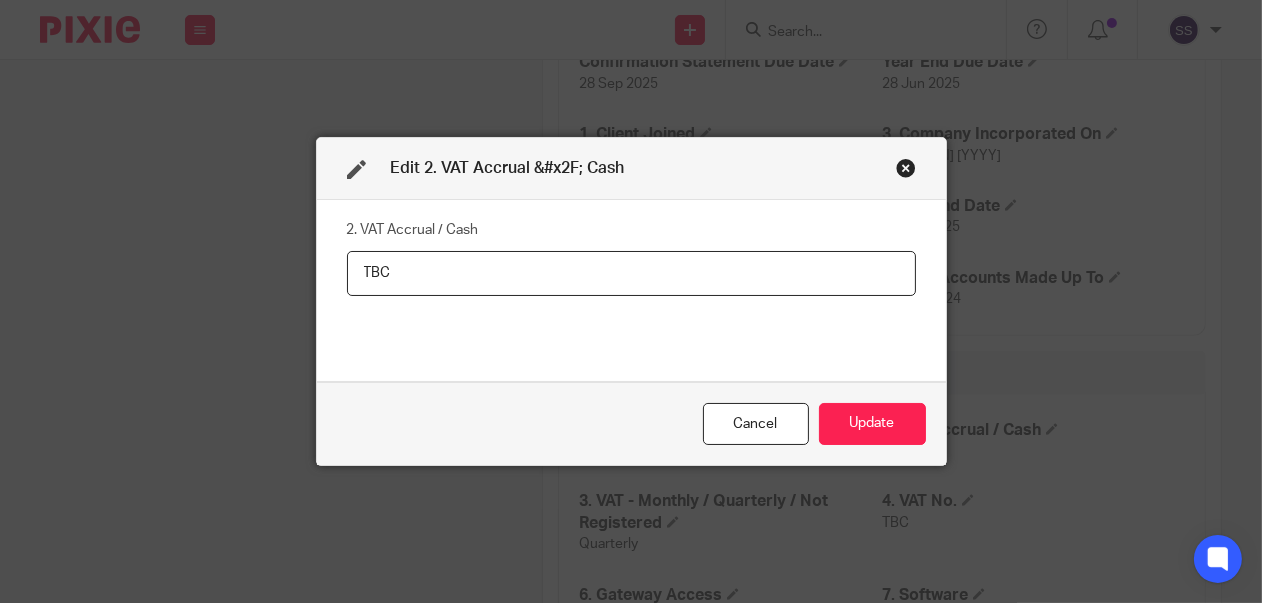 drag, startPoint x: 386, startPoint y: 277, endPoint x: 335, endPoint y: 282, distance: 51.24451 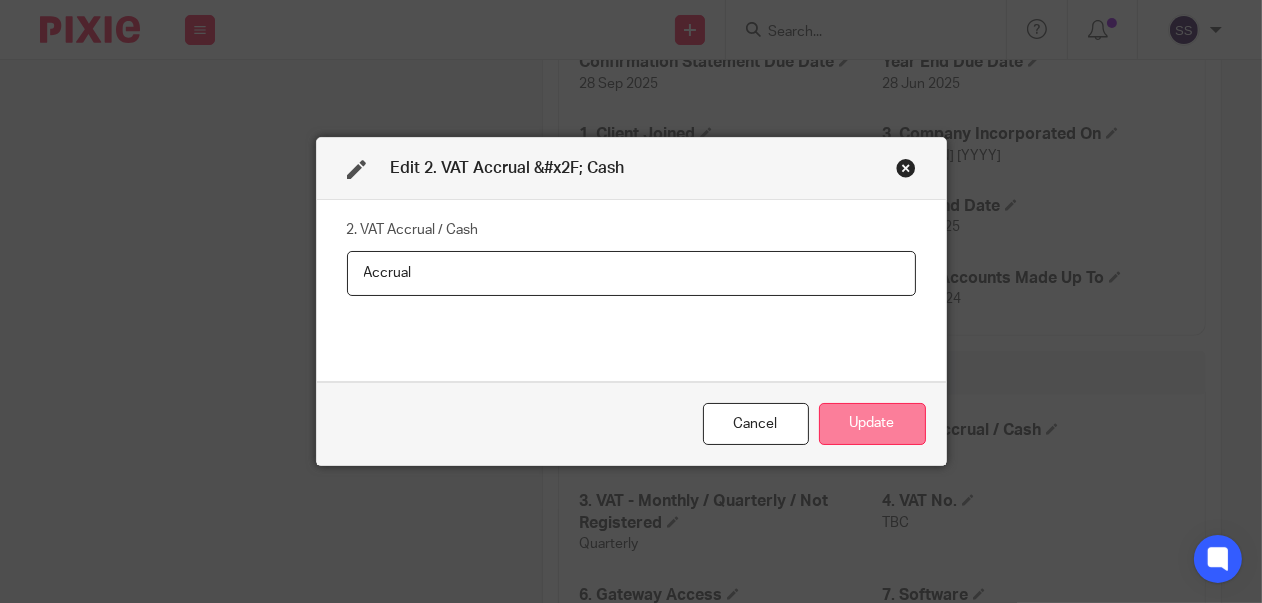 type on "Accrual" 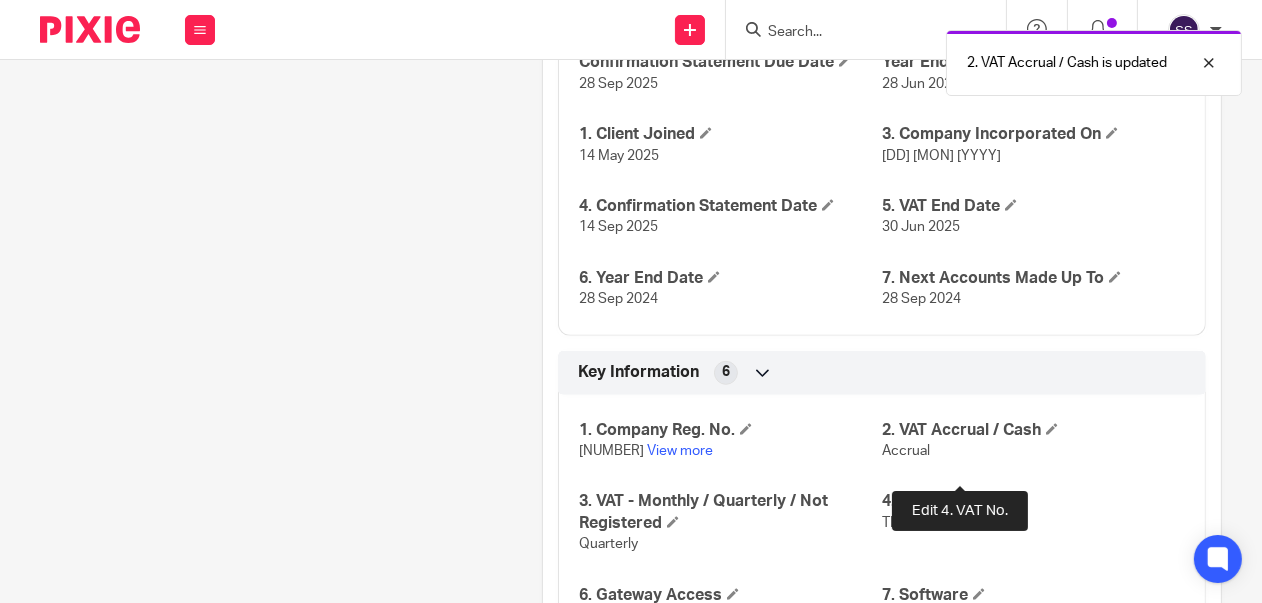 click at bounding box center [968, 500] 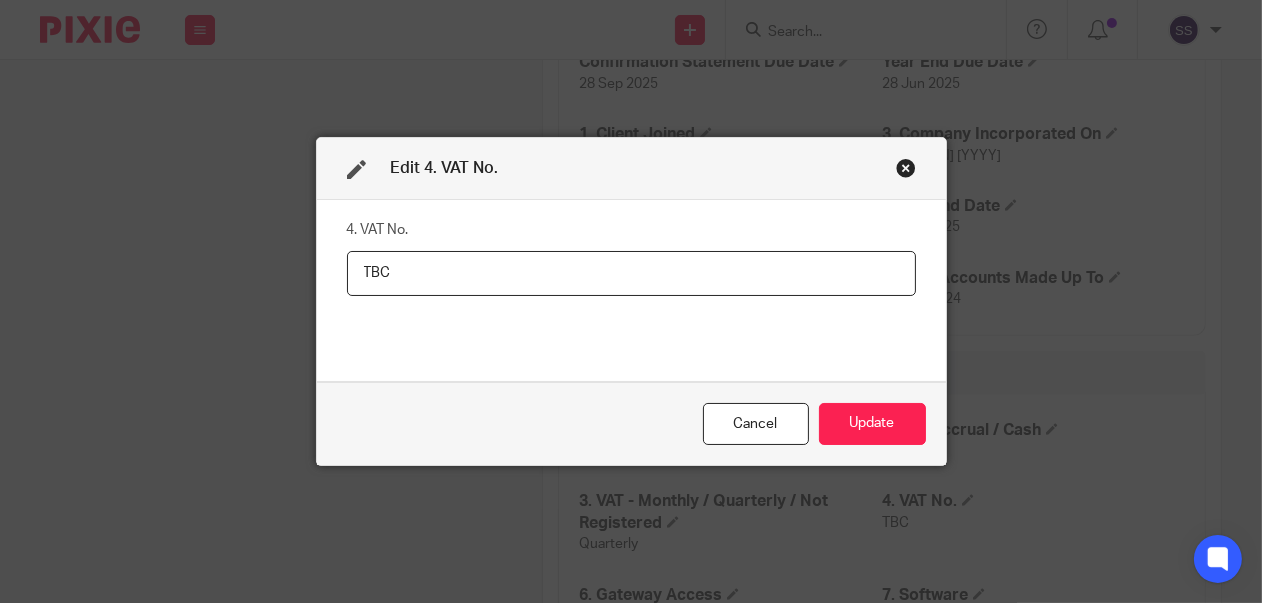 drag, startPoint x: 402, startPoint y: 268, endPoint x: 358, endPoint y: 279, distance: 45.35416 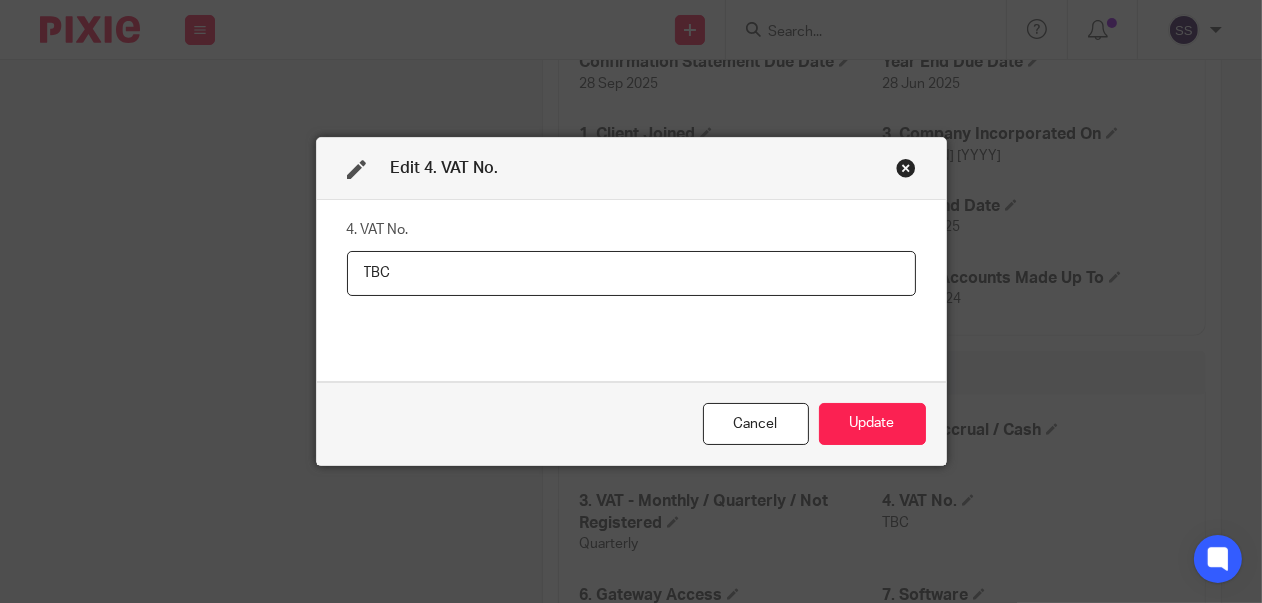 paste on "283349186" 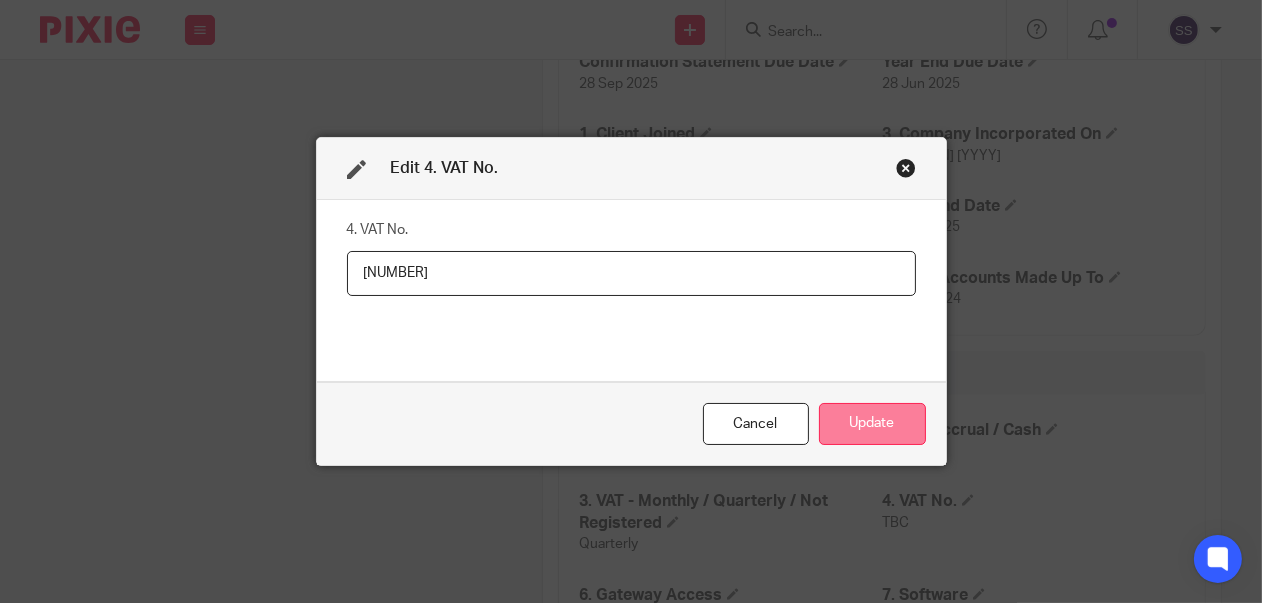 type on "283349186" 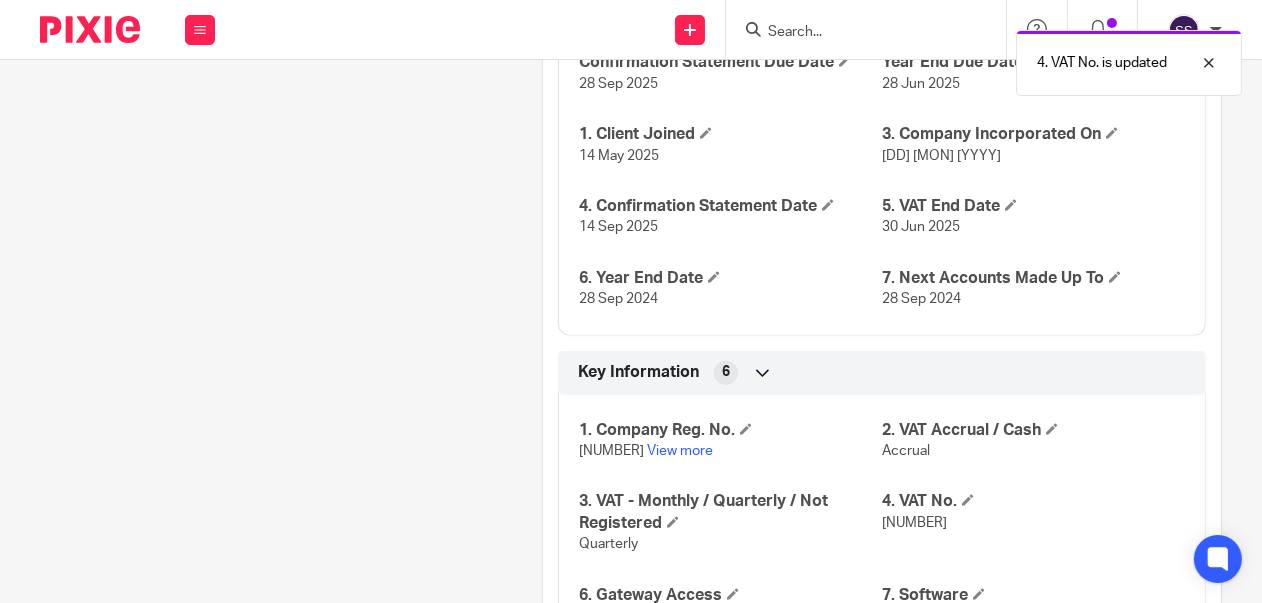 scroll, scrollTop: 1591, scrollLeft: 0, axis: vertical 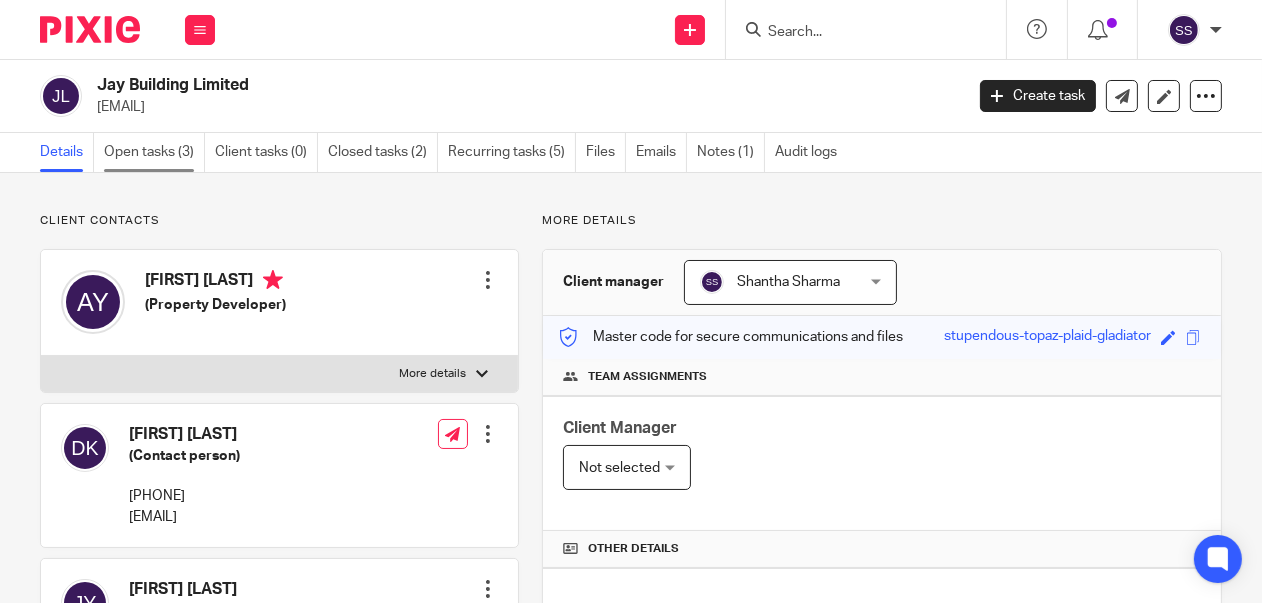 click on "Open tasks (3)" at bounding box center (154, 152) 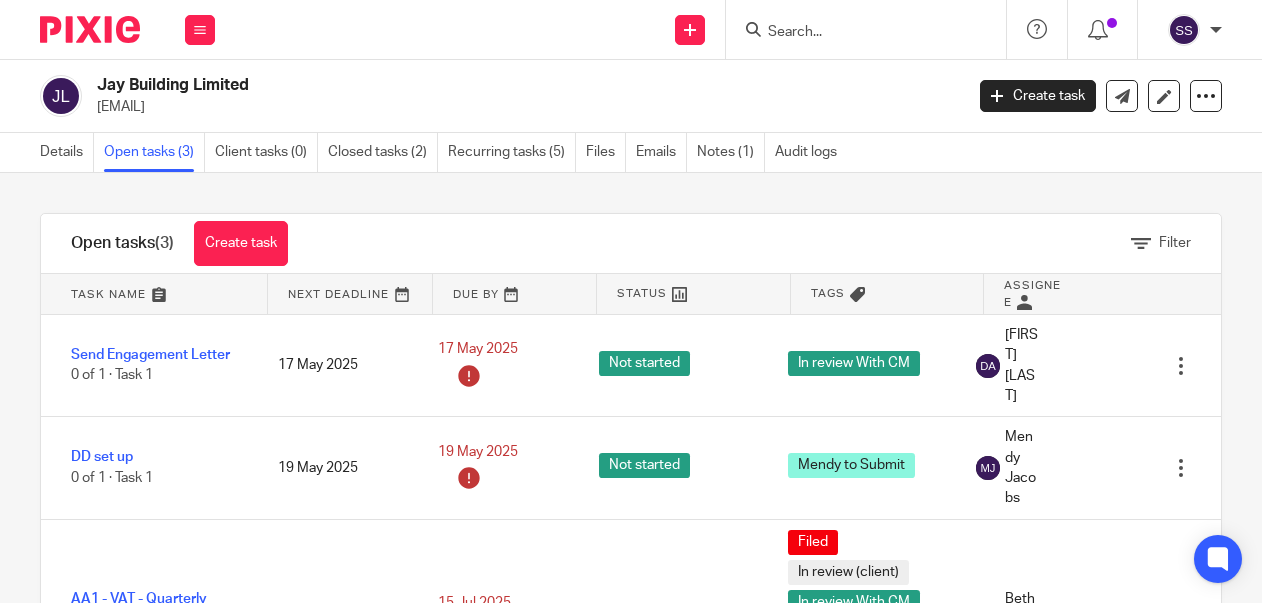 scroll, scrollTop: 0, scrollLeft: 0, axis: both 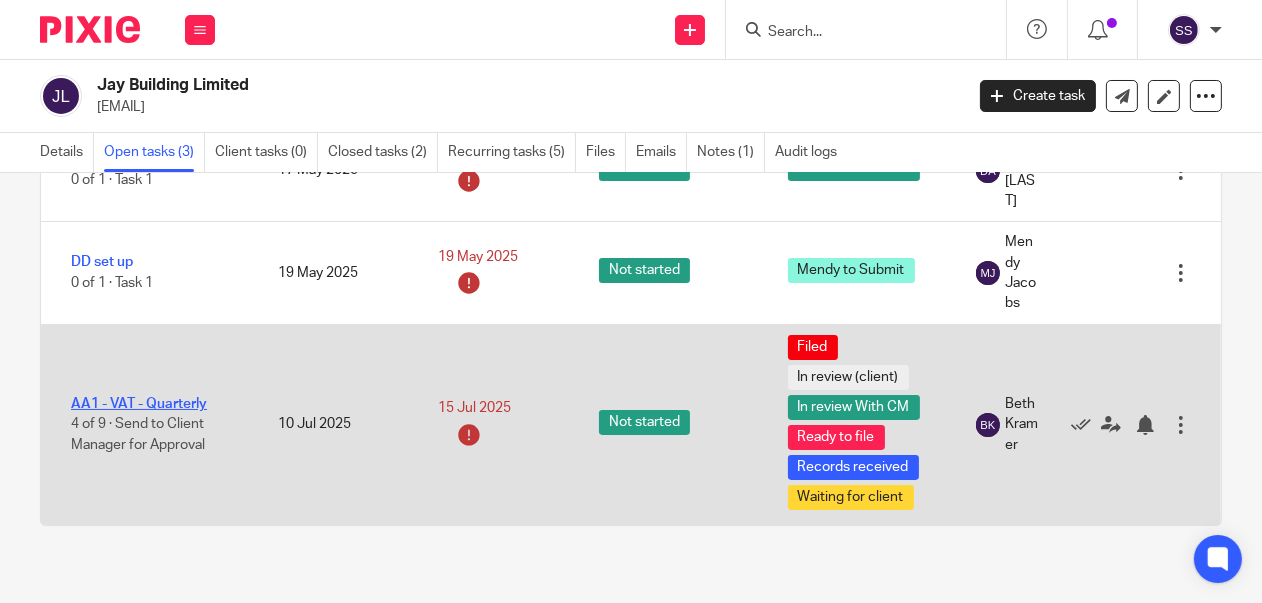 click on "AA1 - VAT - Quarterly" at bounding box center [139, 404] 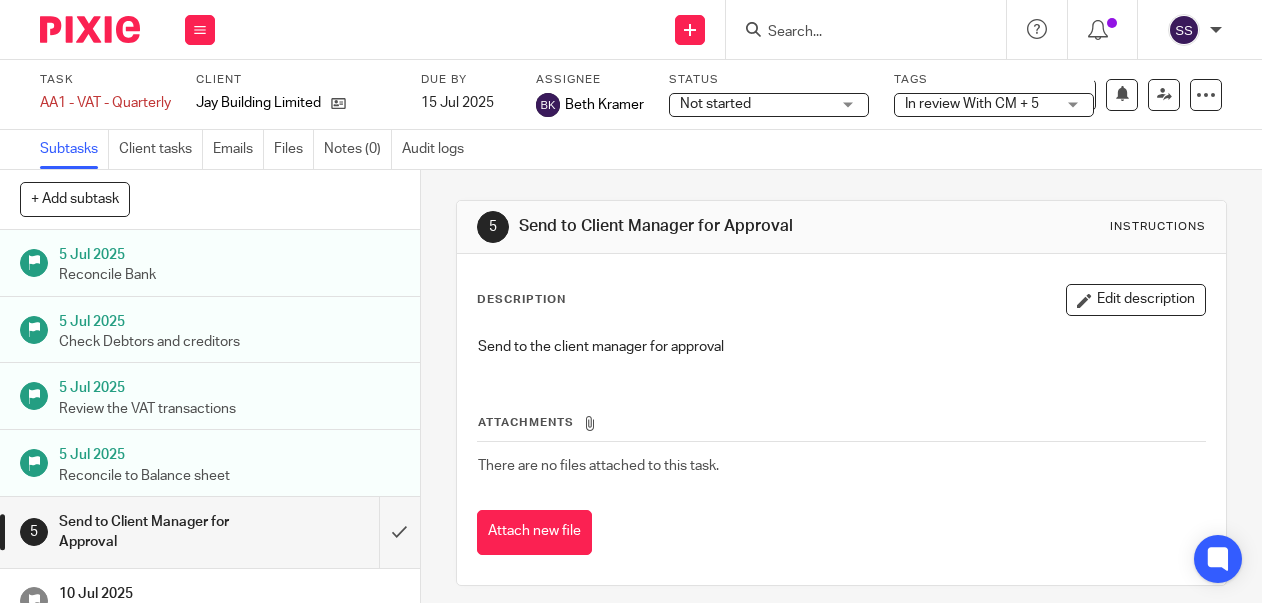 scroll, scrollTop: 0, scrollLeft: 0, axis: both 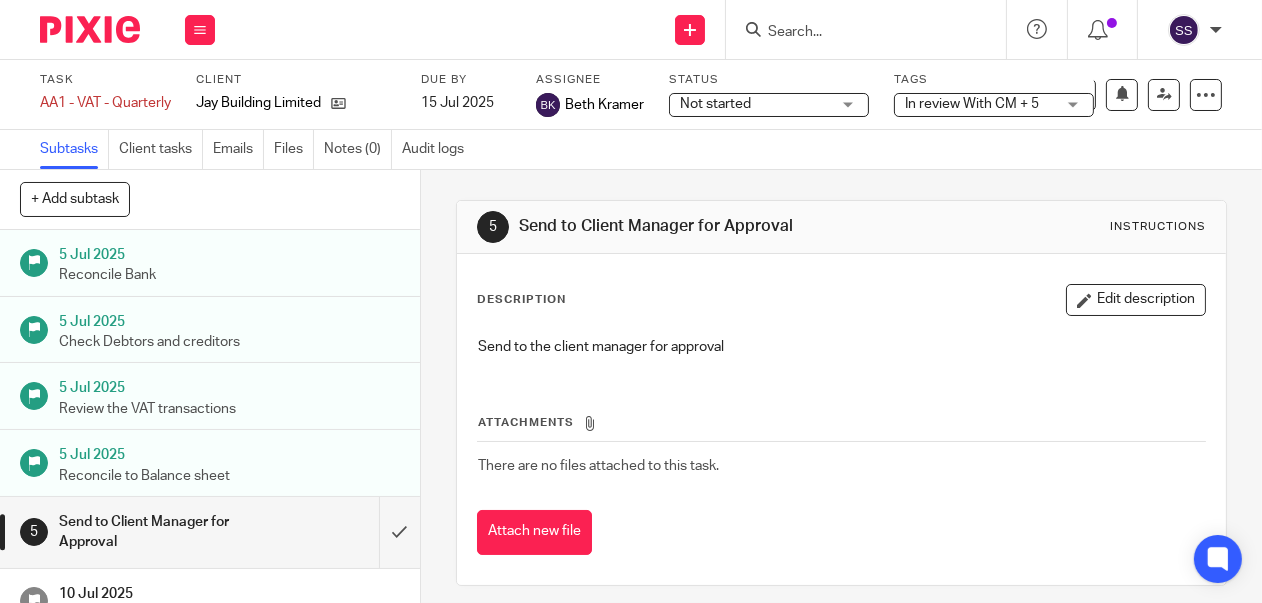 click on "In review With CM + 5" at bounding box center [994, 105] 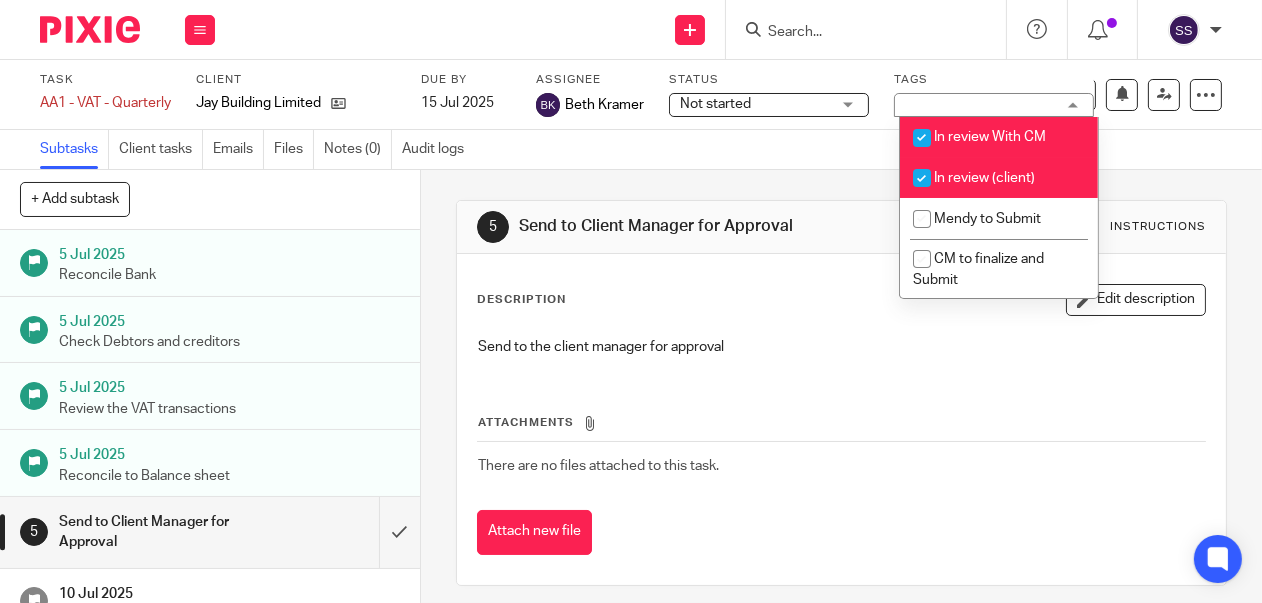 click at bounding box center (922, 178) 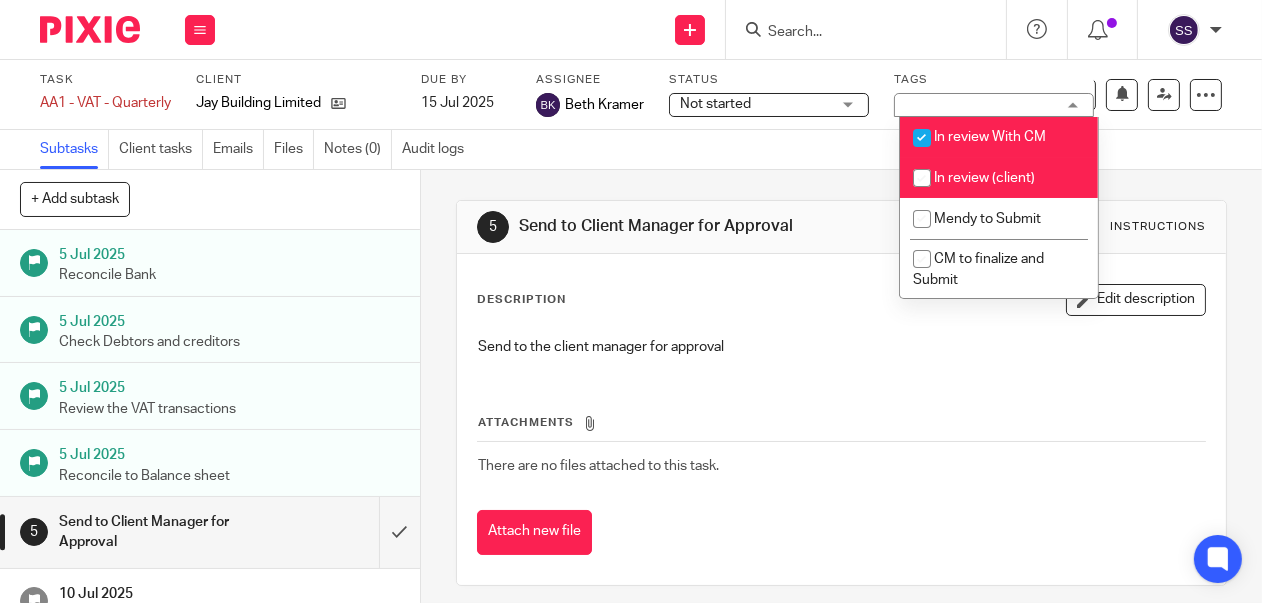 checkbox on "false" 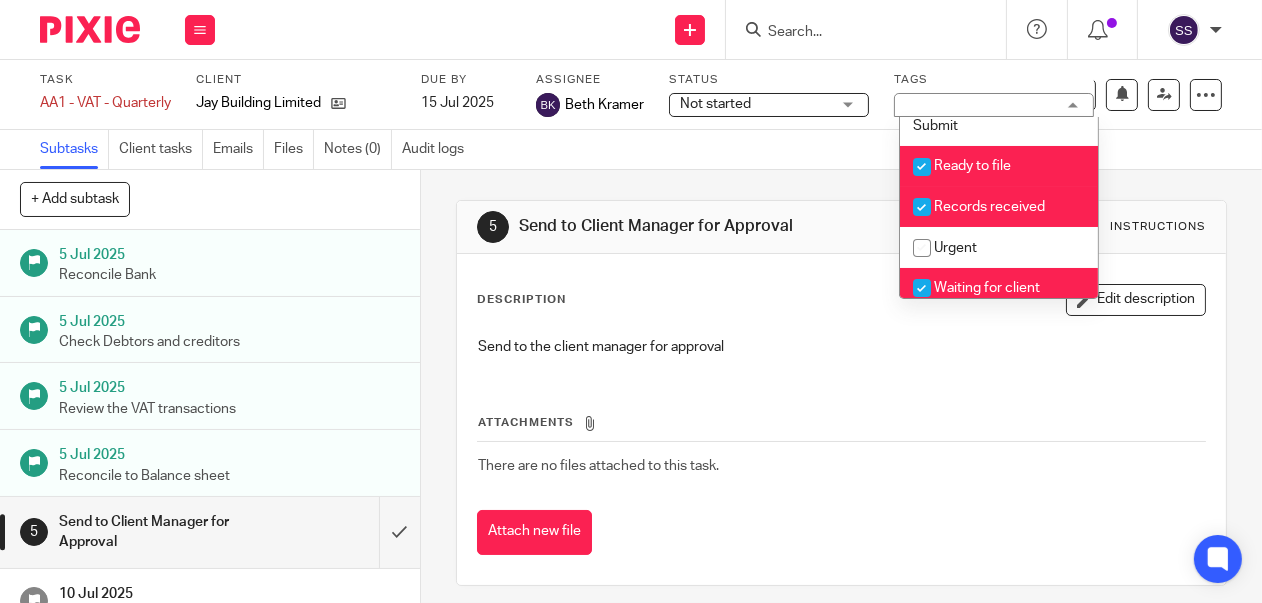 scroll, scrollTop: 128, scrollLeft: 0, axis: vertical 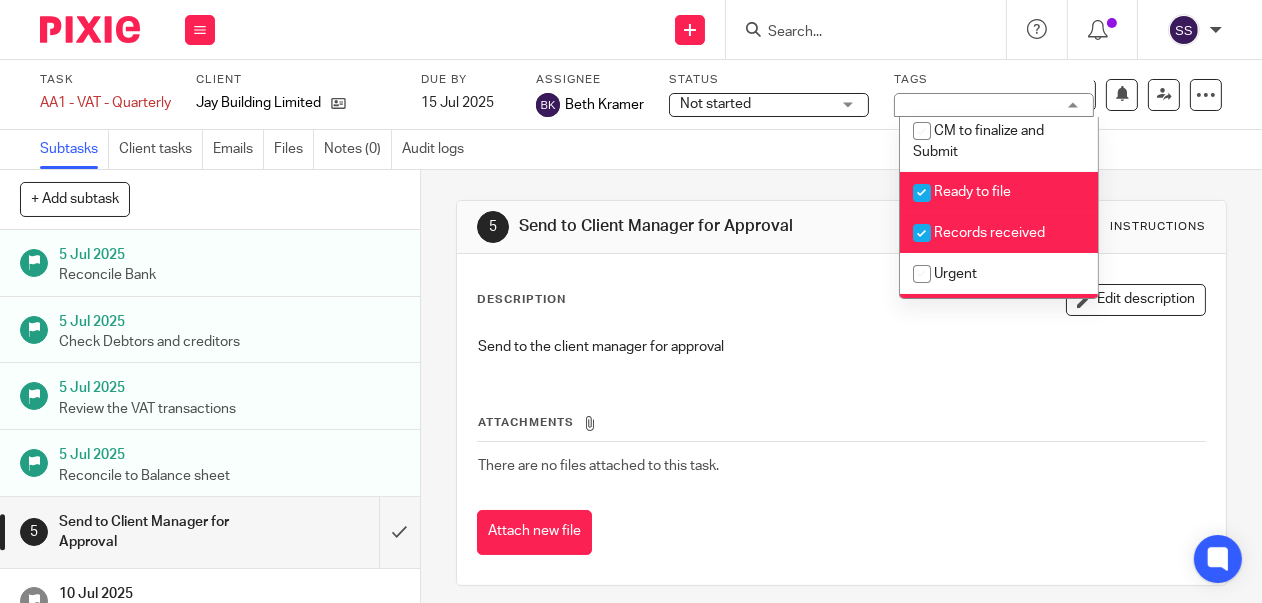 click at bounding box center [922, 193] 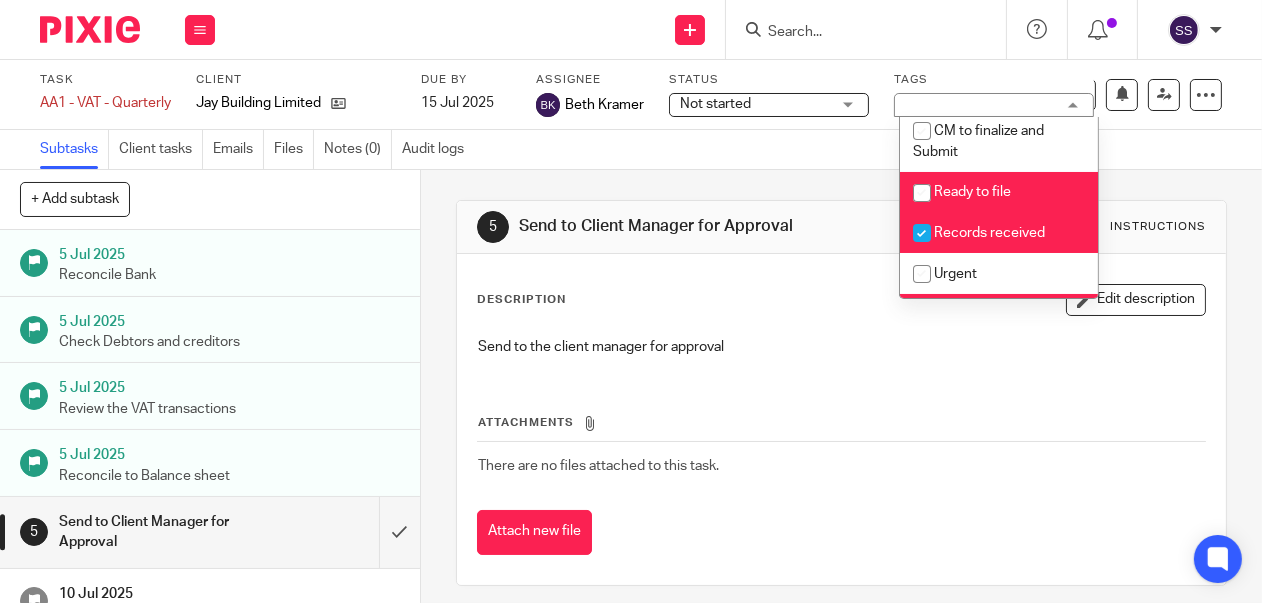 checkbox on "false" 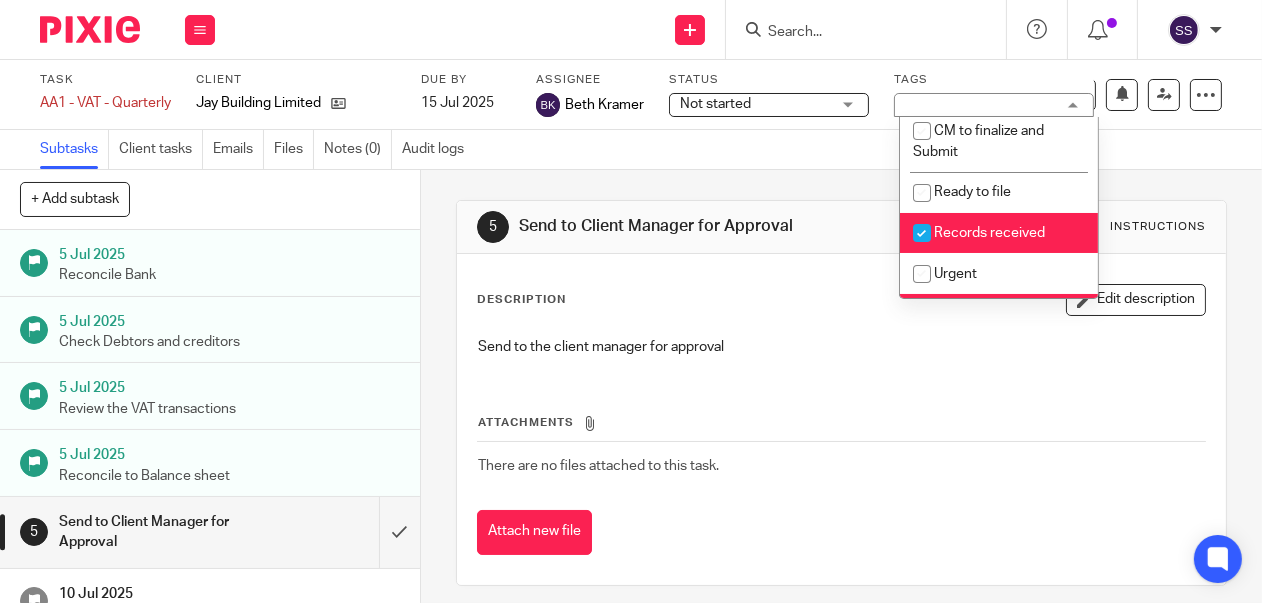 click at bounding box center (922, 233) 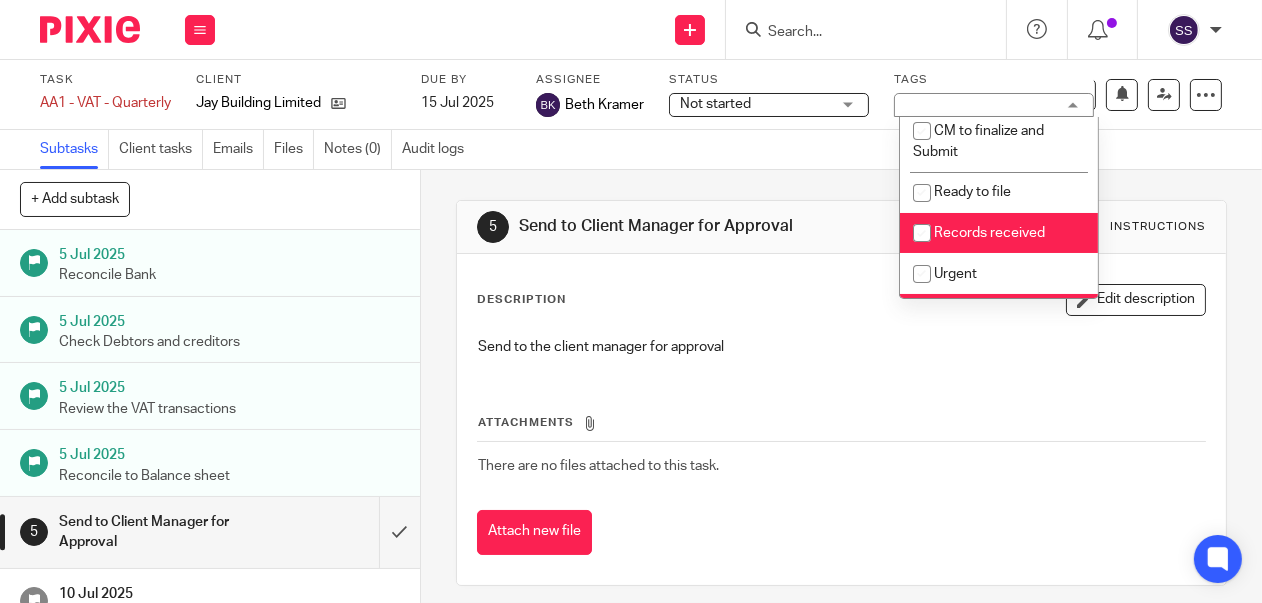 checkbox on "false" 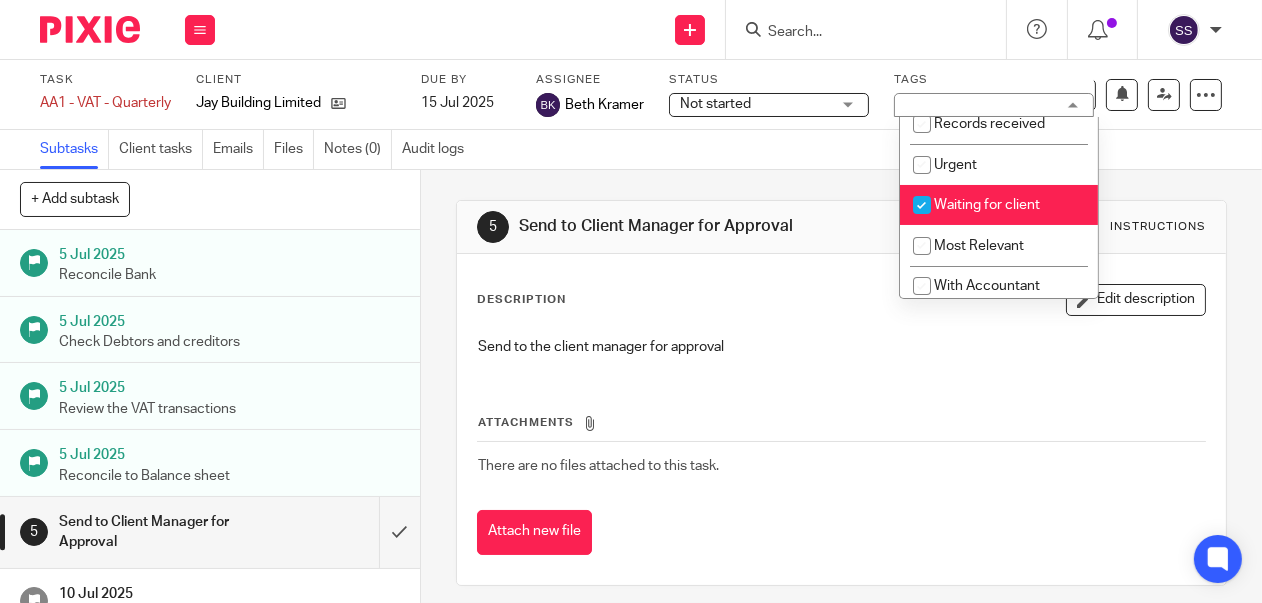 scroll, scrollTop: 234, scrollLeft: 0, axis: vertical 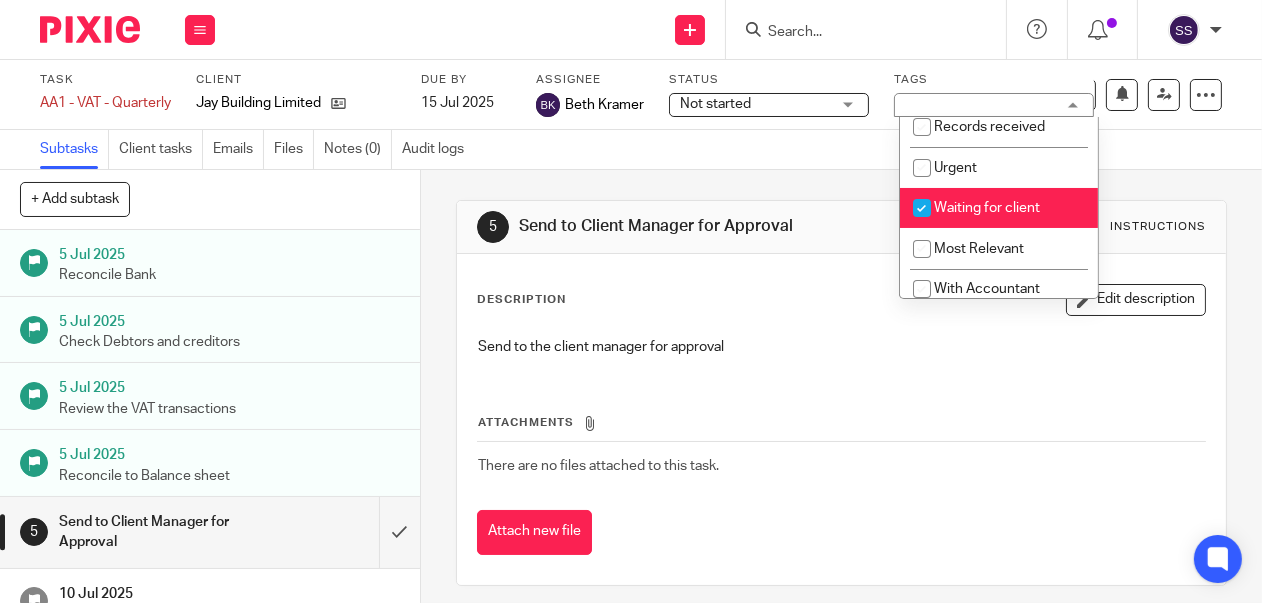 click at bounding box center (922, 208) 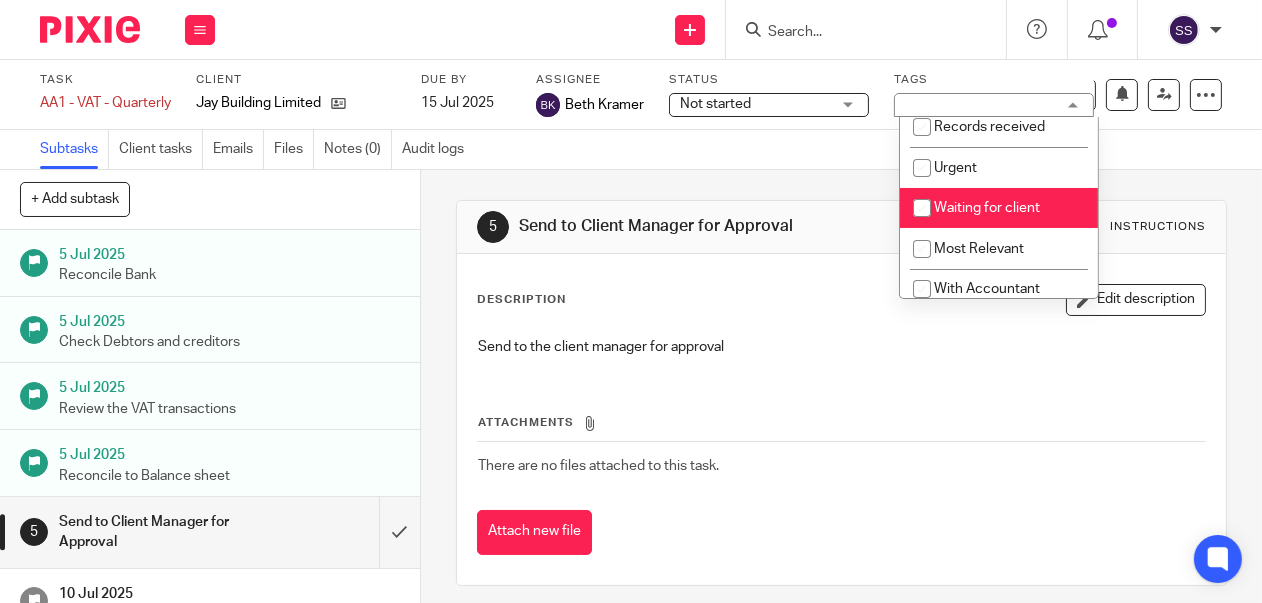 checkbox on "false" 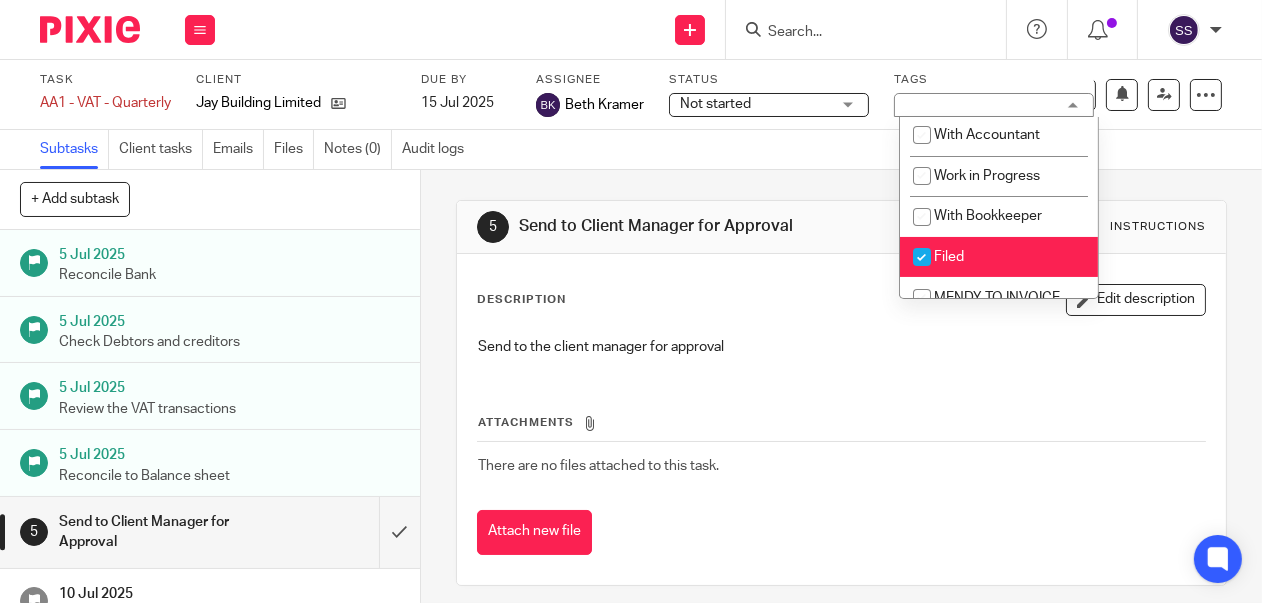scroll, scrollTop: 410, scrollLeft: 0, axis: vertical 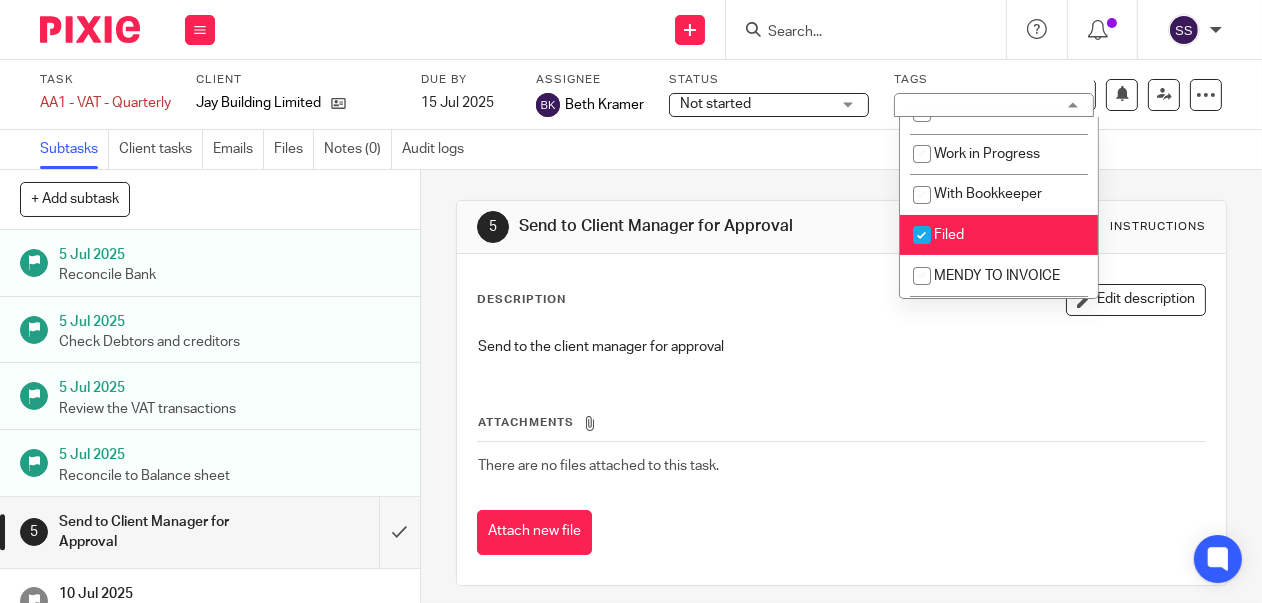drag, startPoint x: 924, startPoint y: 232, endPoint x: 952, endPoint y: 234, distance: 28.071337 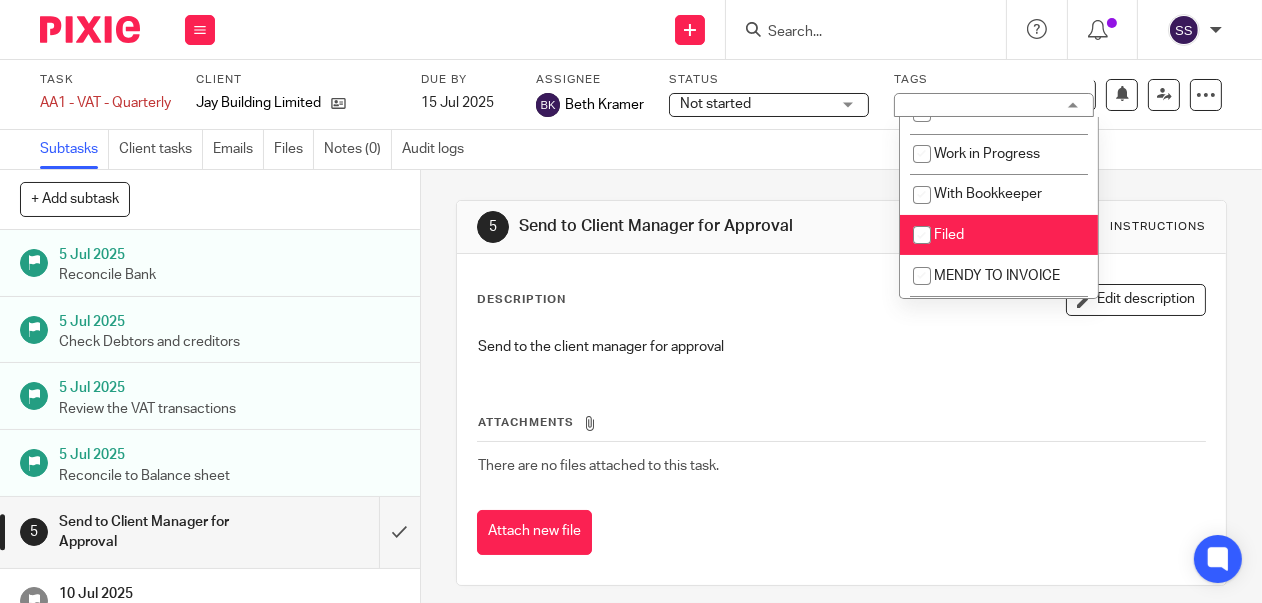 checkbox on "false" 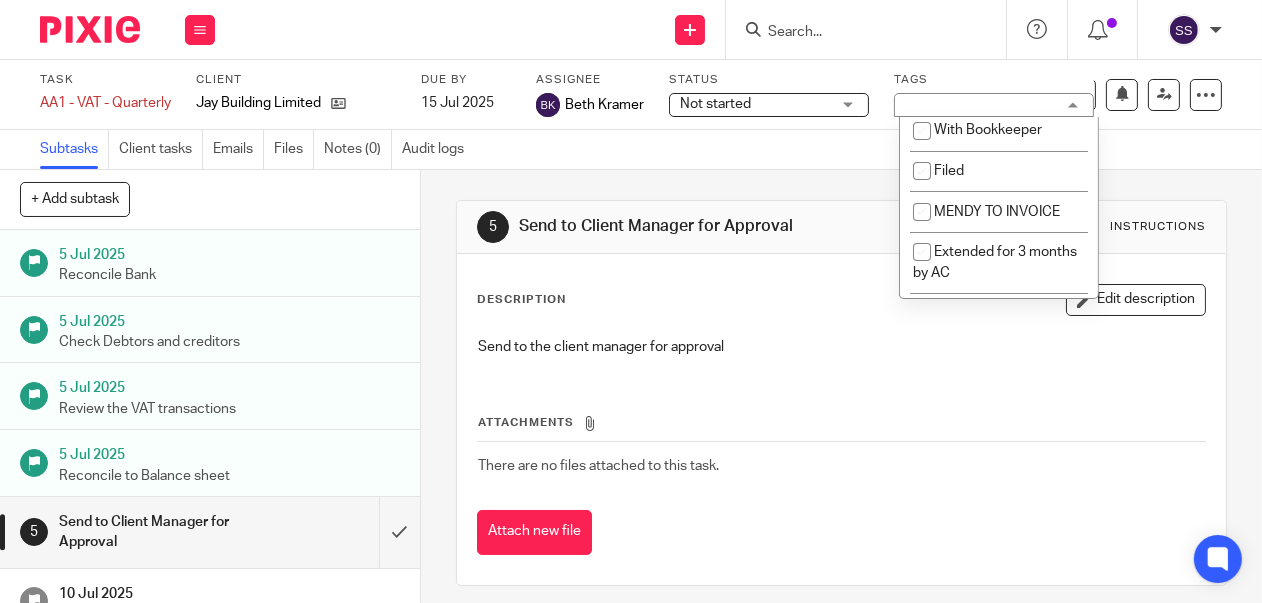 scroll, scrollTop: 526, scrollLeft: 0, axis: vertical 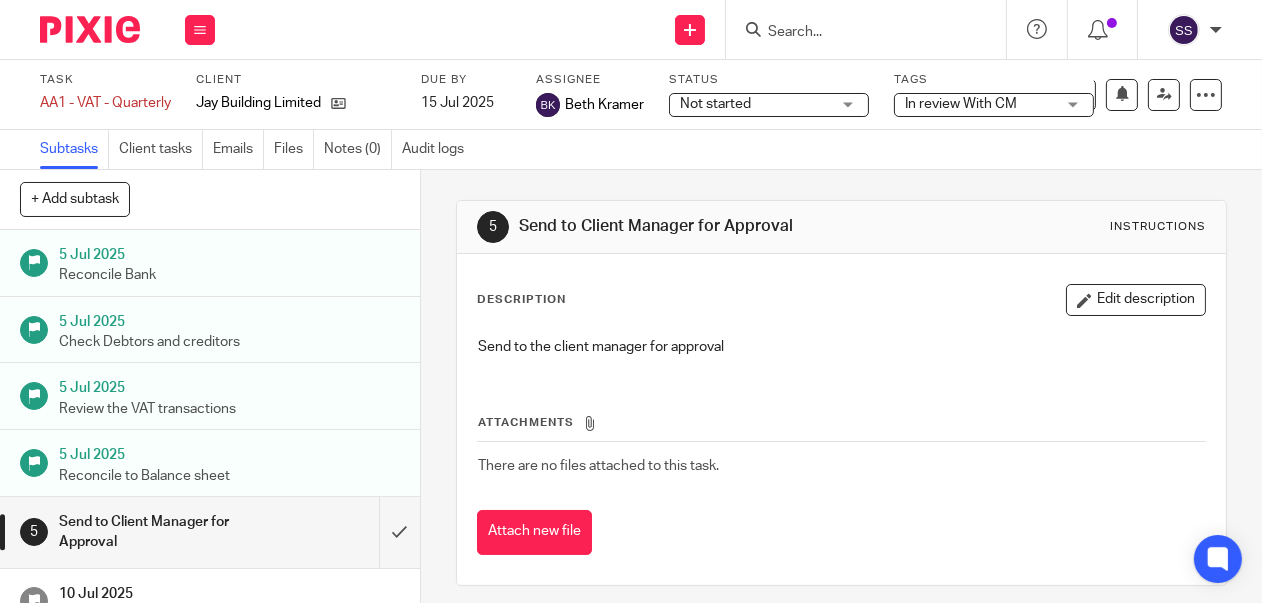 click on "Not started
Not started" at bounding box center [769, 105] 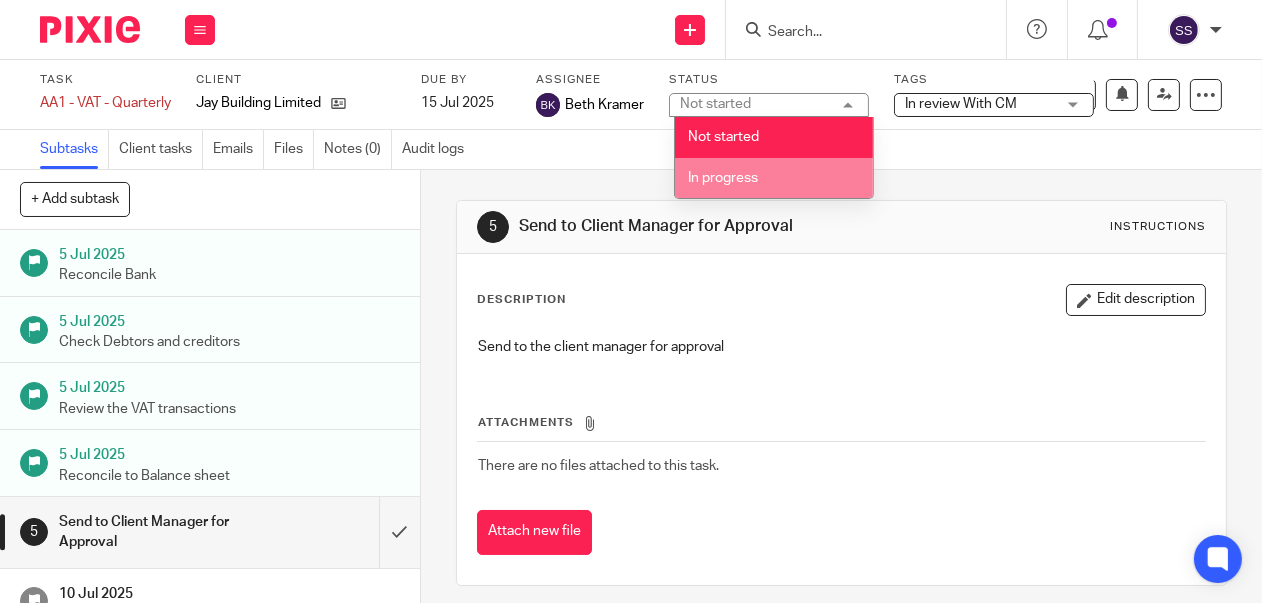 click on "In progress" at bounding box center (774, 178) 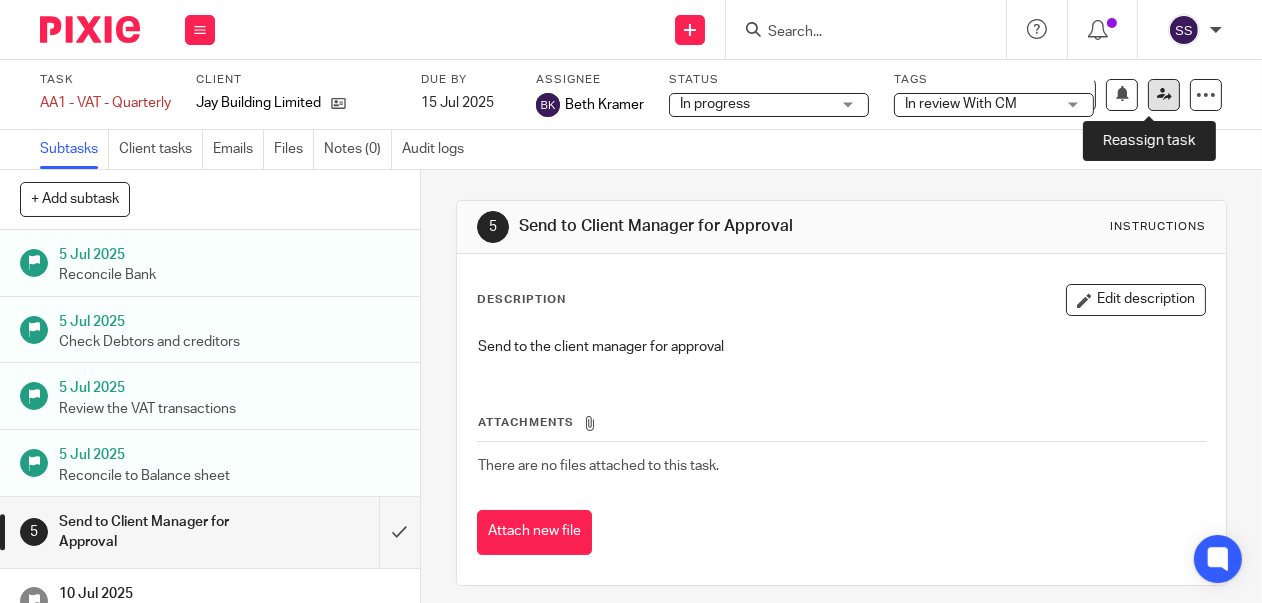 click at bounding box center (1164, 94) 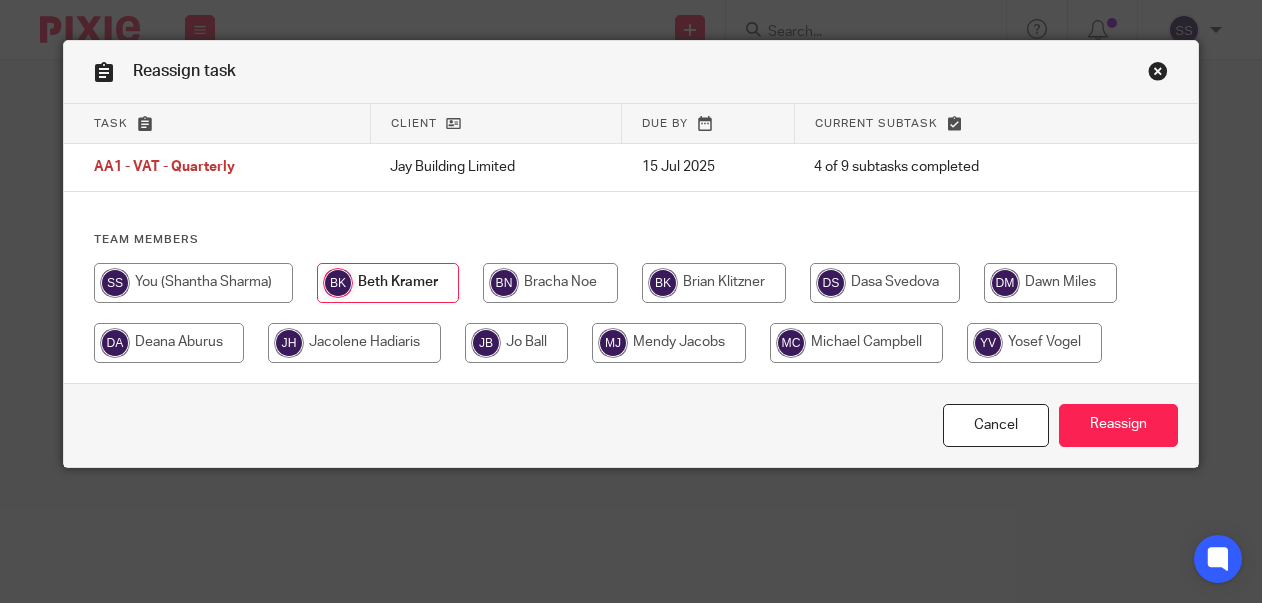 scroll, scrollTop: 0, scrollLeft: 0, axis: both 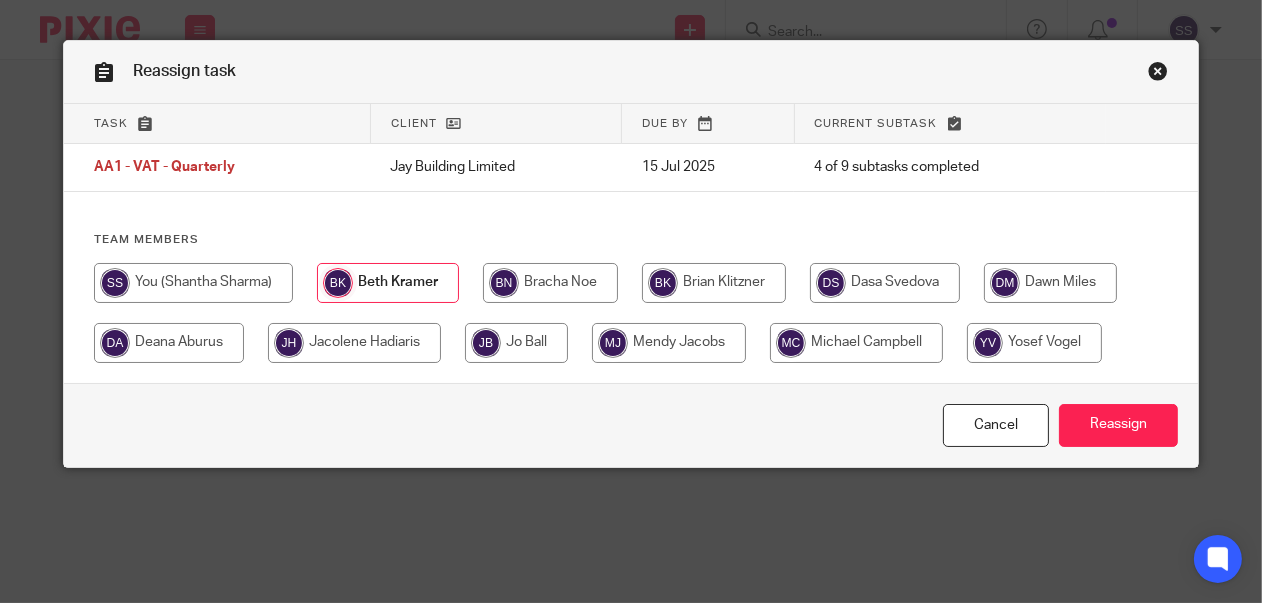 click at bounding box center (516, 343) 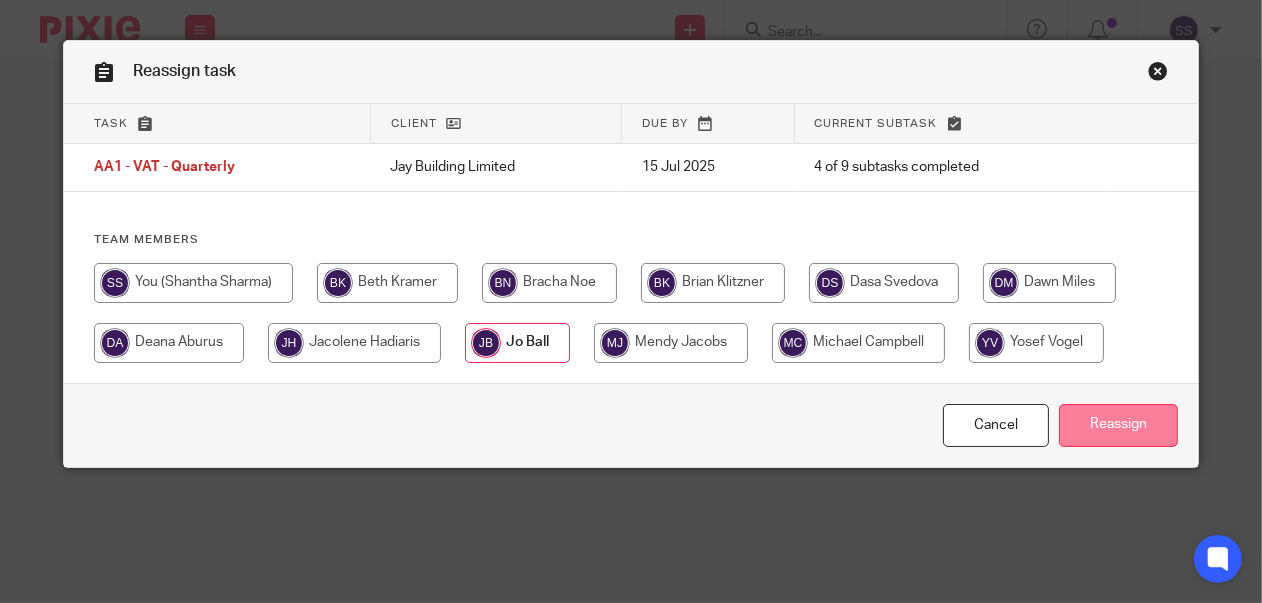 click on "Reassign" at bounding box center [1118, 425] 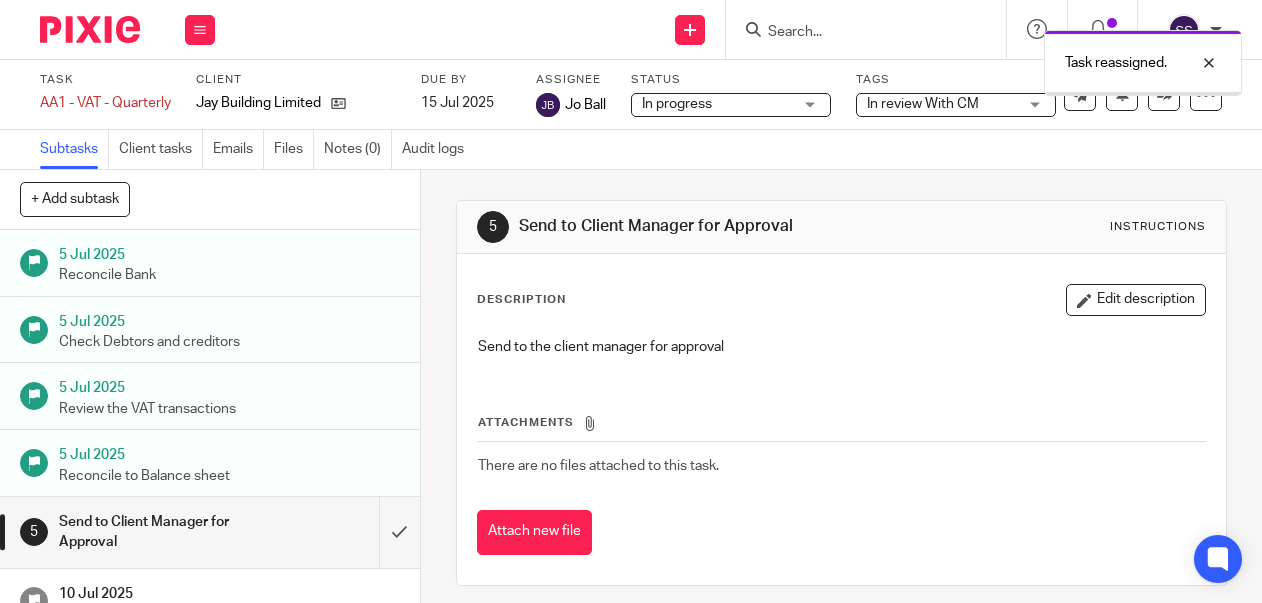 scroll, scrollTop: 0, scrollLeft: 0, axis: both 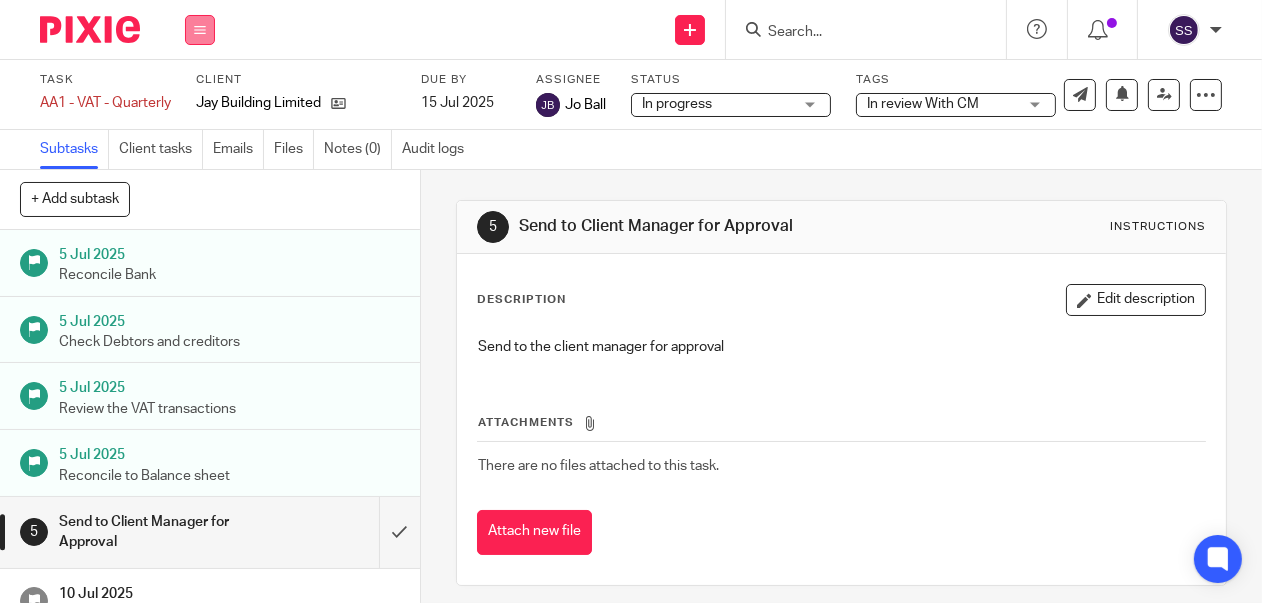 click at bounding box center (200, 30) 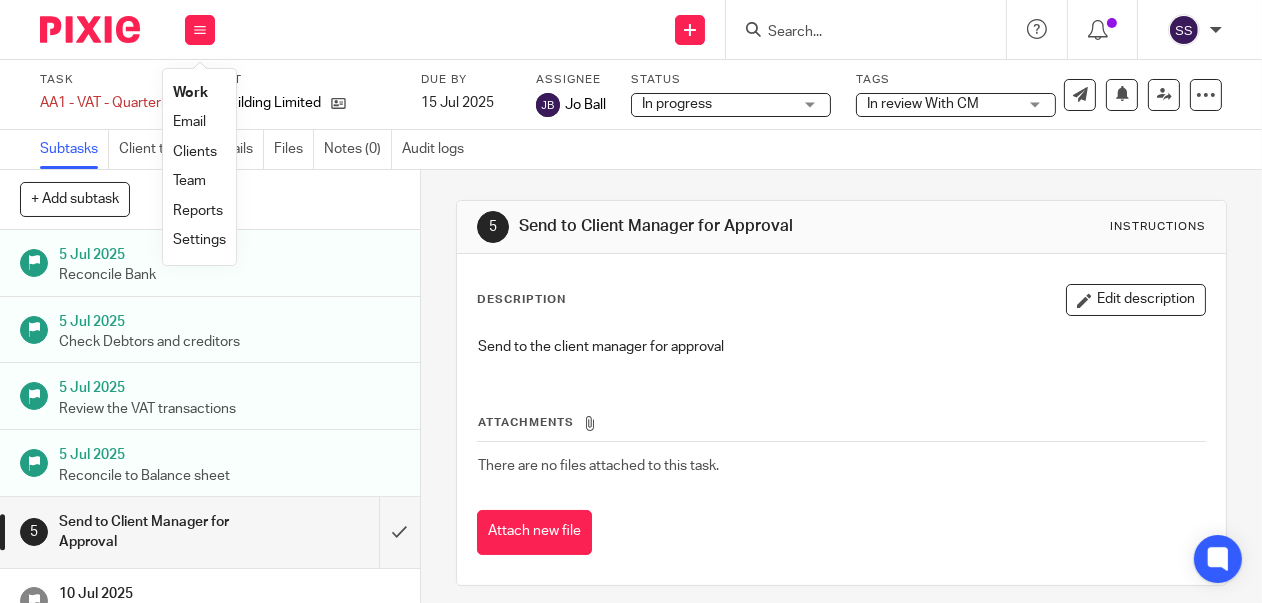 click on "Clients" at bounding box center (195, 152) 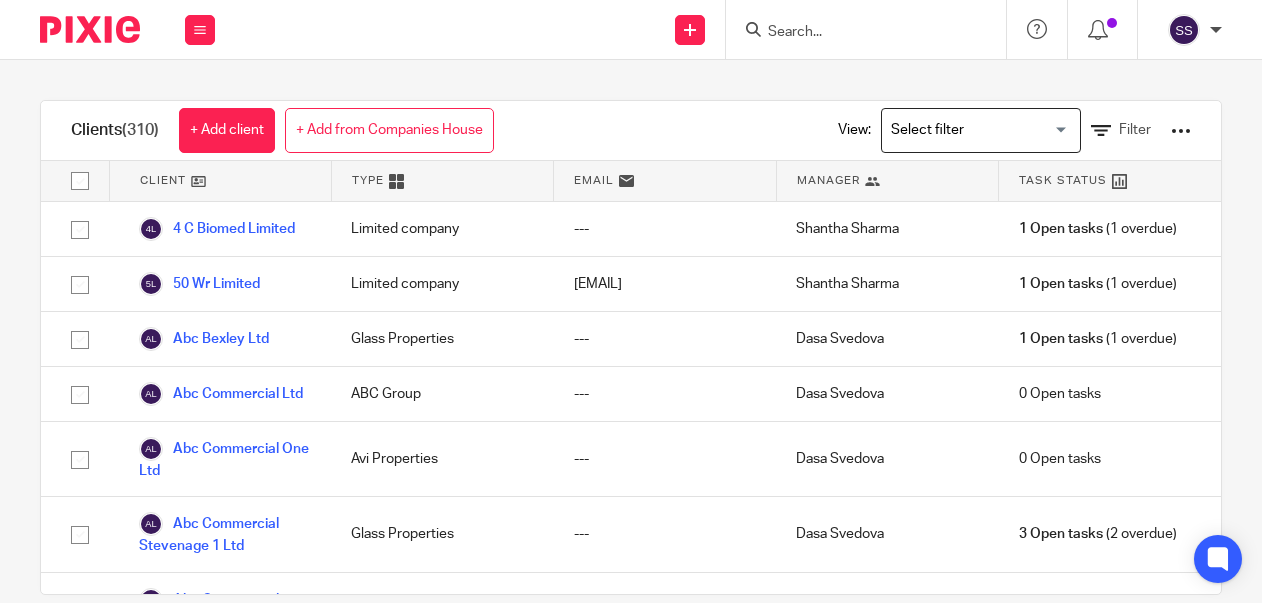 scroll, scrollTop: 0, scrollLeft: 0, axis: both 